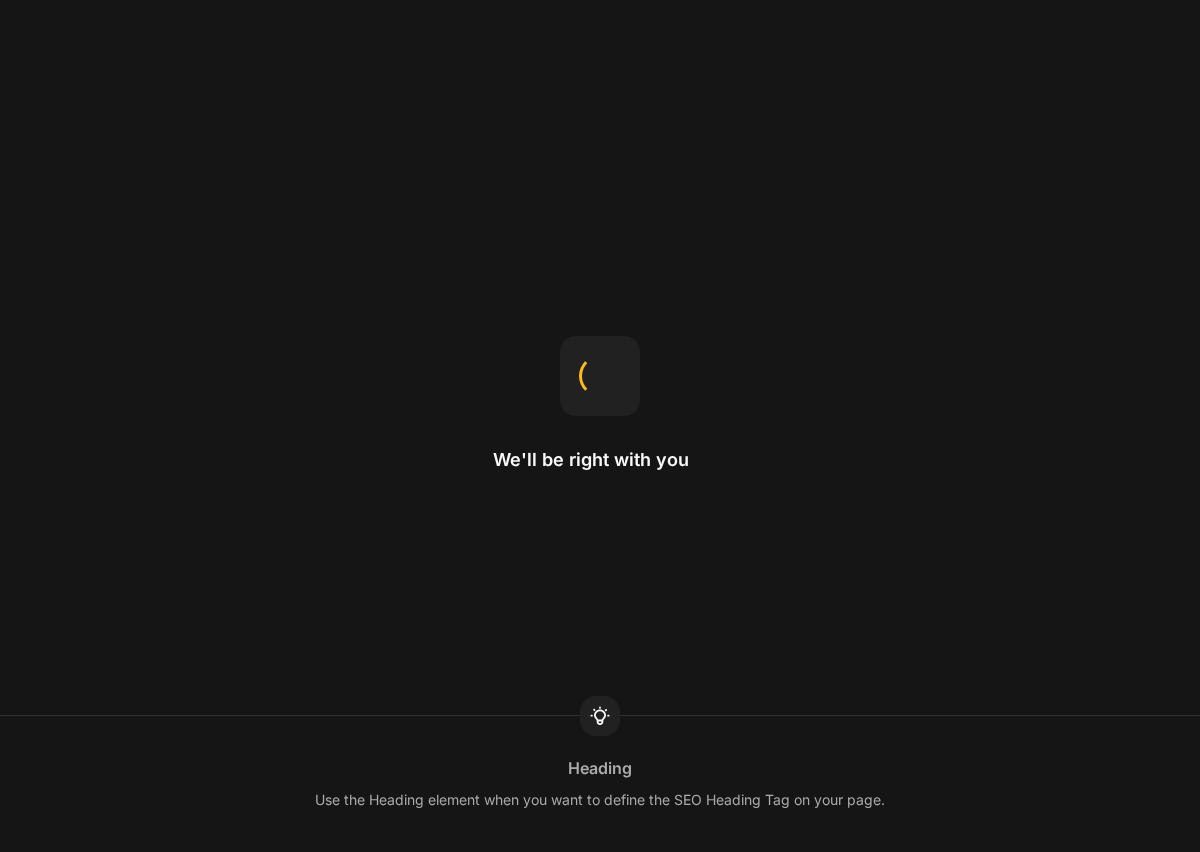 scroll, scrollTop: 0, scrollLeft: 0, axis: both 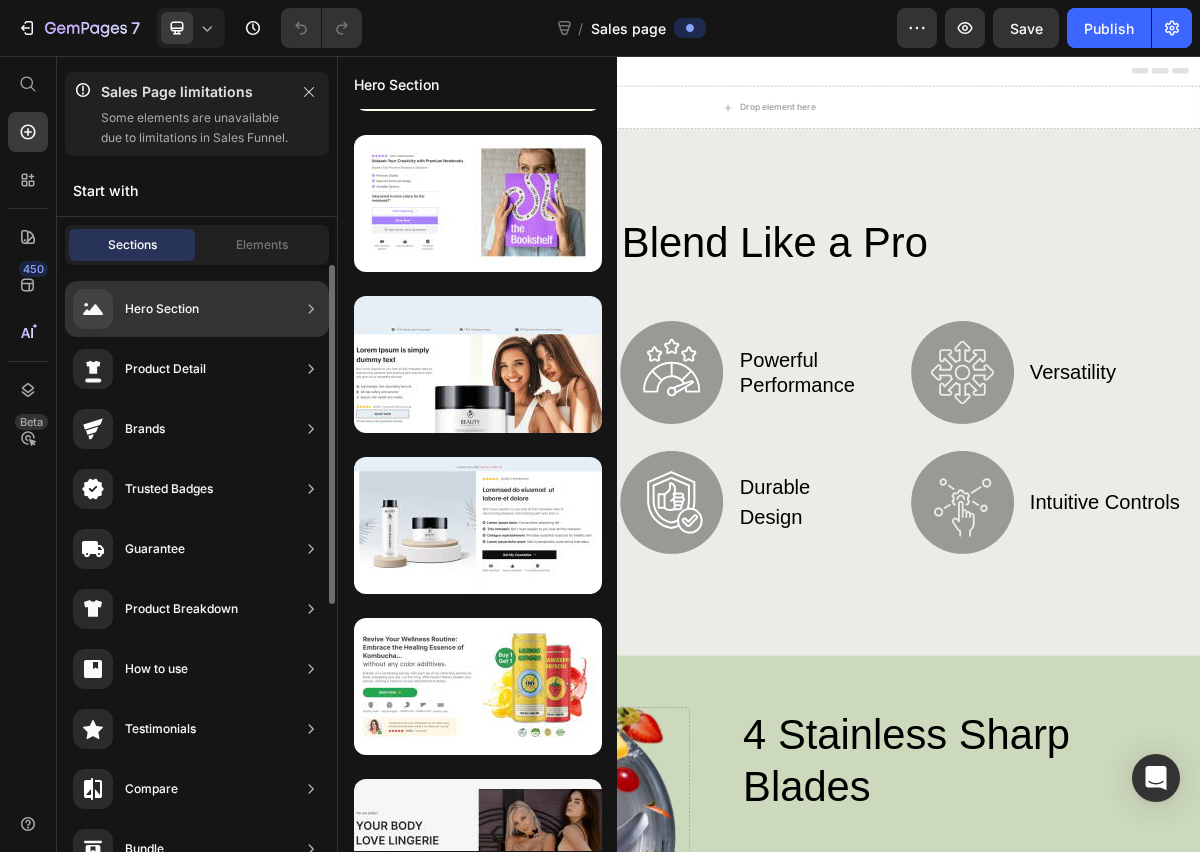 drag, startPoint x: 176, startPoint y: 325, endPoint x: 258, endPoint y: 340, distance: 83.360664 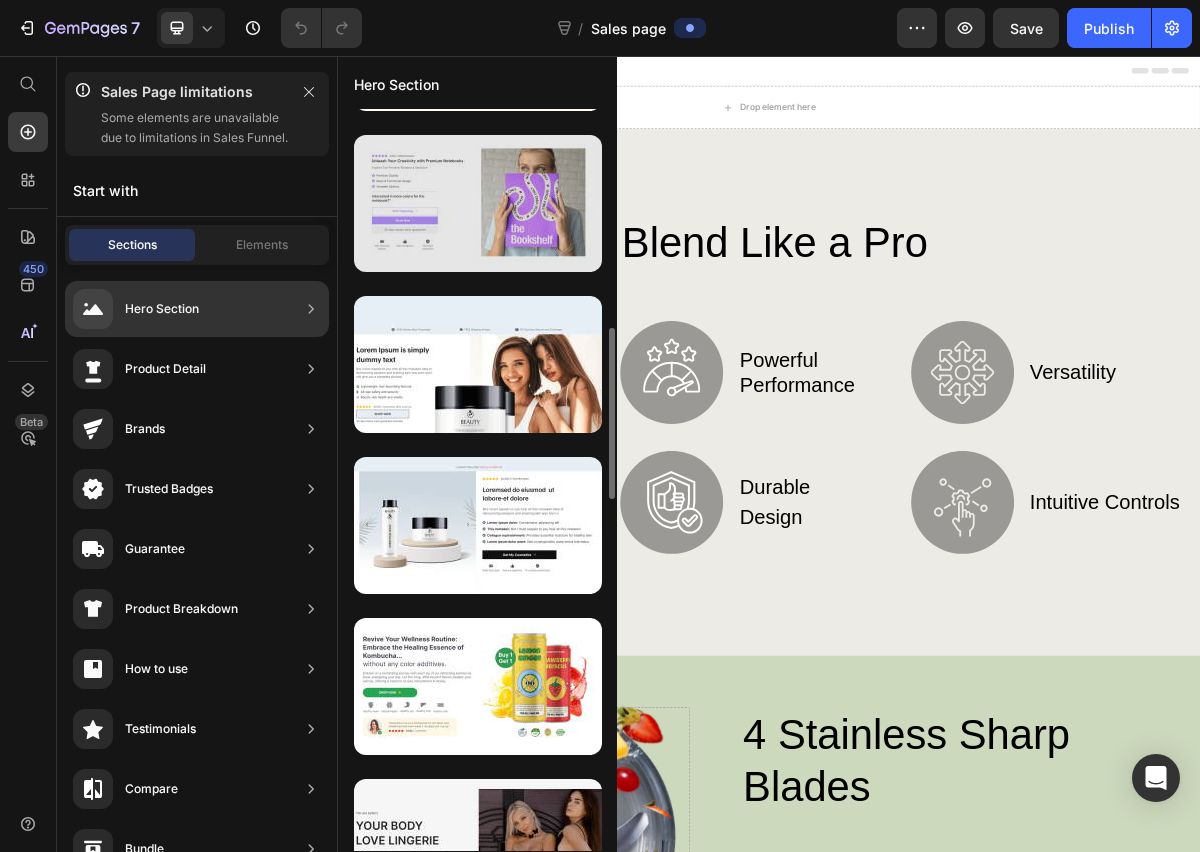 click at bounding box center [478, 203] 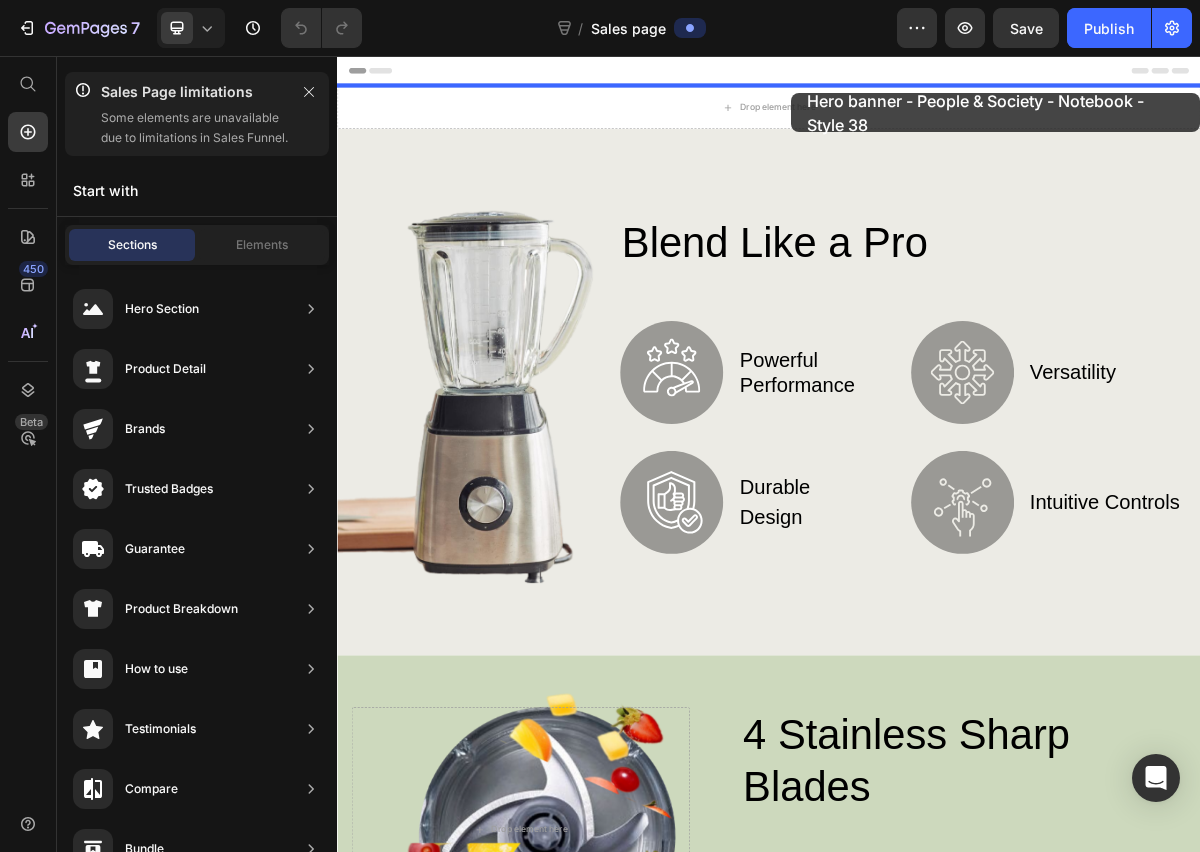 drag, startPoint x: 838, startPoint y: 288, endPoint x: 968, endPoint y: 108, distance: 222.03603 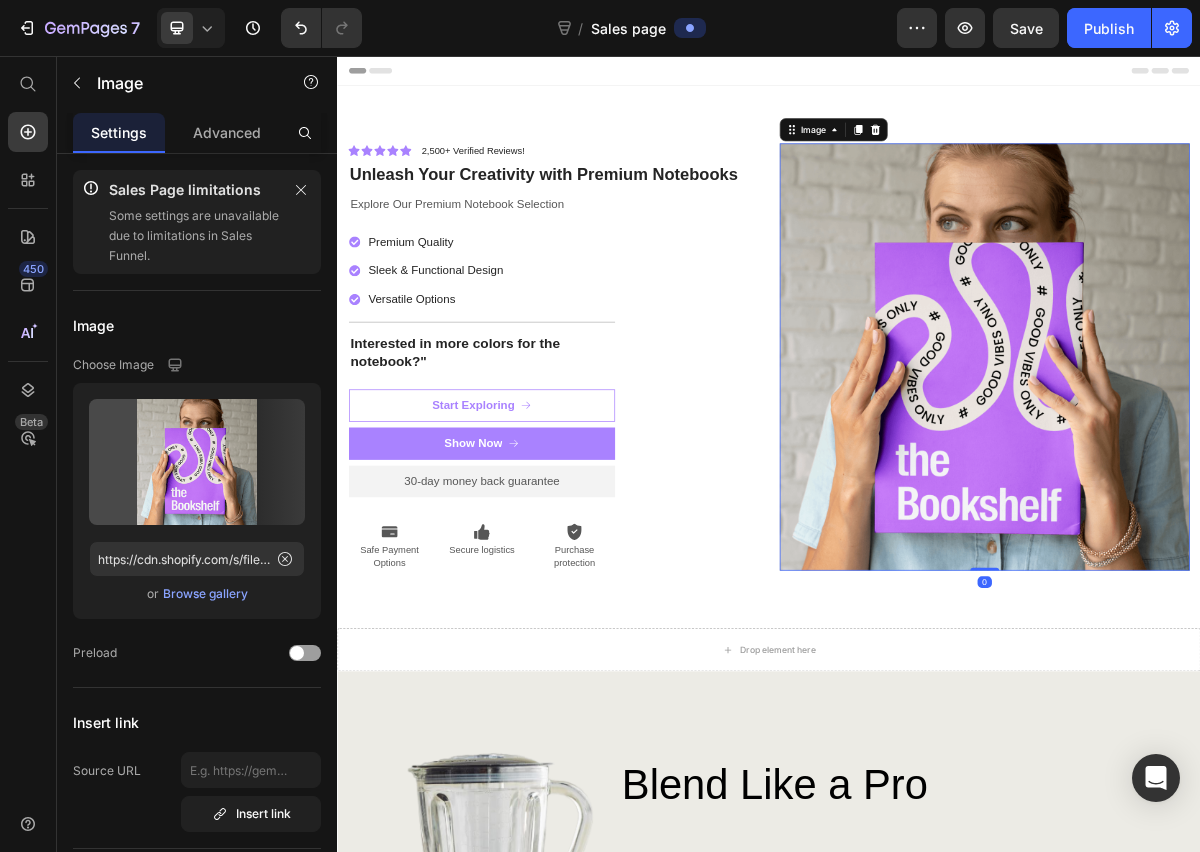 click at bounding box center (1237, 474) 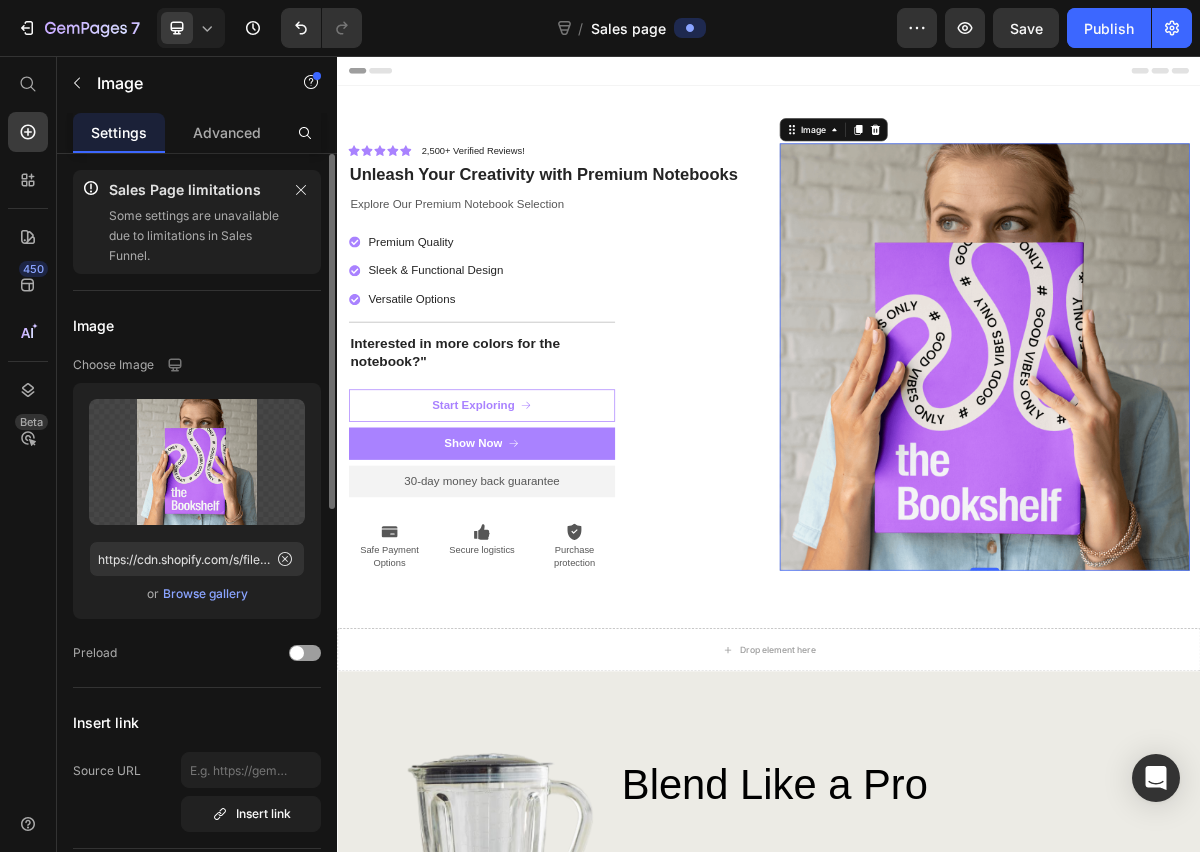 click on "Browse gallery" at bounding box center [205, 594] 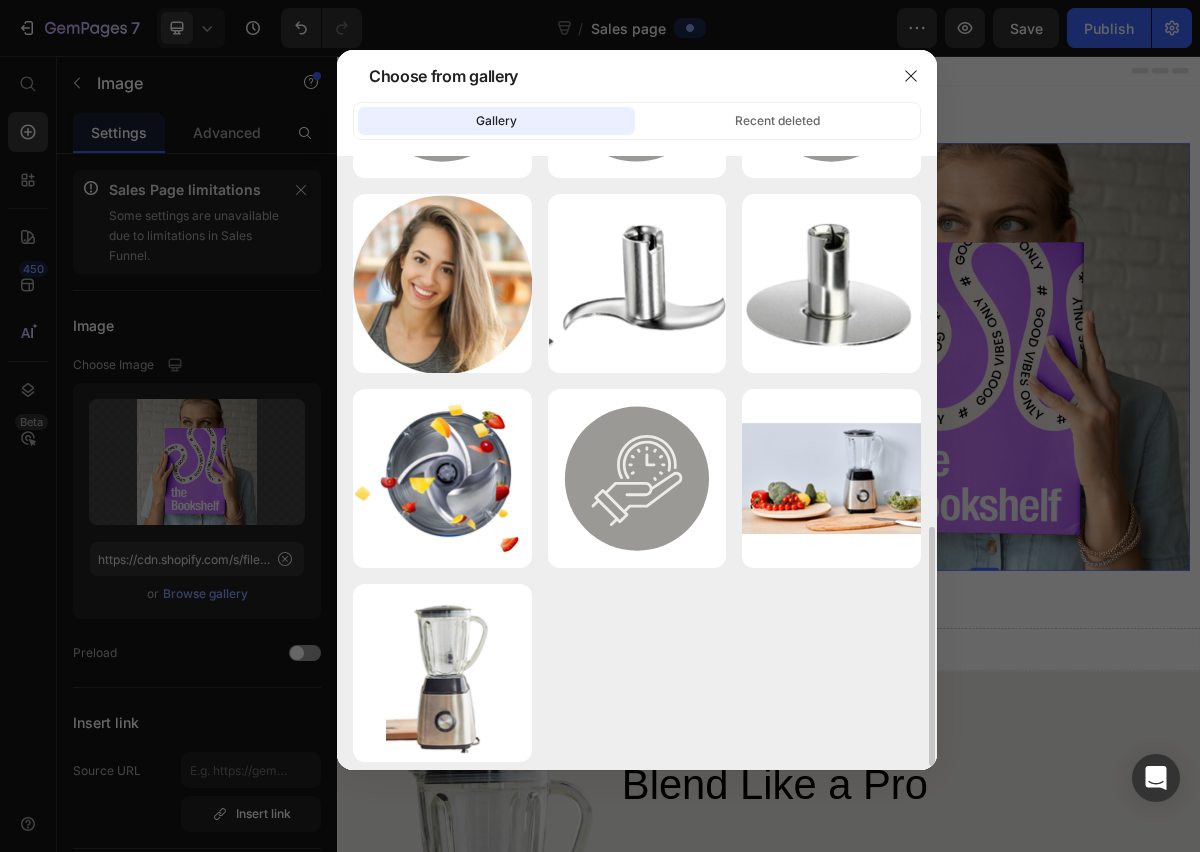 scroll, scrollTop: 959, scrollLeft: 0, axis: vertical 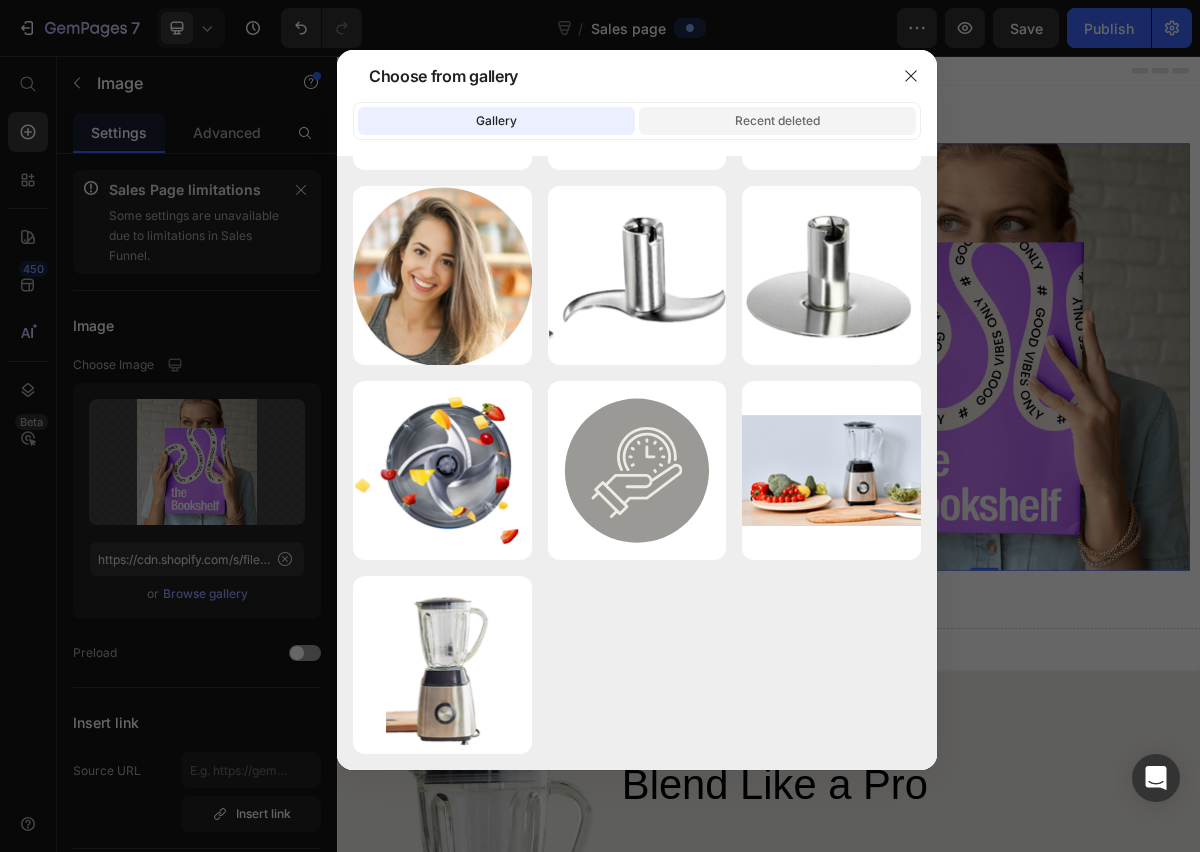 click on "Recent deleted" 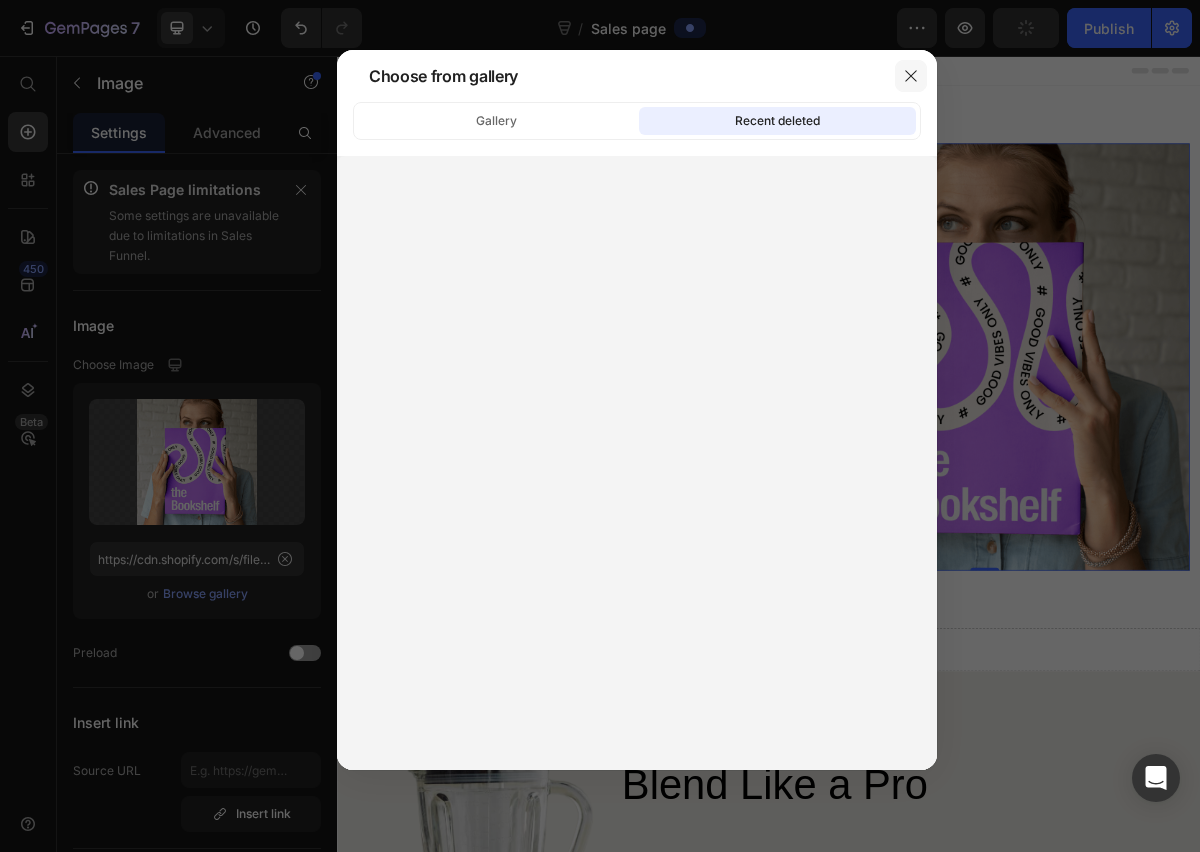 click 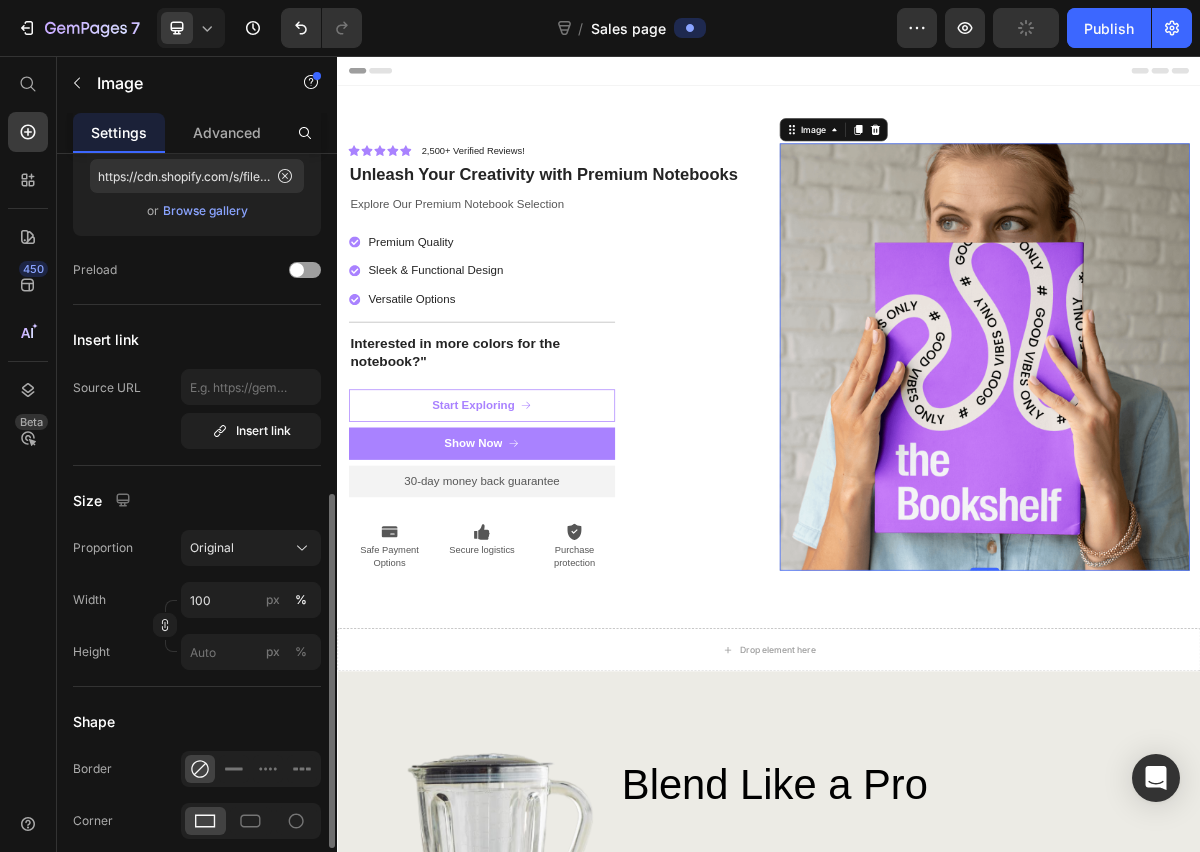 scroll, scrollTop: 638, scrollLeft: 0, axis: vertical 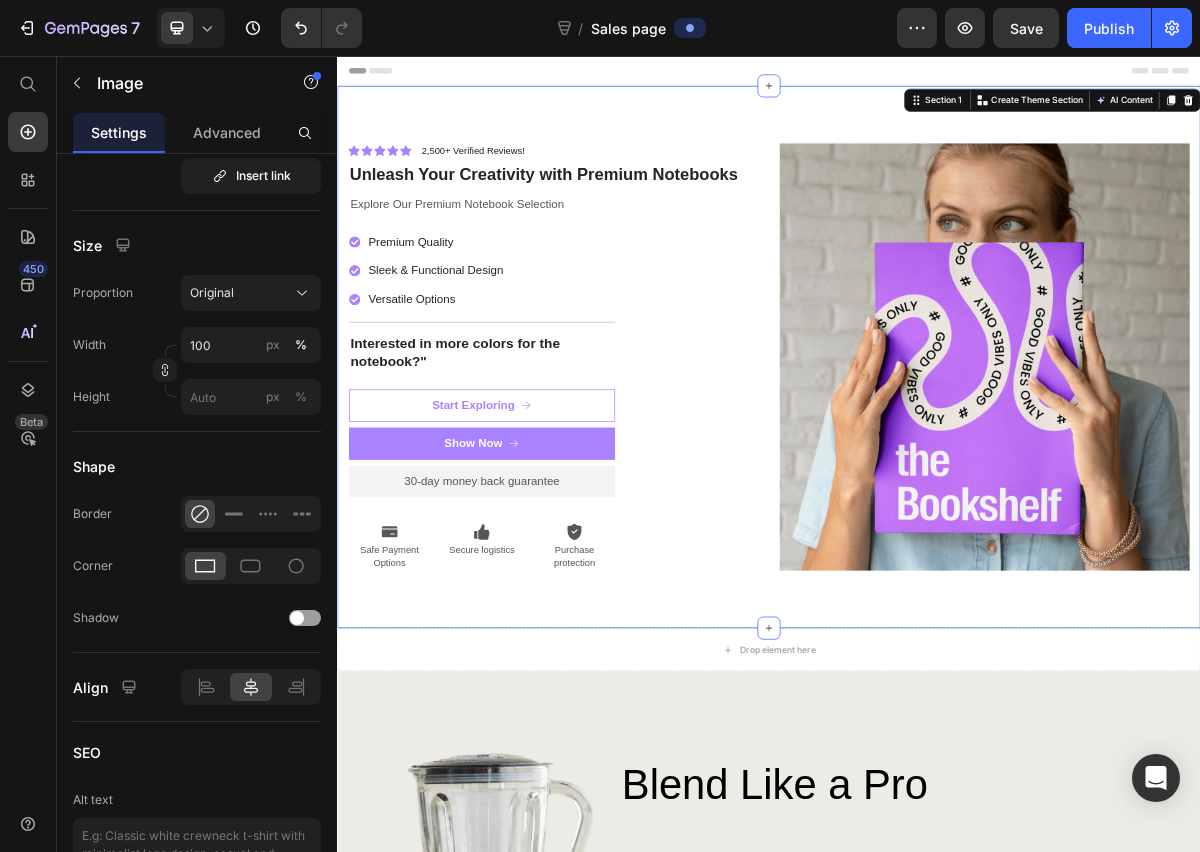 click on "Icon Icon Icon Icon Icon Icon List 2,500+ Verified Reviews! Text Block Row Unleash Your Creativity with Premium Notebooks  Heading Explore Our Premium Notebook Selection Text Block Premium Quality Sleek & Functional Design Versatile Options Item List                Title Line Interested in more colors for the notebook?" Text Block
Start Exploring Button
Show Now Button 30-day money back guarantee Text Block Premium Quality Sleek & Functional Design Versatile Options Item List
Icon Safe Payment Options Text Block
Icon Secure logistics Text Block
Icon Purchase protection Text Block Row Row Row Image Row Section 1   You can create reusable sections Create Theme Section AI Content Write with GemAI What would you like to describe here? Tone and Voice Persuasive Product Mini Wrapped Bouquet Show more Generate" at bounding box center [937, 474] 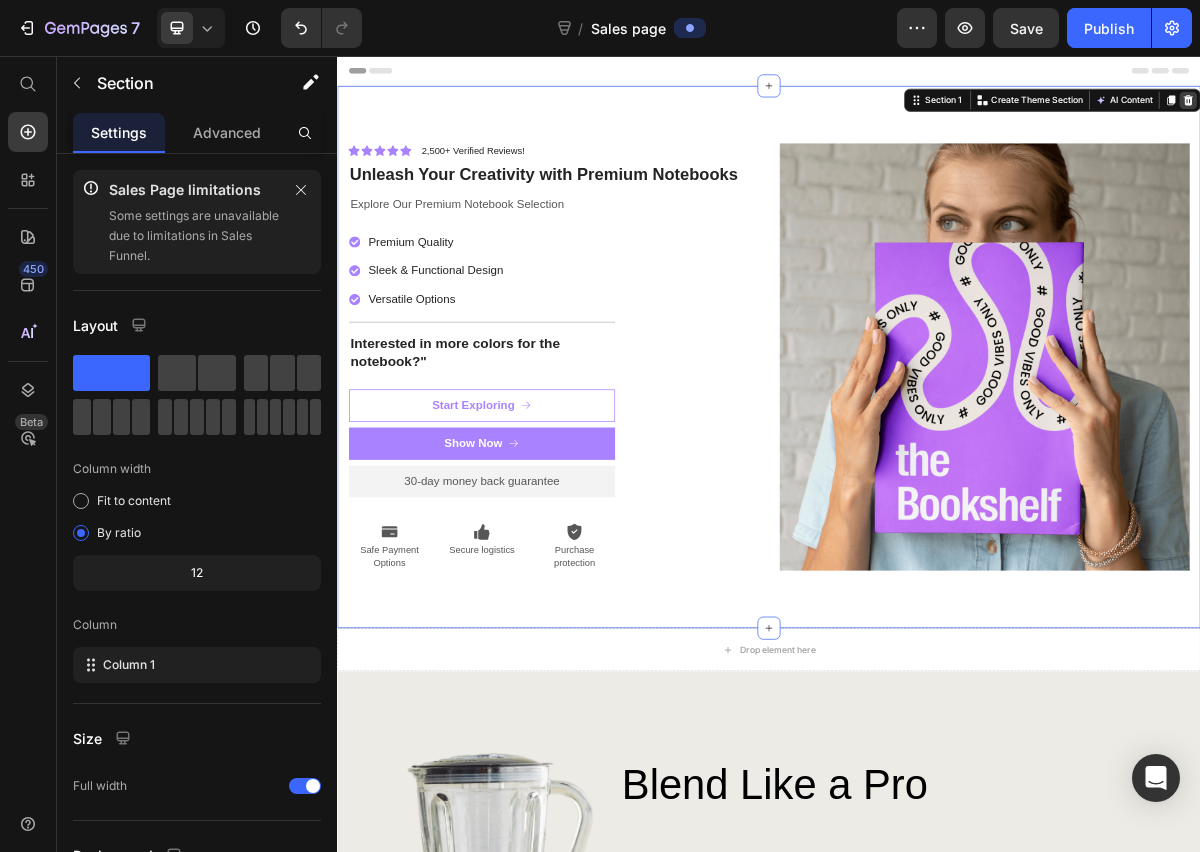 click 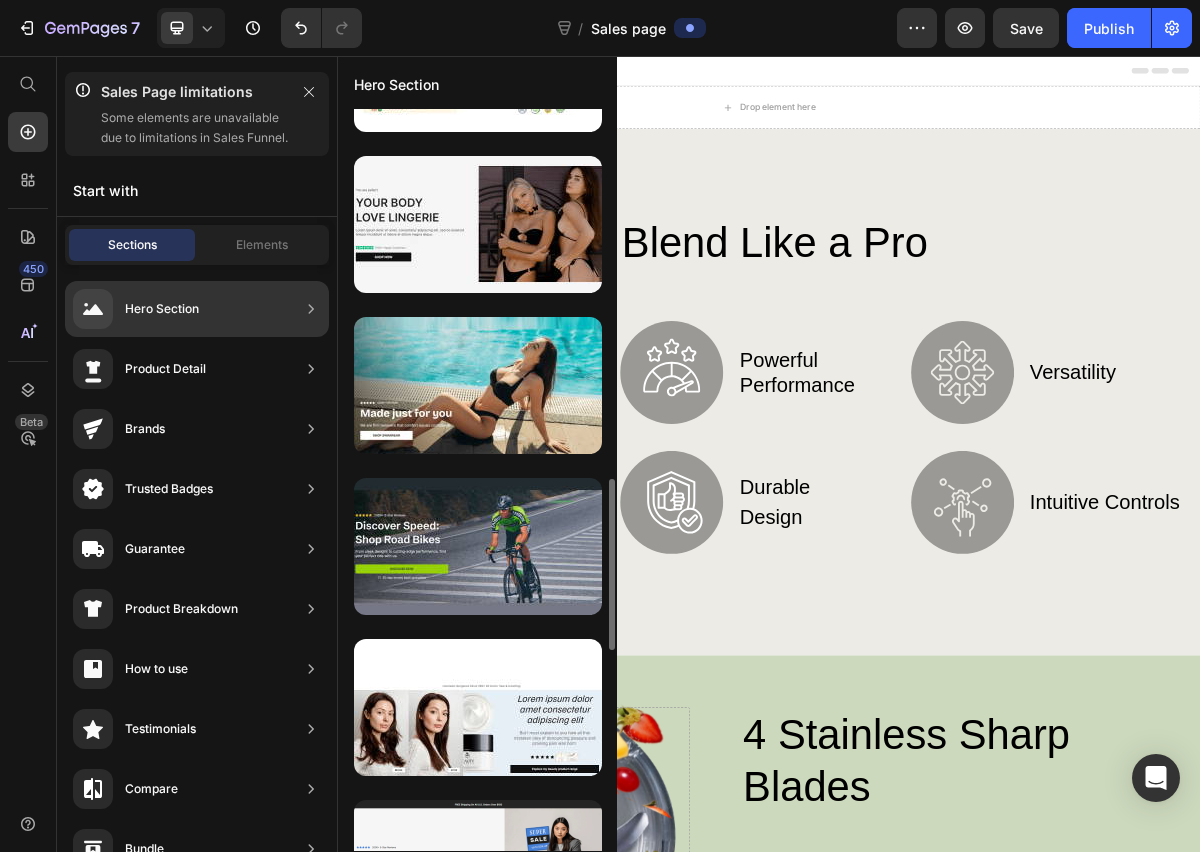 scroll, scrollTop: 1625, scrollLeft: 0, axis: vertical 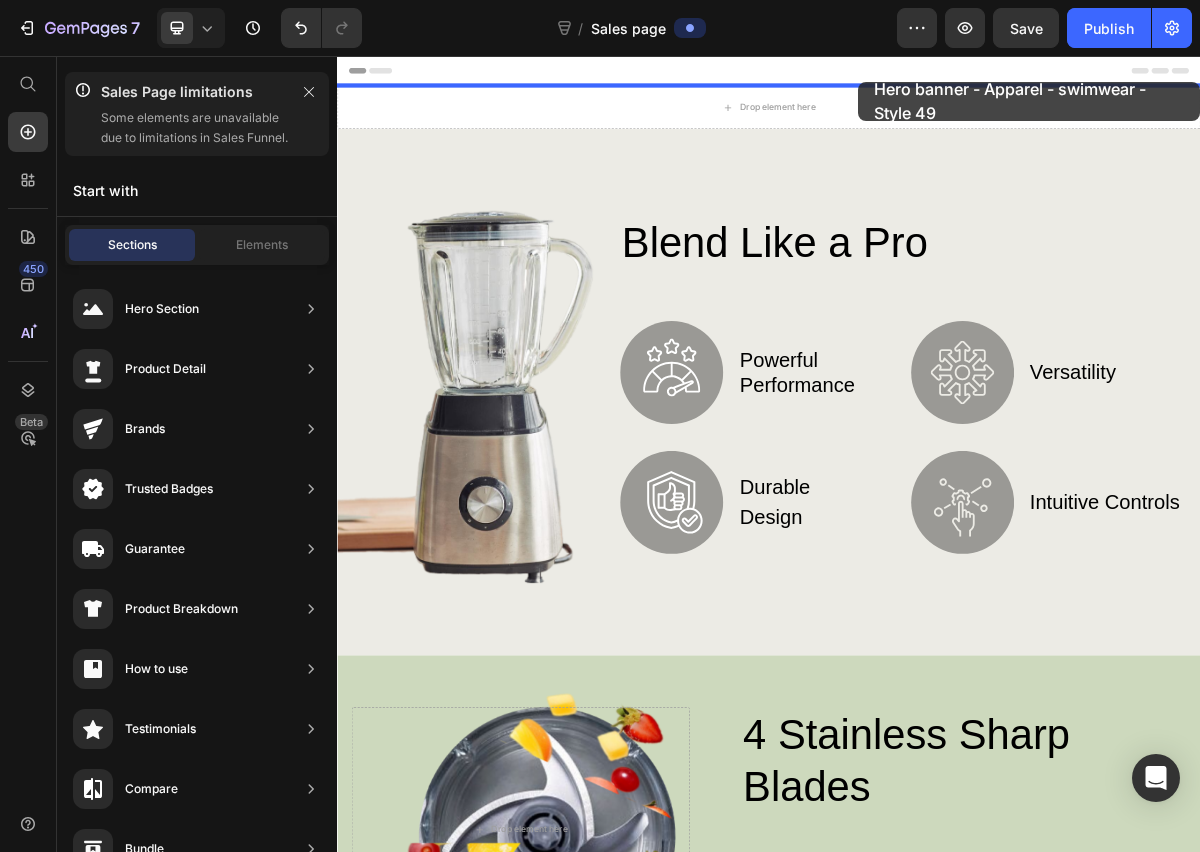 drag, startPoint x: 817, startPoint y: 385, endPoint x: 1061, endPoint y: 93, distance: 380.52594 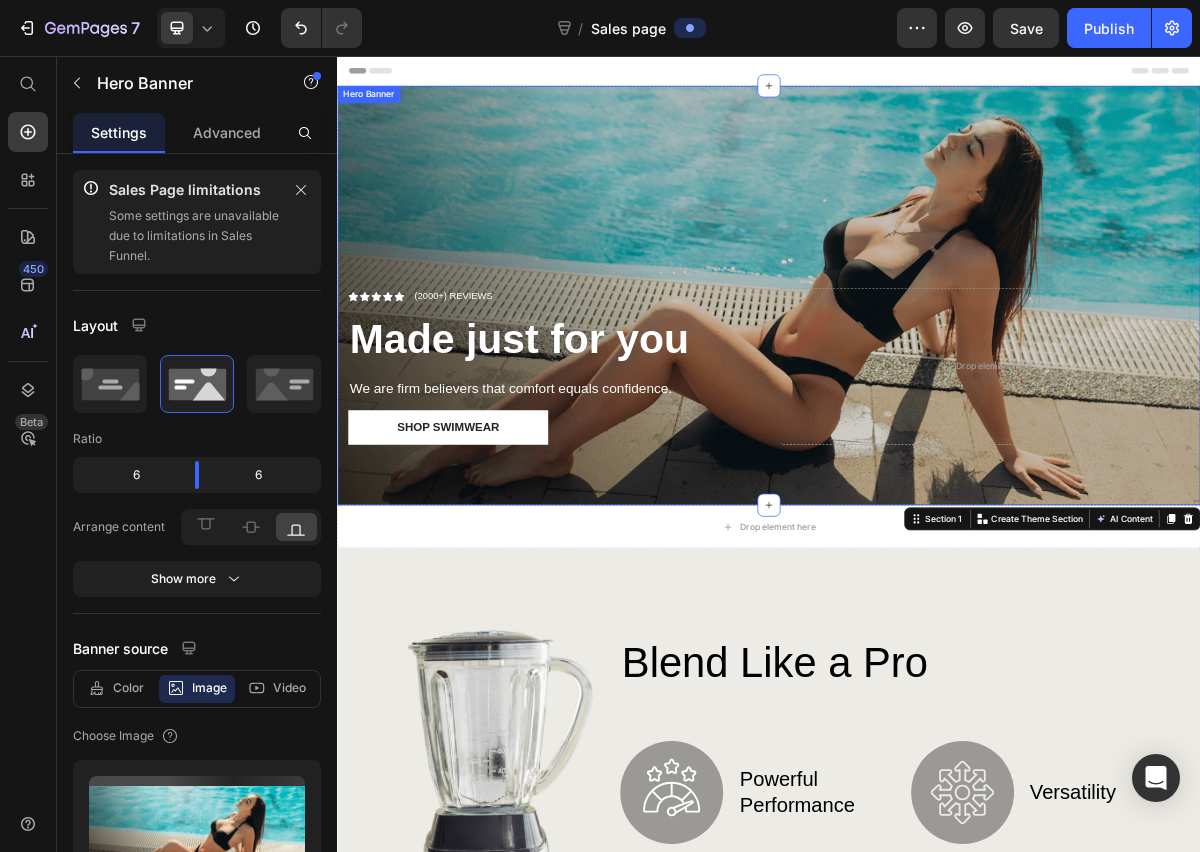 click at bounding box center [937, 388] 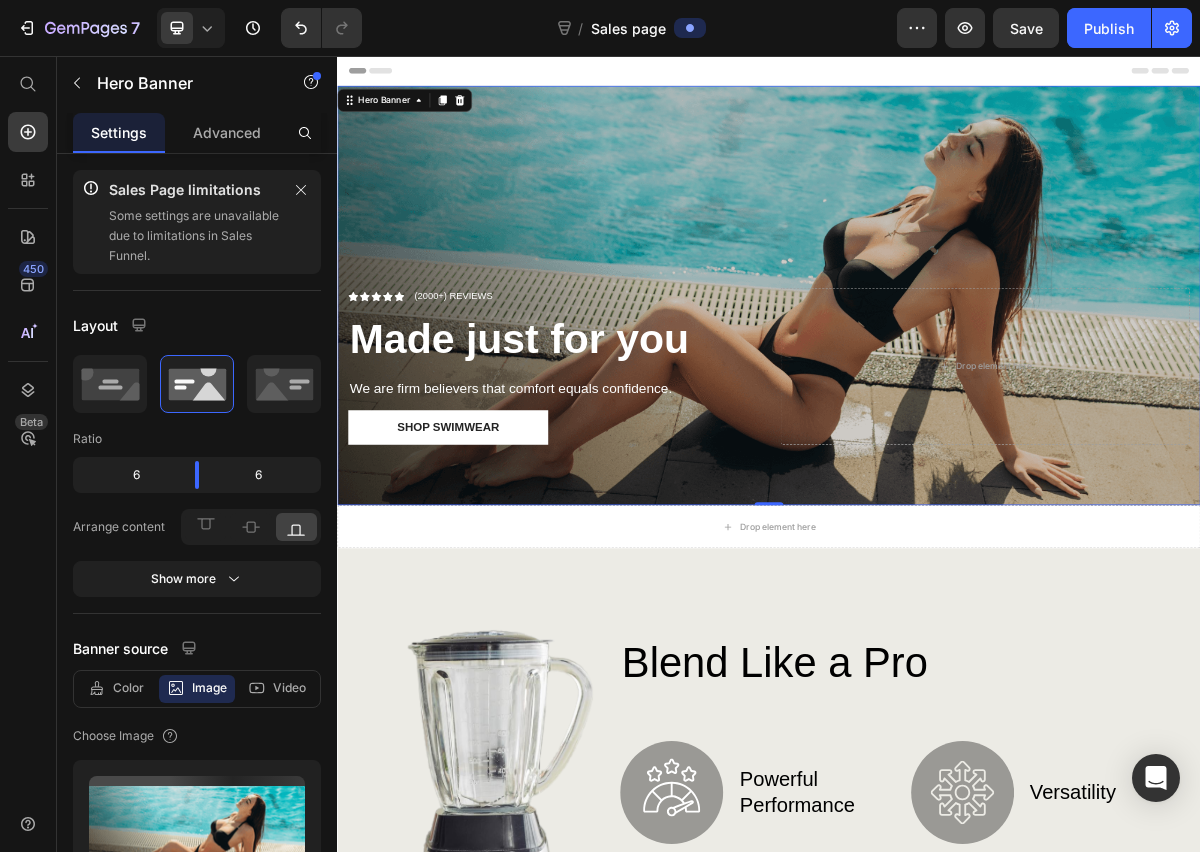click at bounding box center [937, 388] 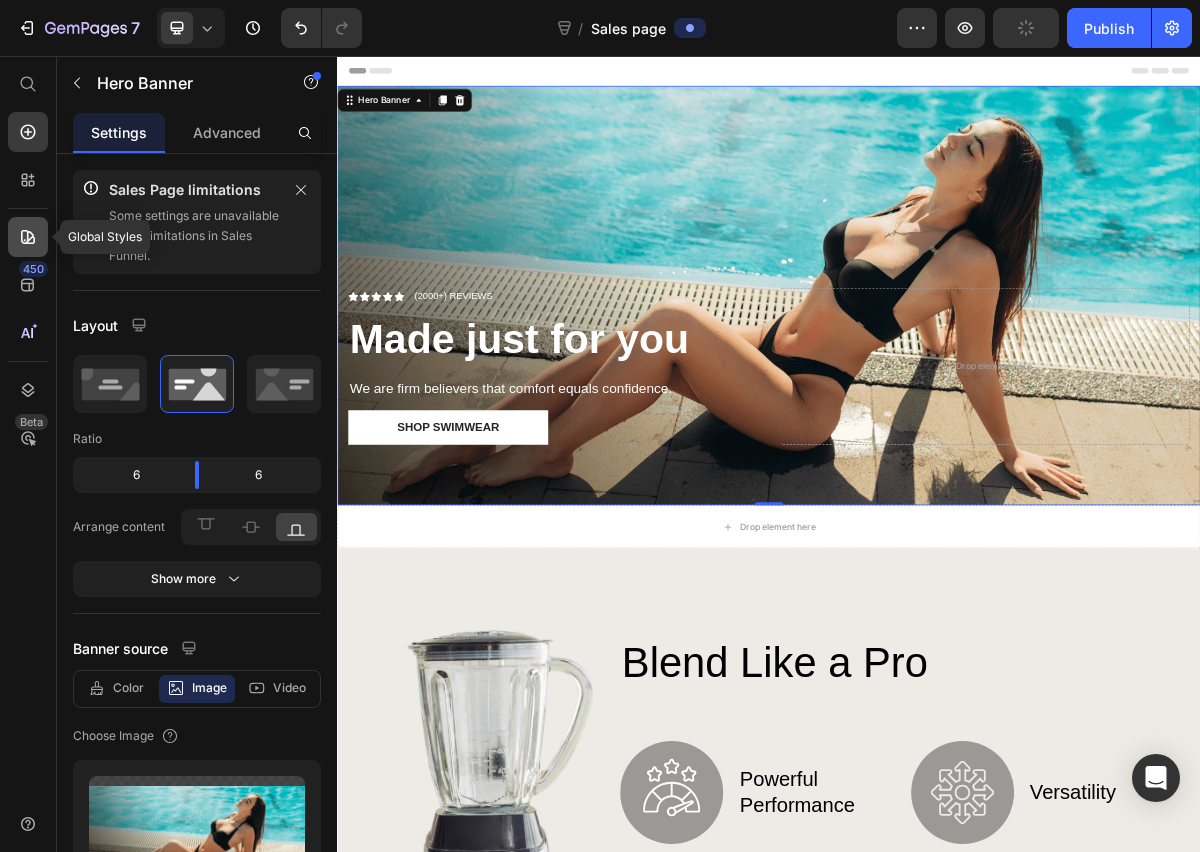 type on "https://cdn.shopify.com/s/files/1/0938/5096/0191/files/gempages_575141946893272293-3e9bafd3-3243-4bed-b611-08dfde0eafd9.png" 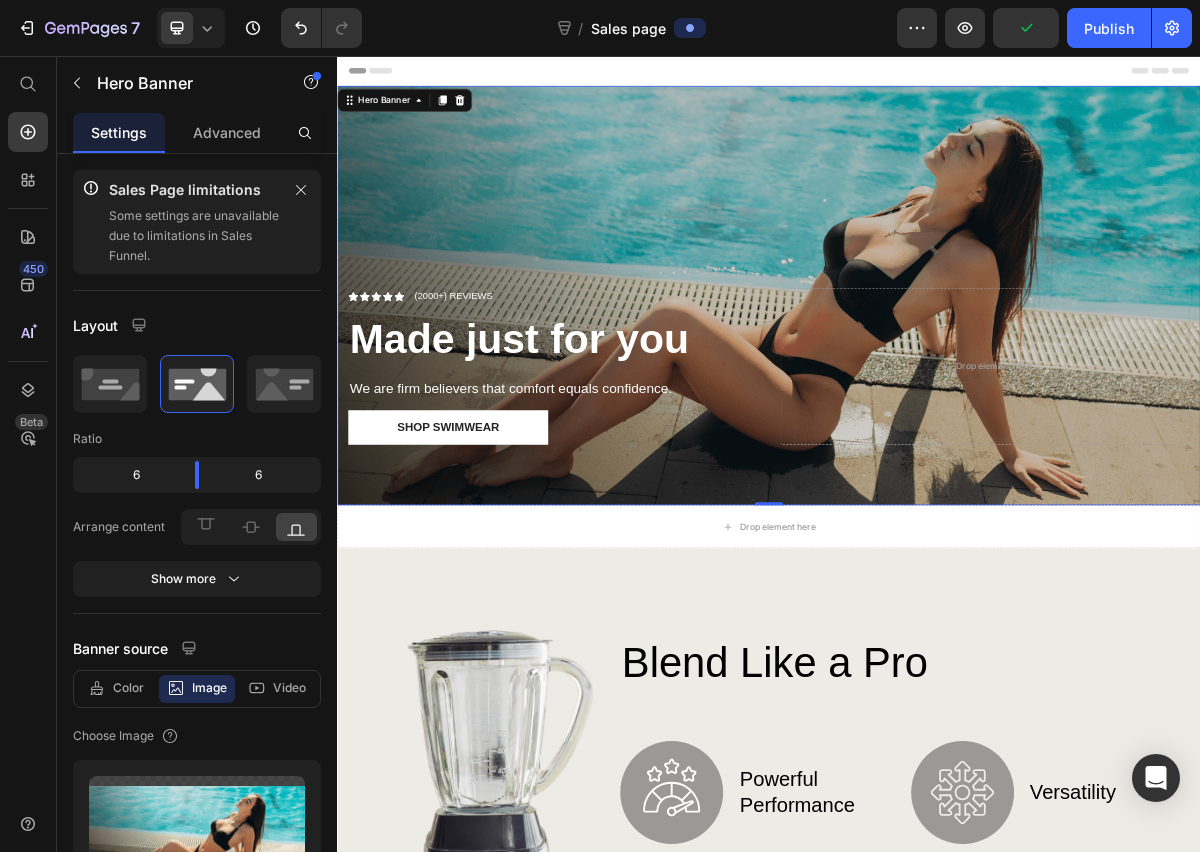 click at bounding box center [937, 388] 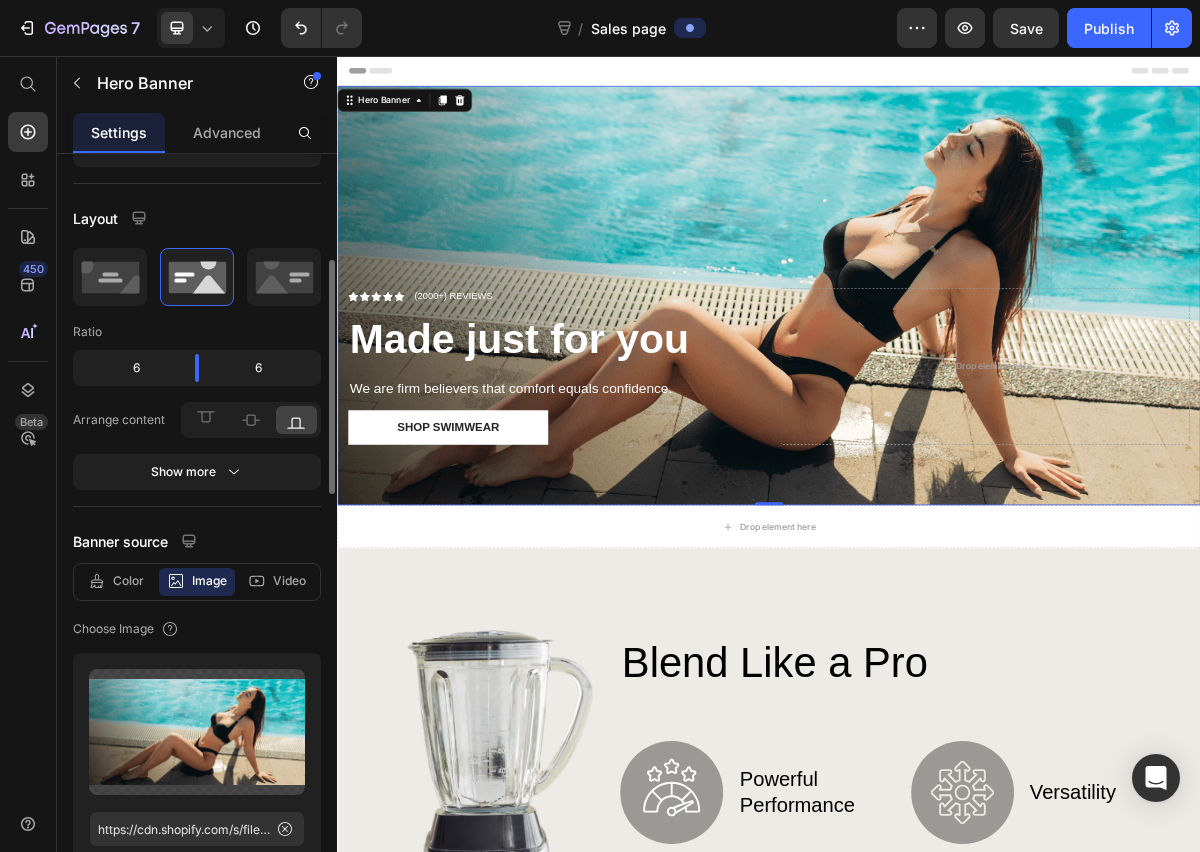 scroll, scrollTop: 202, scrollLeft: 0, axis: vertical 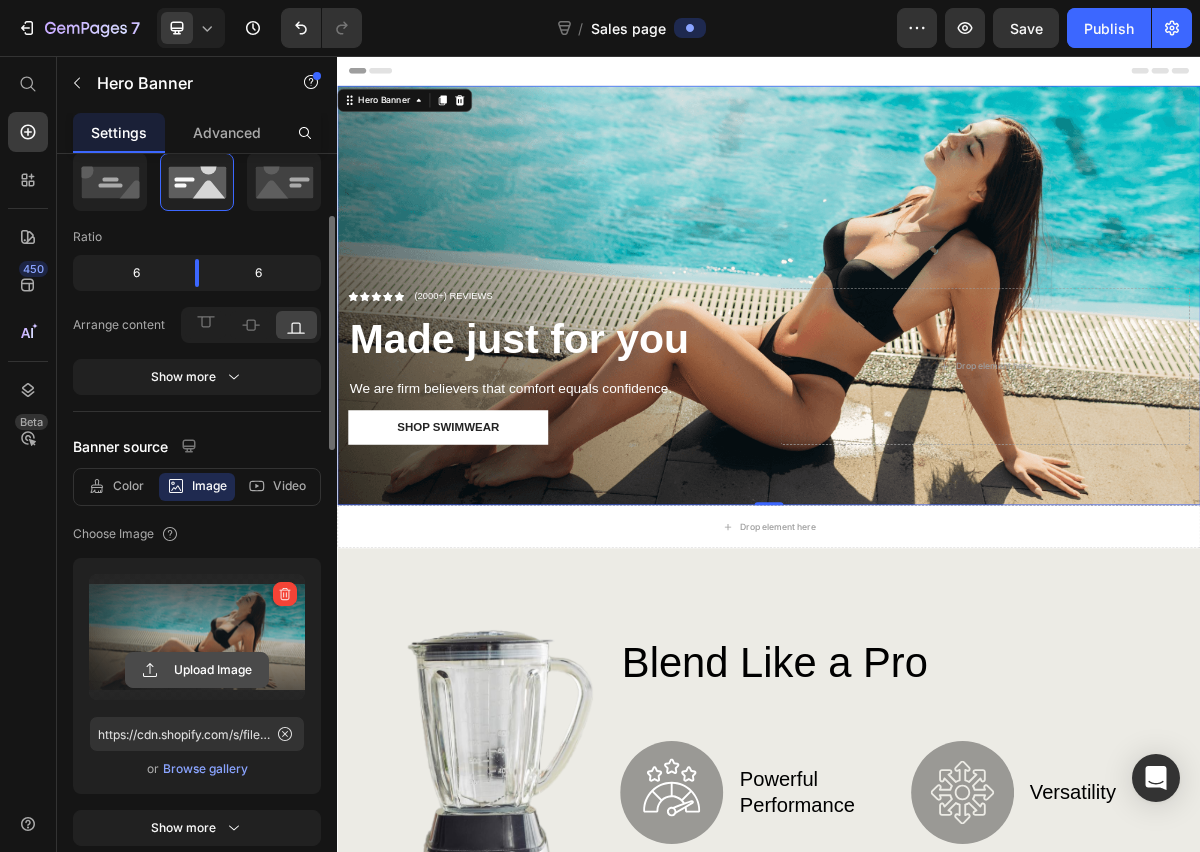 click 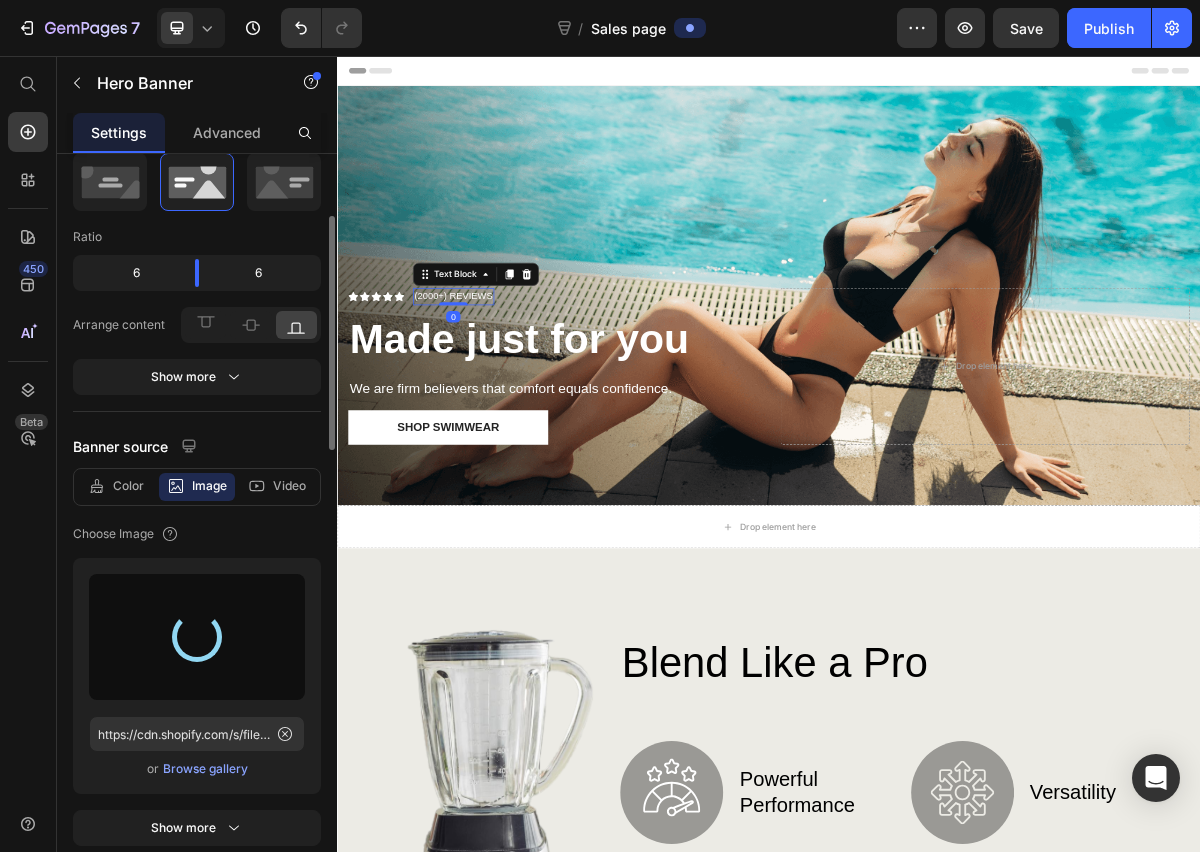 click on "(2000+) REVIEWS" at bounding box center [498, 390] 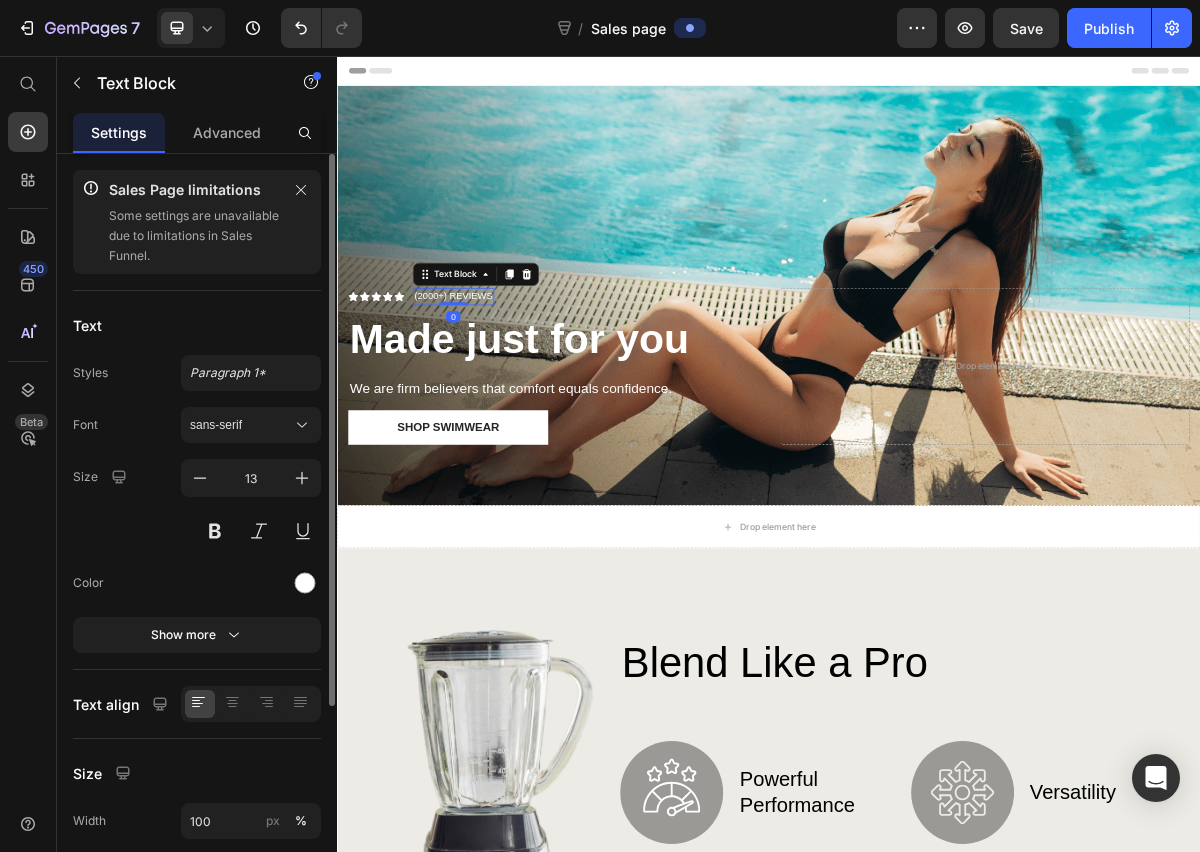 click on "(2000+) REVIEWS" at bounding box center (498, 390) 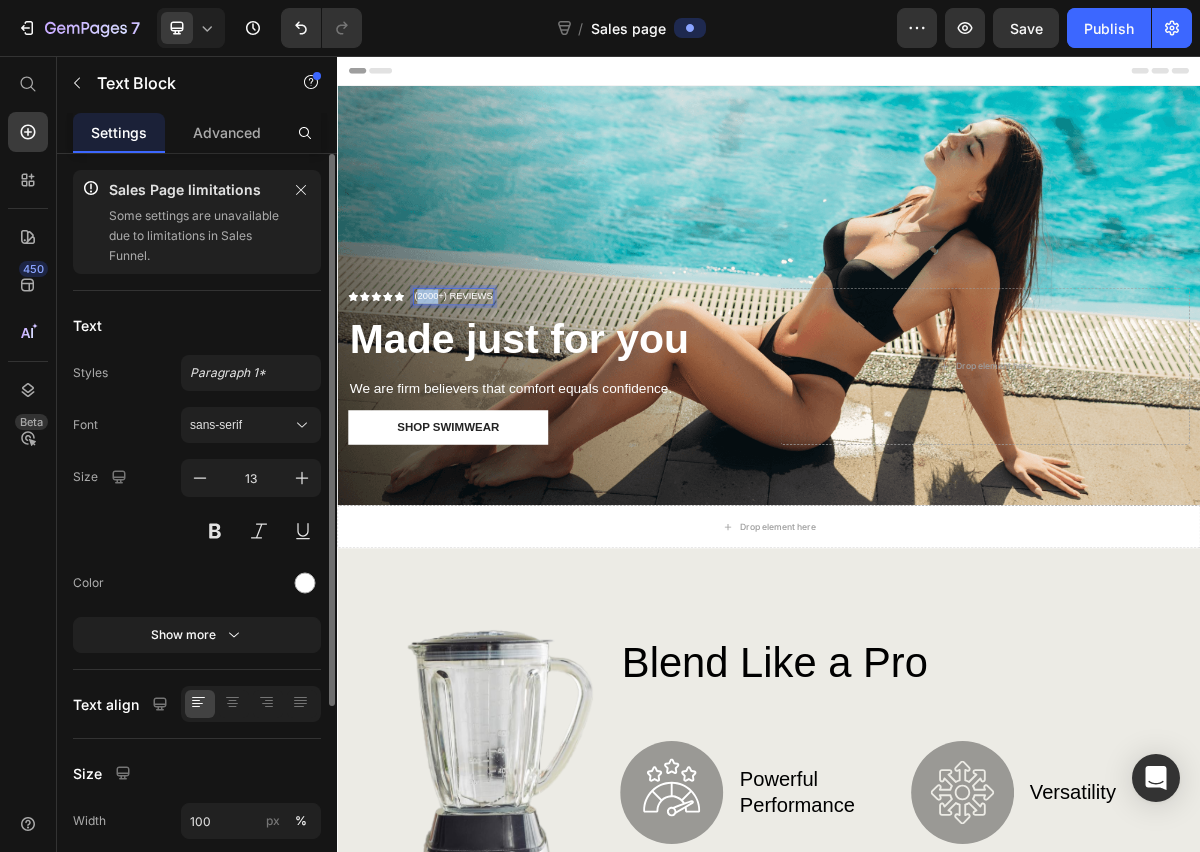 click on "(2000+) REVIEWS" at bounding box center [498, 390] 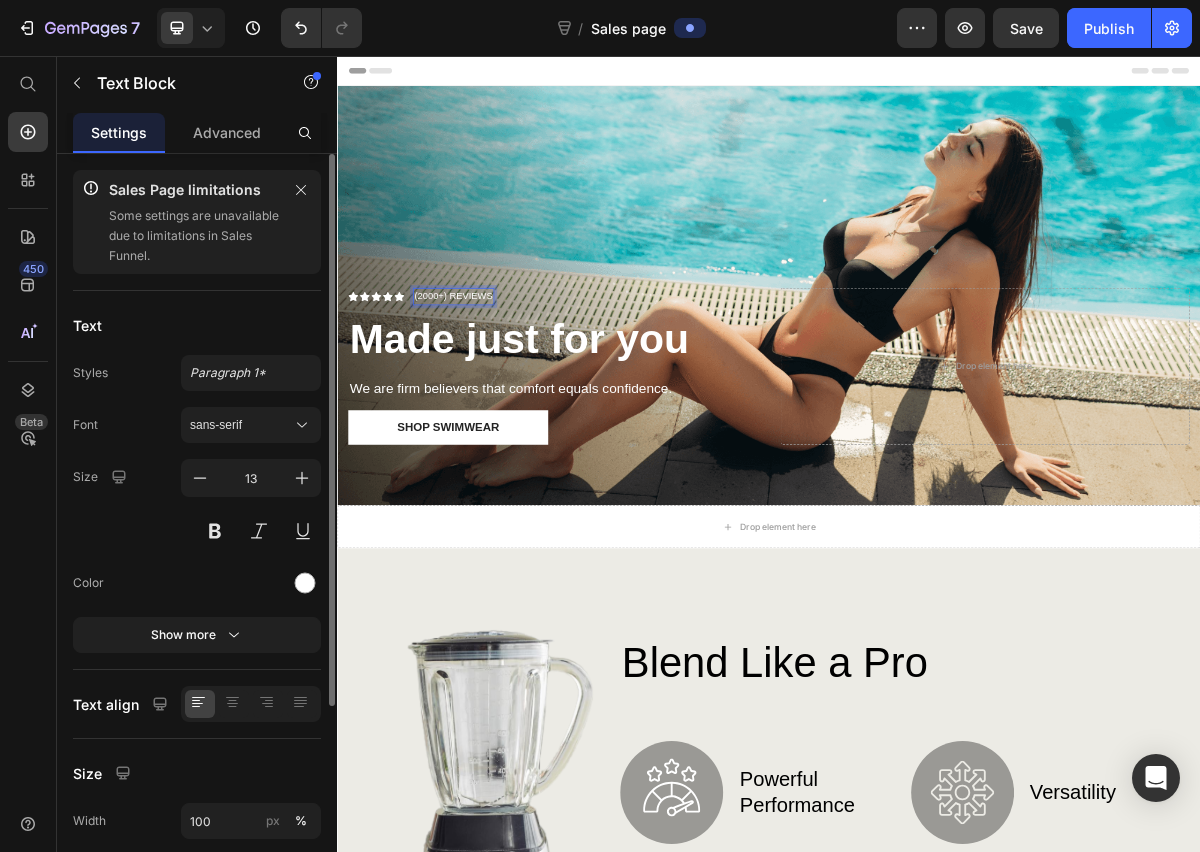 click on "(2000+) REVIEWS" at bounding box center (498, 390) 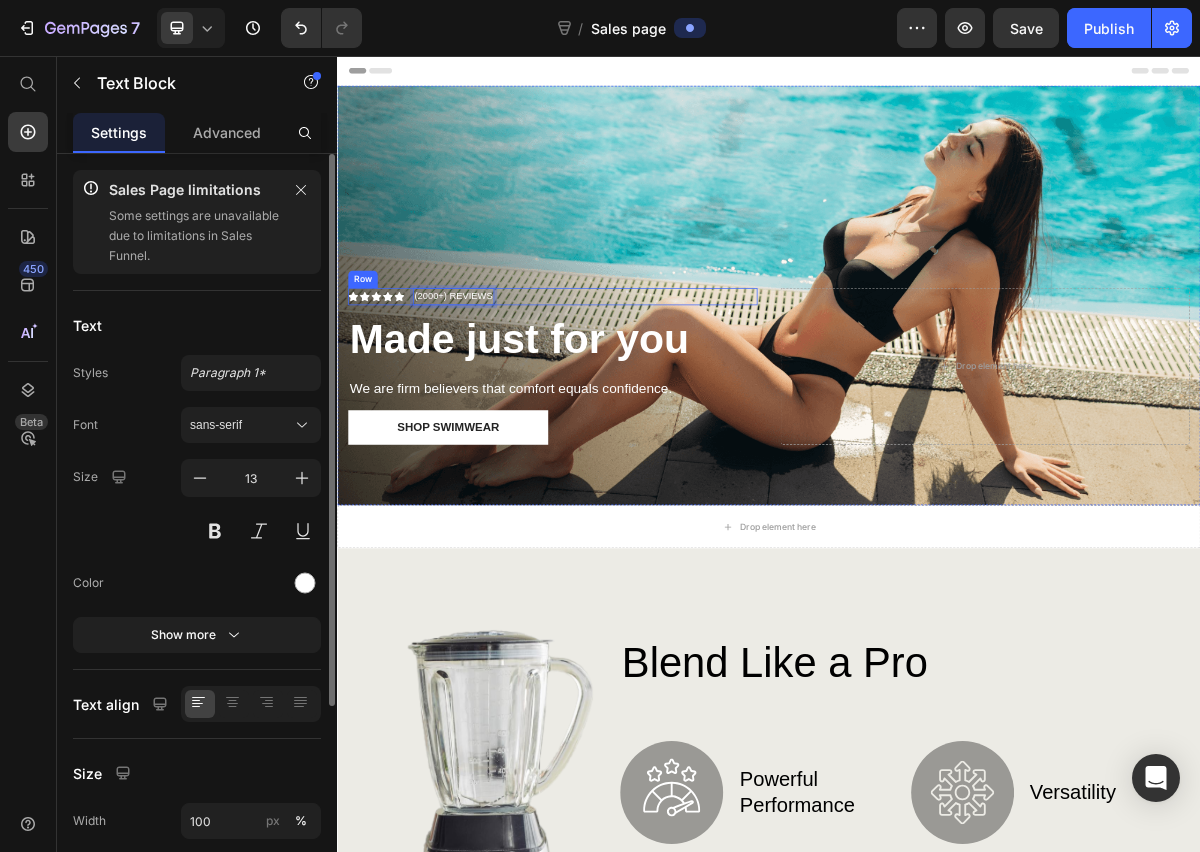 click on "Icon Icon Icon Icon Icon Icon List (2000+) REVIEWS Text Block   0 Row" at bounding box center (636, 390) 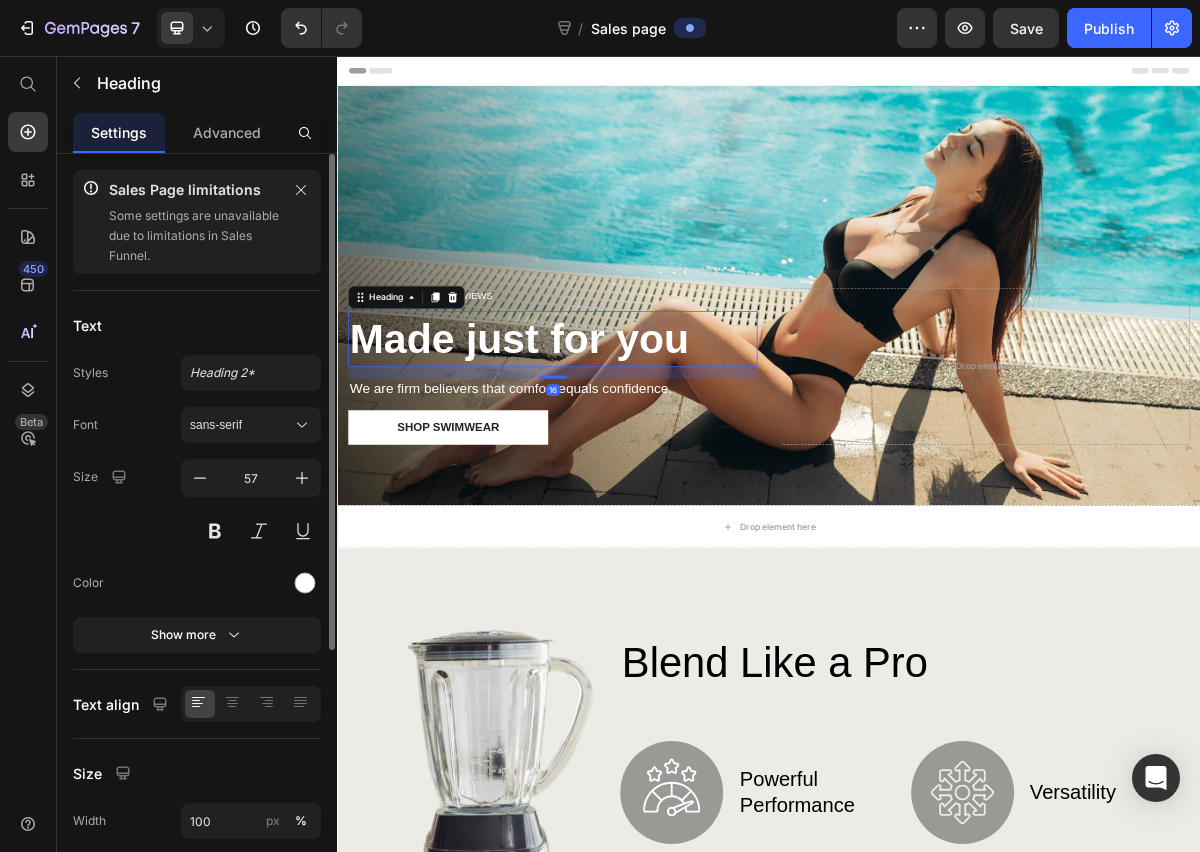 click on "Made just for you" at bounding box center (590, 449) 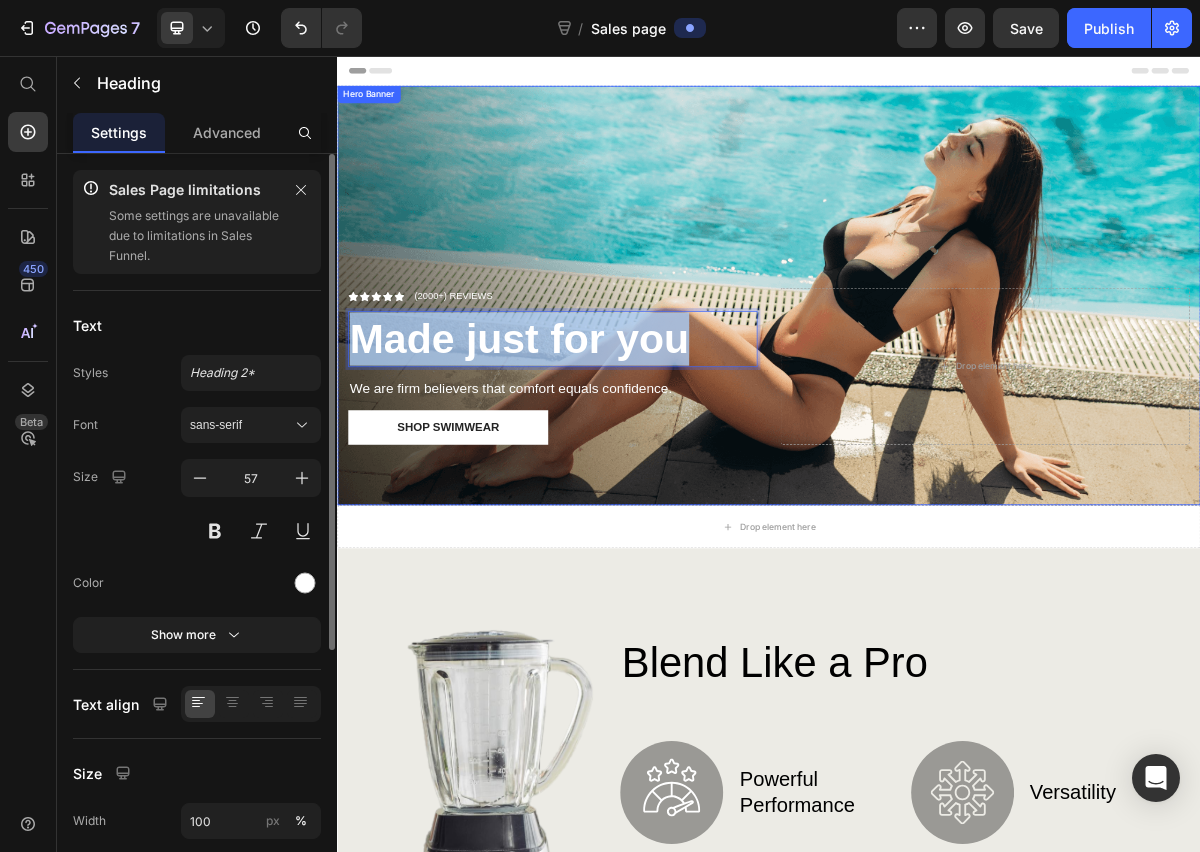 drag, startPoint x: 831, startPoint y: 444, endPoint x: 344, endPoint y: 418, distance: 487.69354 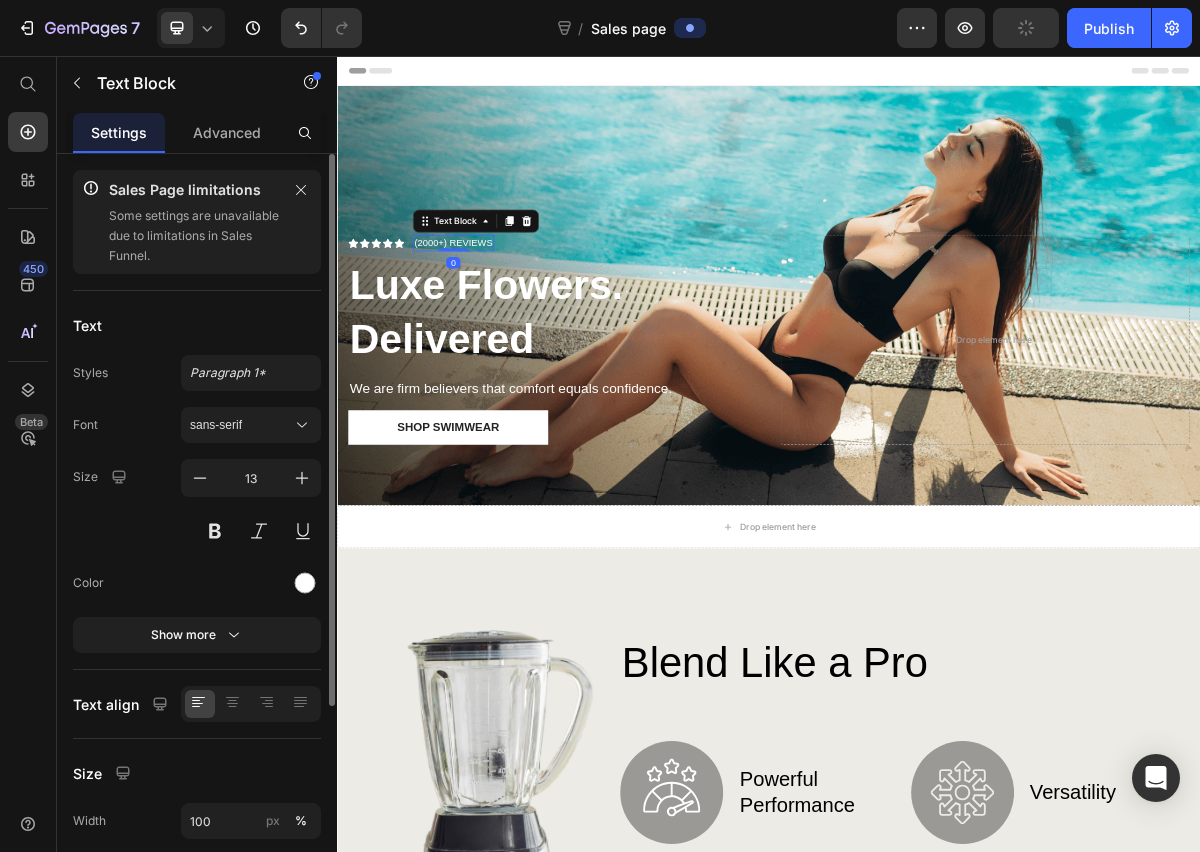 click on "(2000+) REVIEWS" at bounding box center (498, 316) 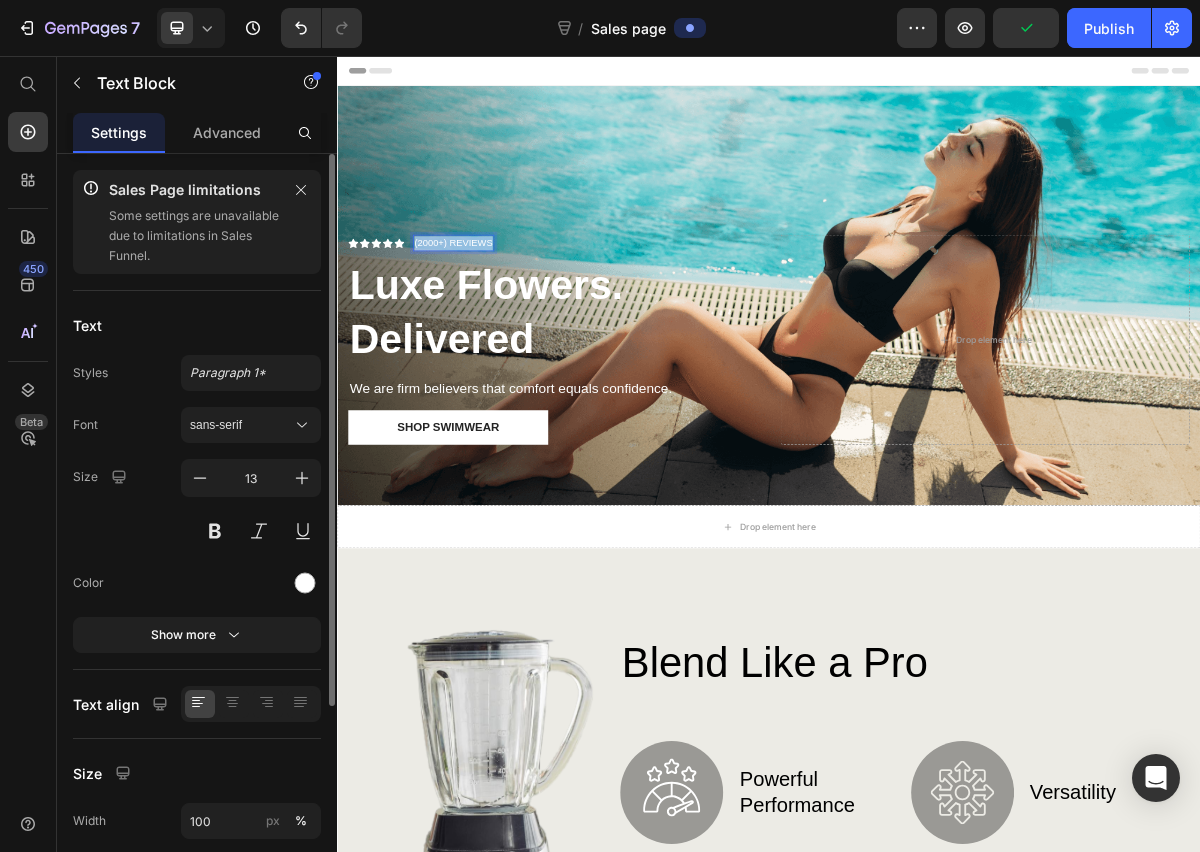 click on "(2000+) REVIEWS" at bounding box center (498, 316) 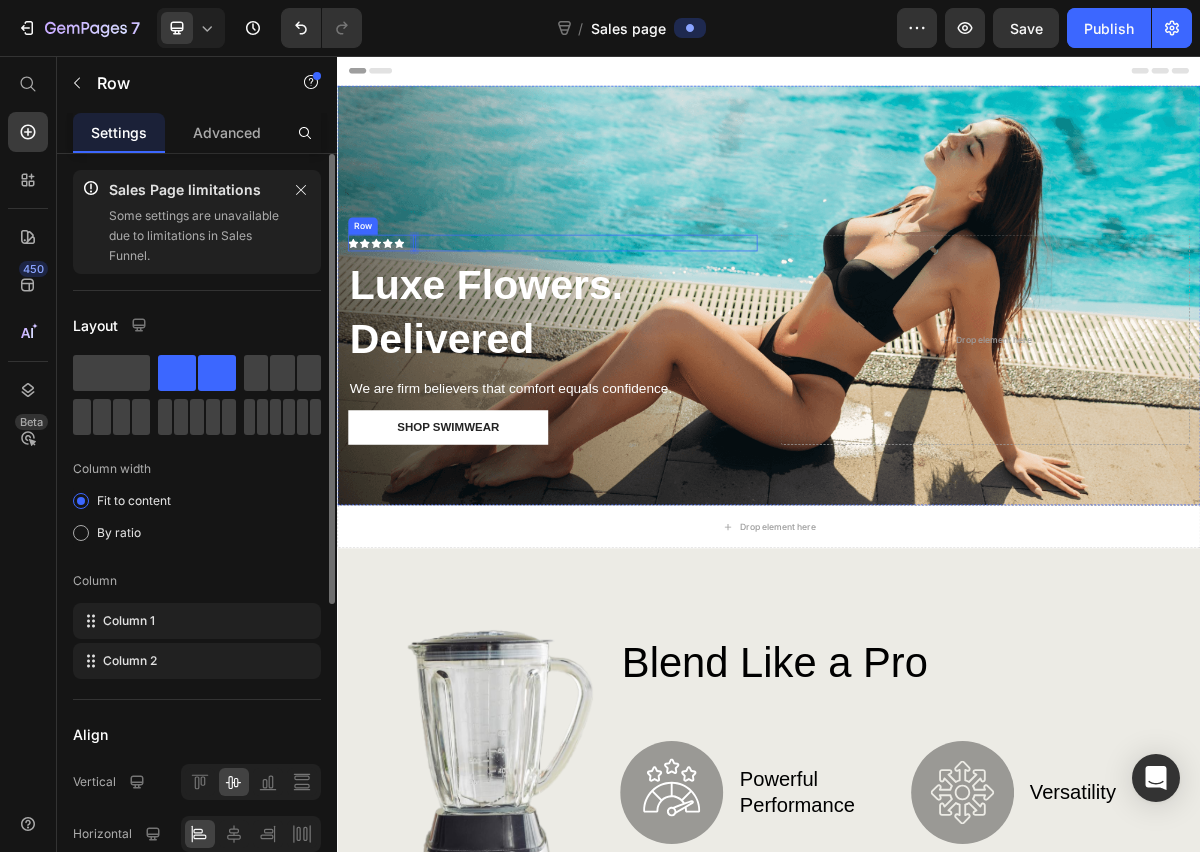 click on "Icon Icon Icon Icon Icon Icon List Text Block   0 Row" at bounding box center (636, 316) 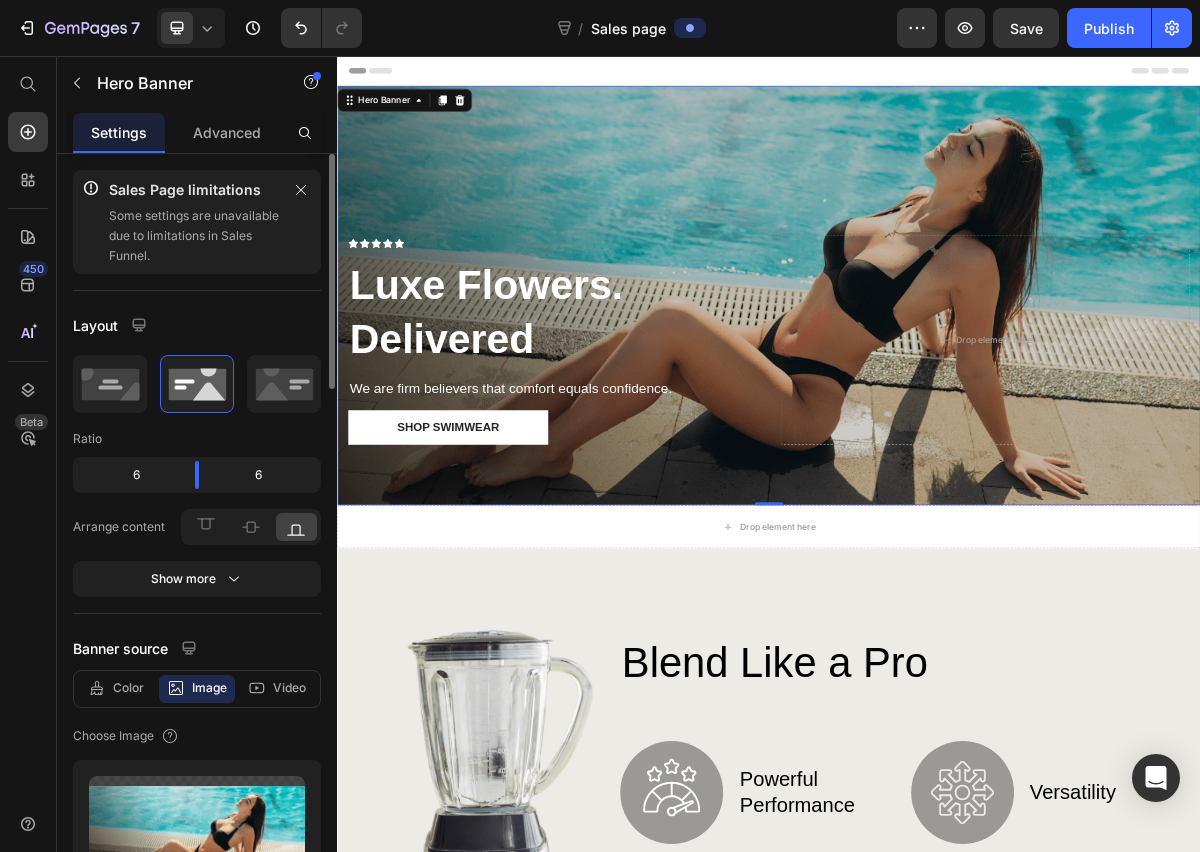 click at bounding box center [937, 388] 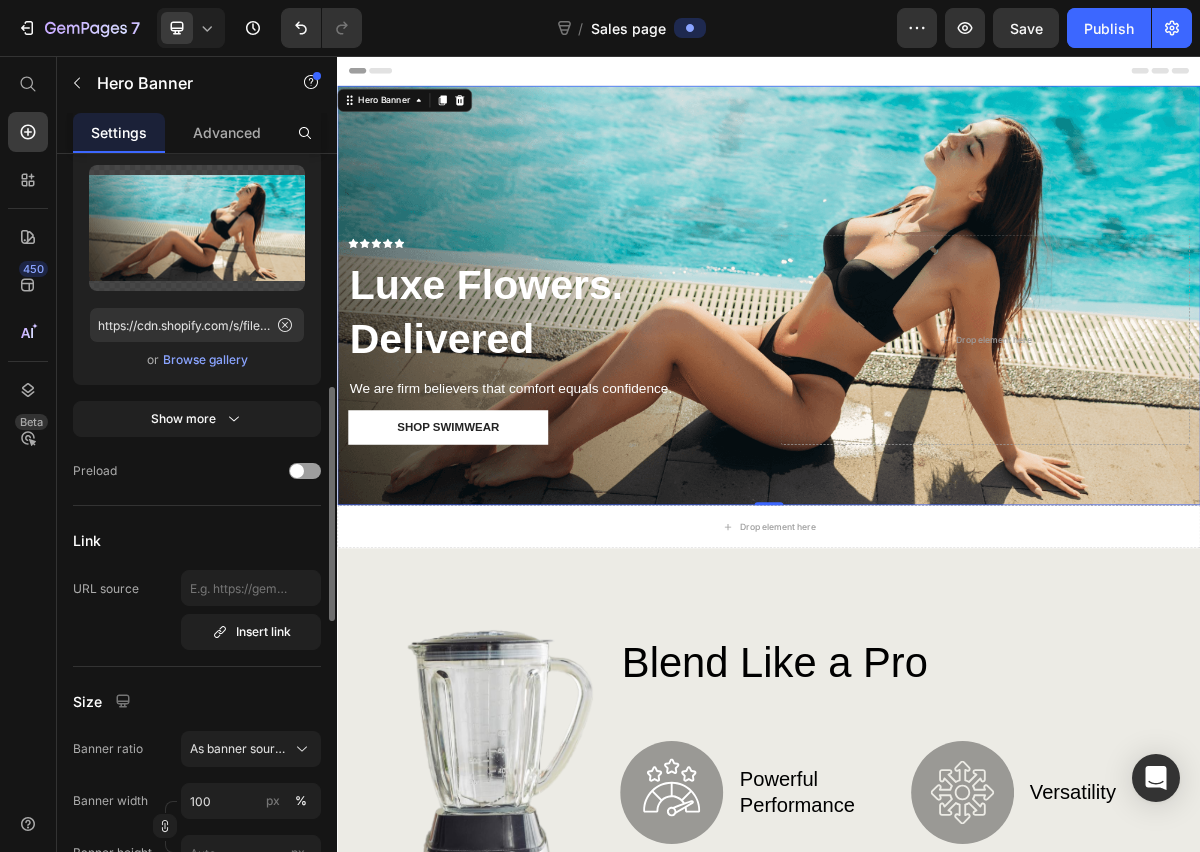 scroll, scrollTop: 565, scrollLeft: 0, axis: vertical 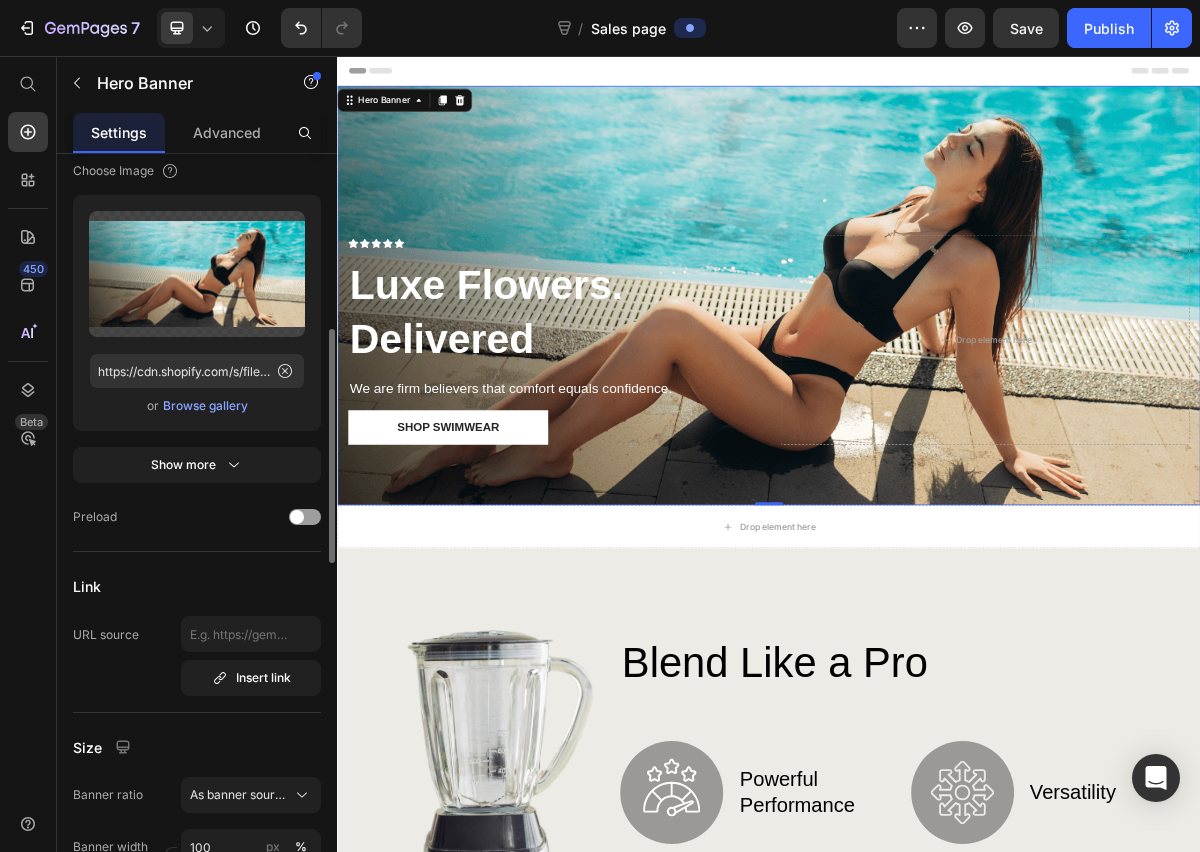 click on "Browse gallery" at bounding box center [205, 406] 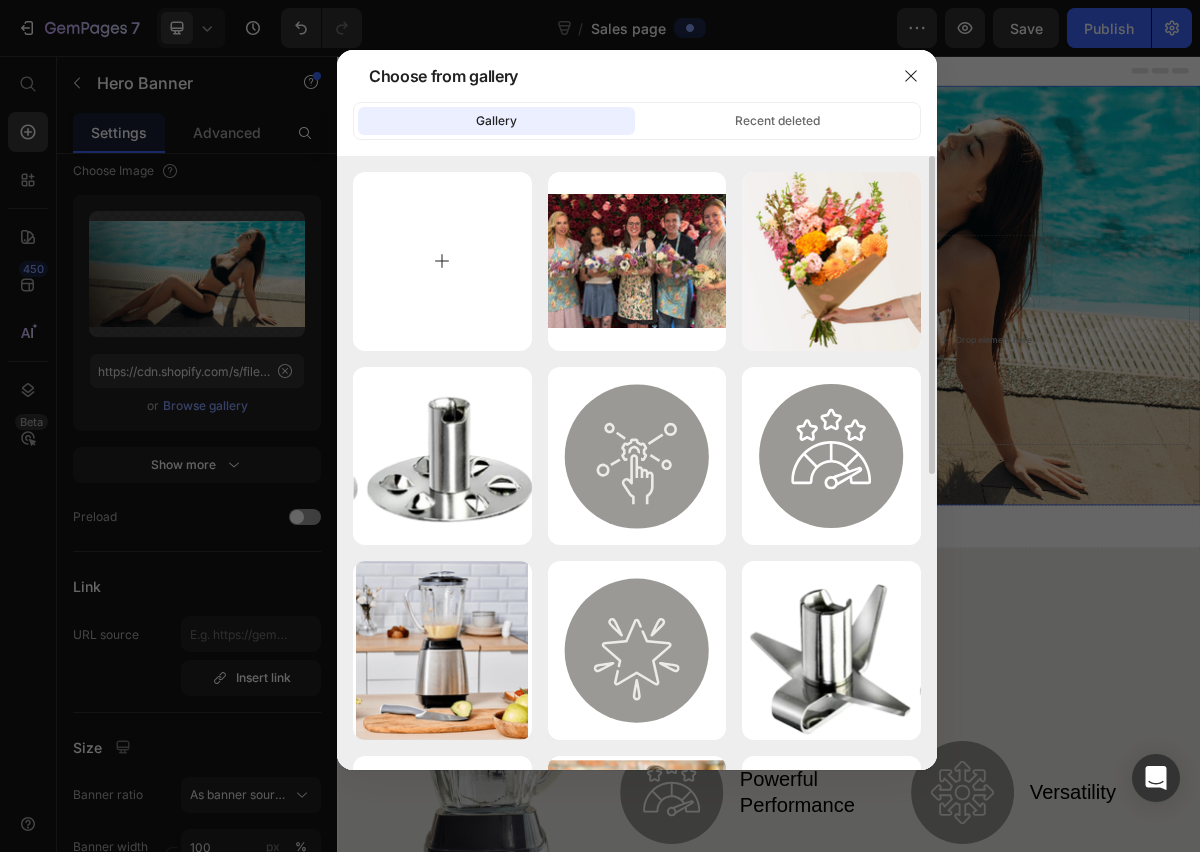 click at bounding box center [442, 261] 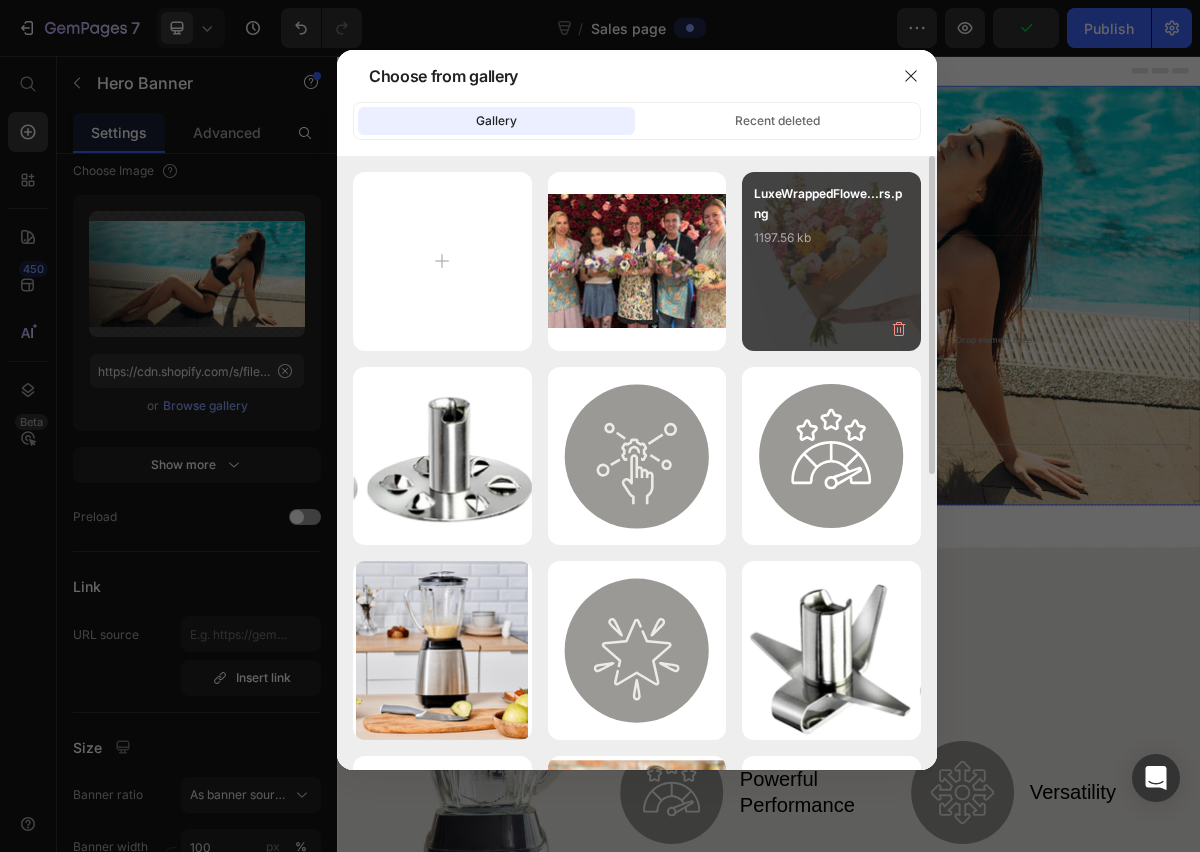 click on "LuxeWrappedFlowe...rs.png 1197.56 kb" at bounding box center (831, 261) 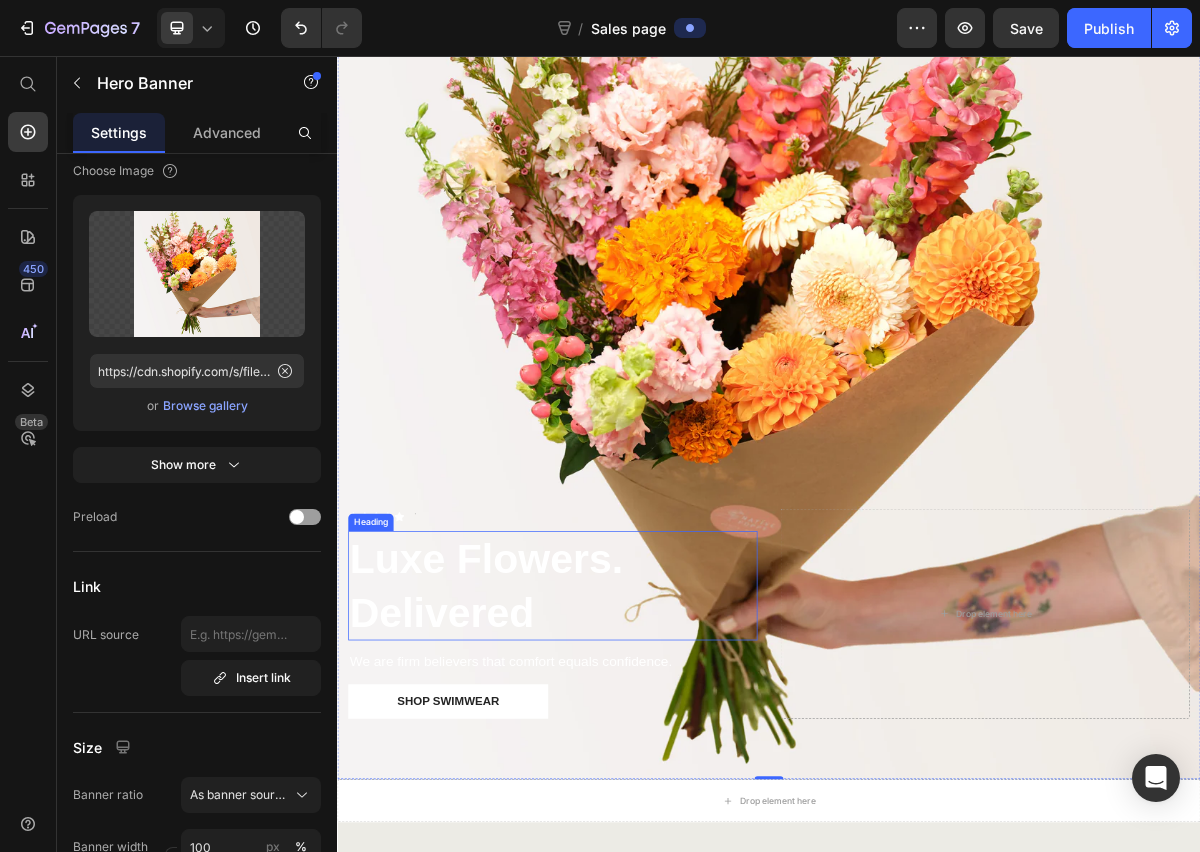 scroll, scrollTop: 401, scrollLeft: 0, axis: vertical 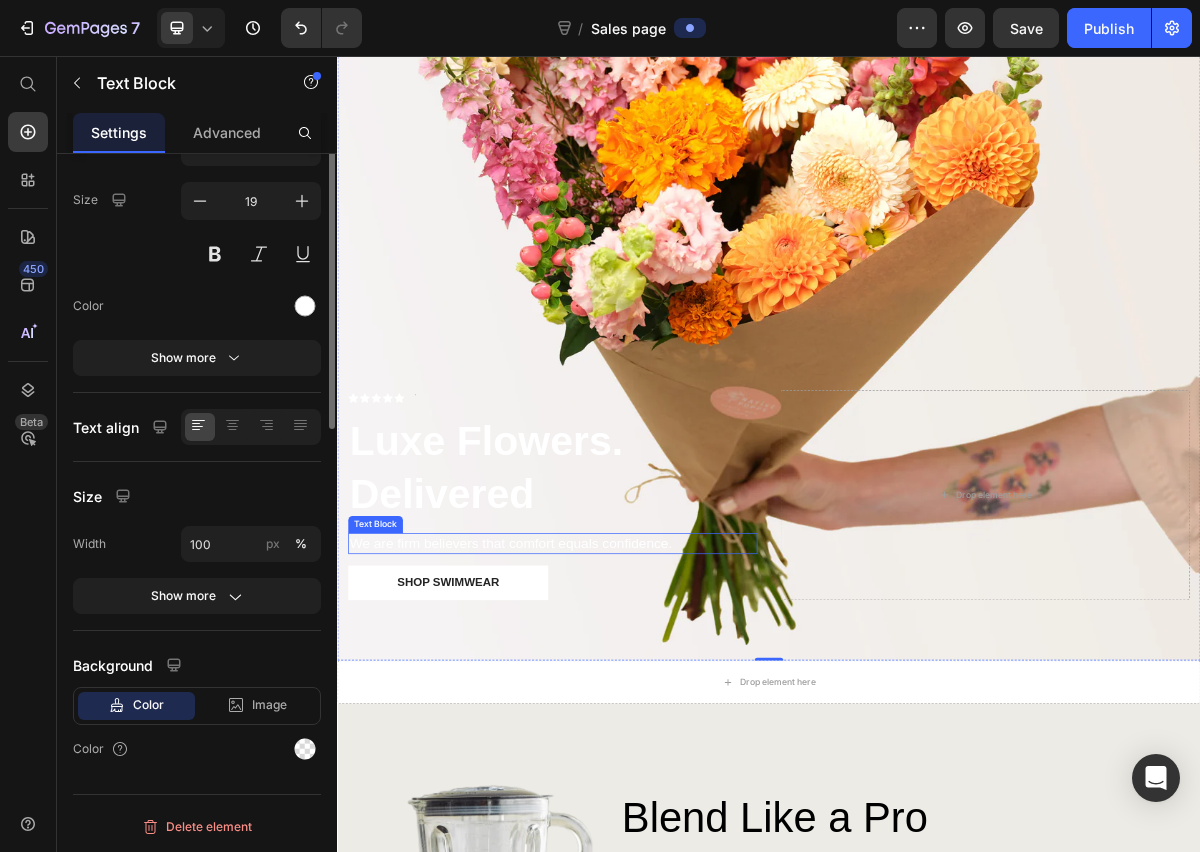 click on "We are firm believers that comfort equals confidence." at bounding box center [636, 733] 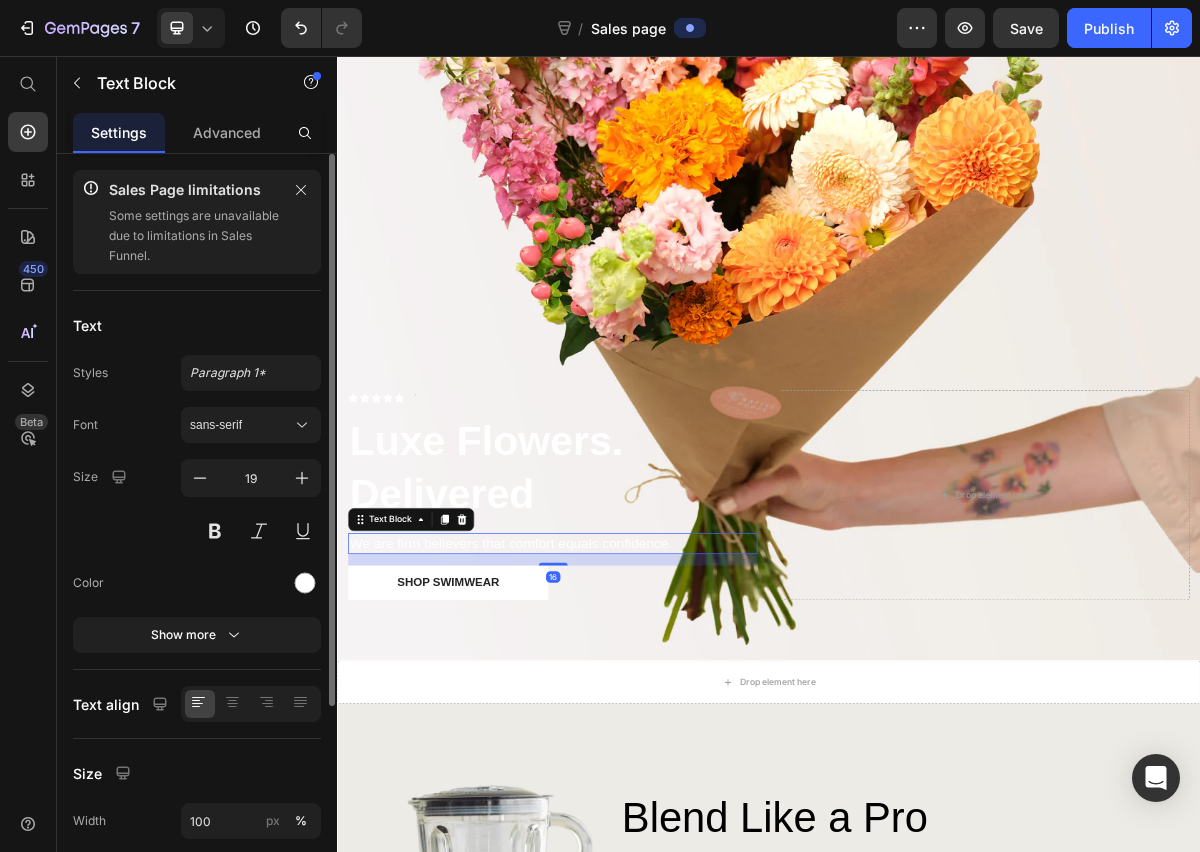 click on "We are firm believers that comfort equals confidence." at bounding box center [636, 733] 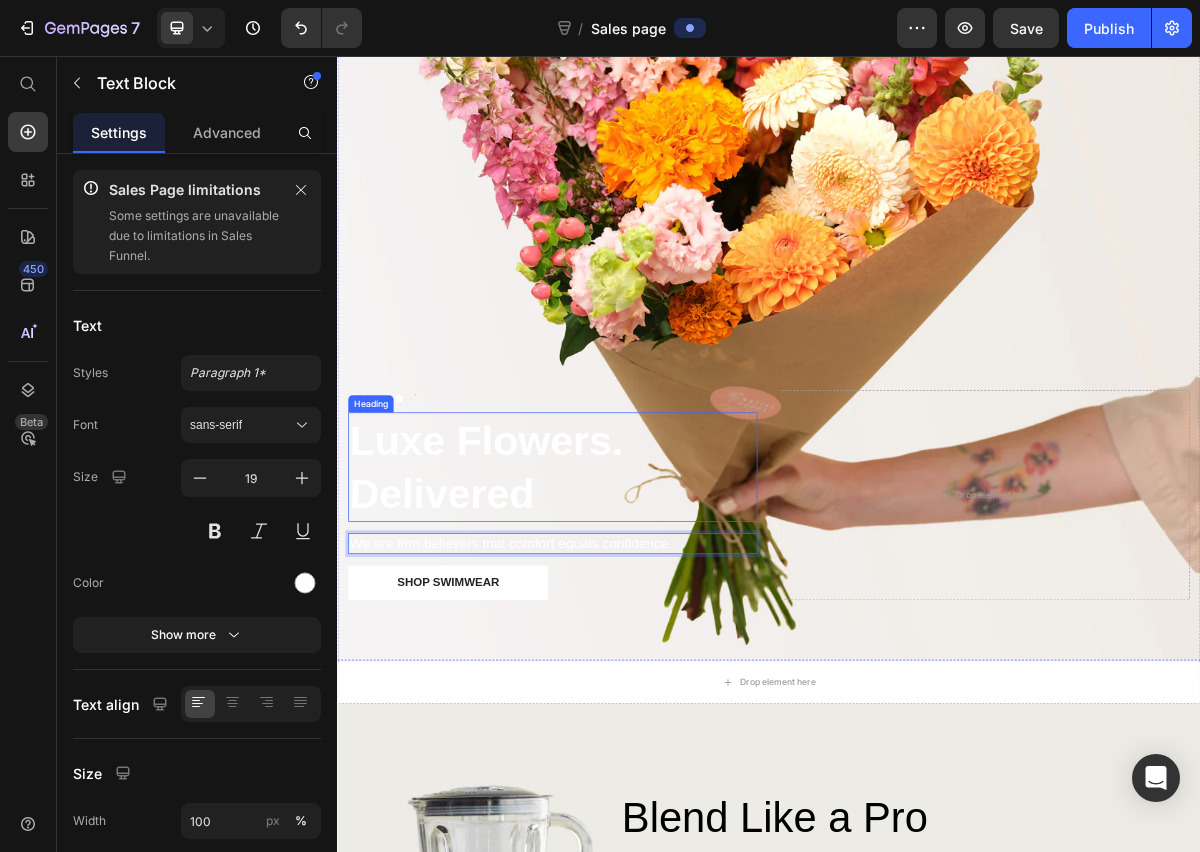 click on "Luxe Flowers. Delivered" at bounding box center [636, 627] 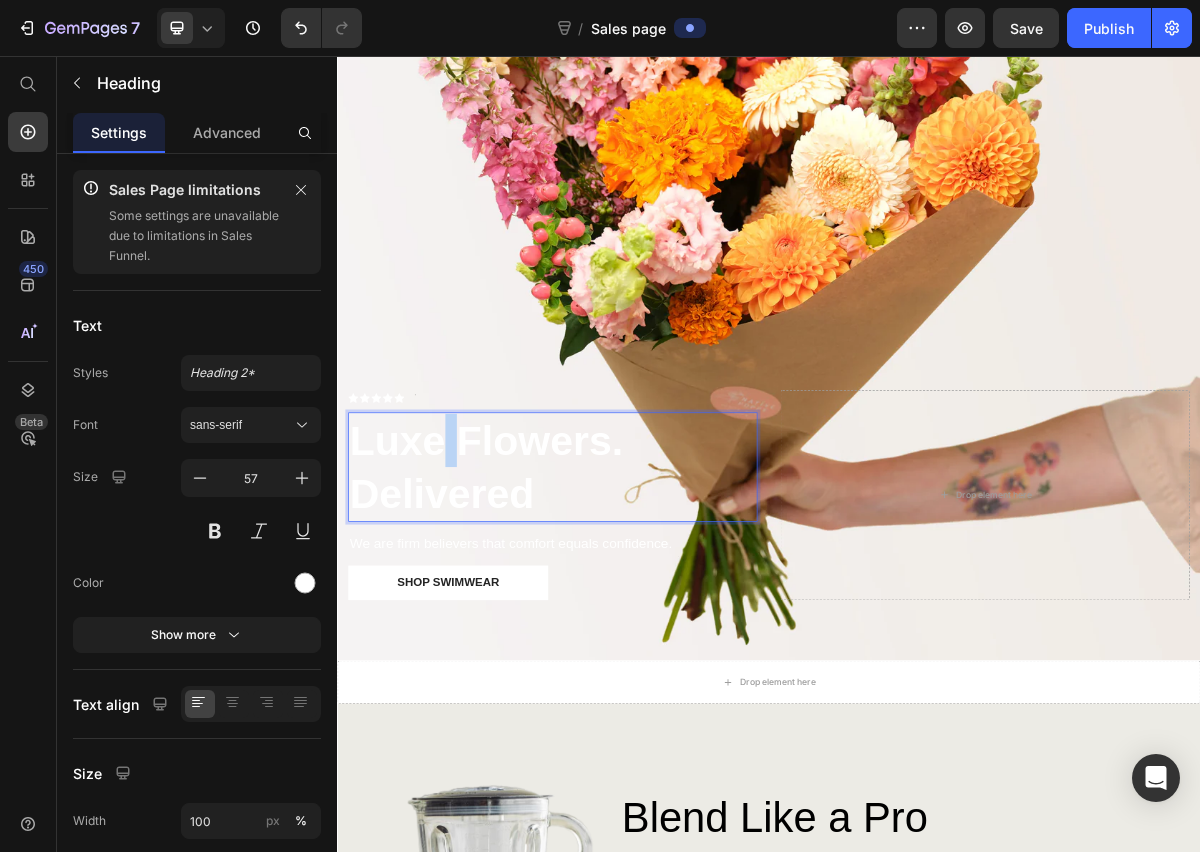 click on "Luxe Flowers. Delivered" at bounding box center (636, 627) 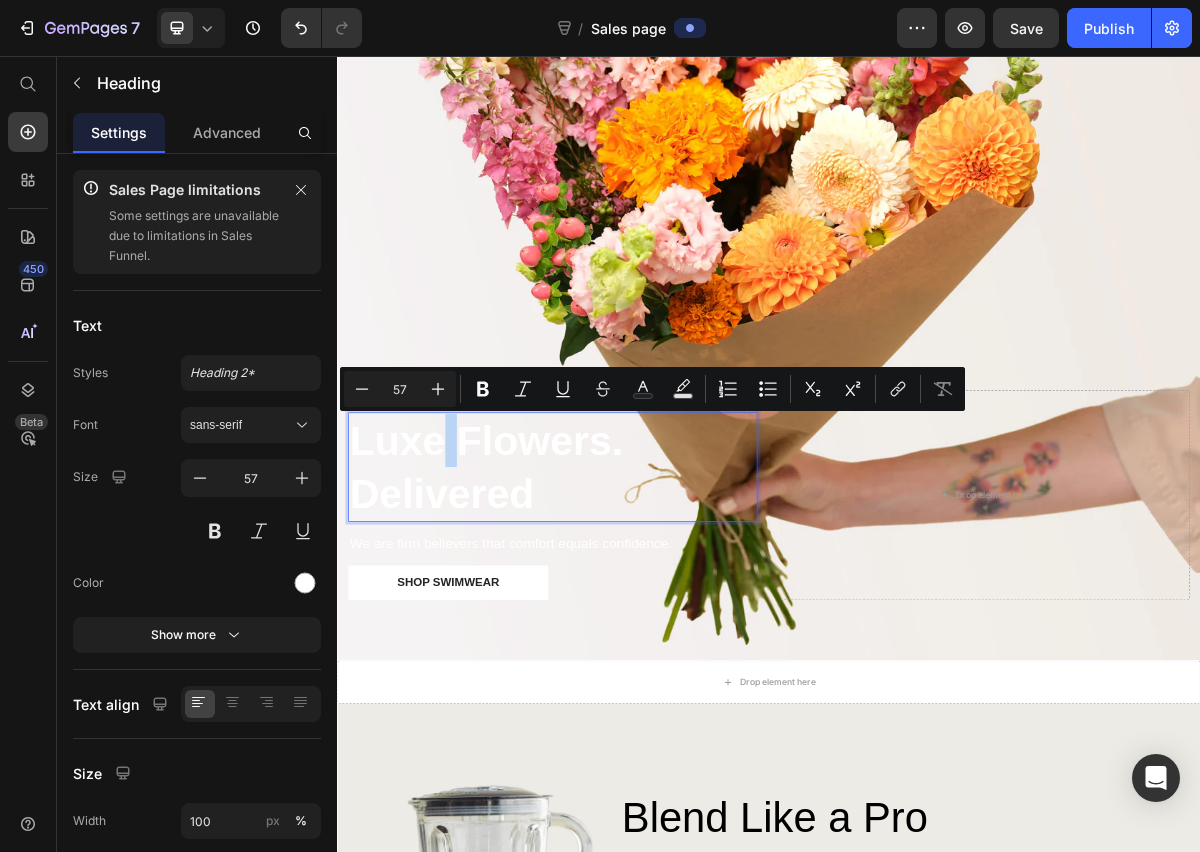 click on "Luxe Flowers. Delivered" at bounding box center (636, 627) 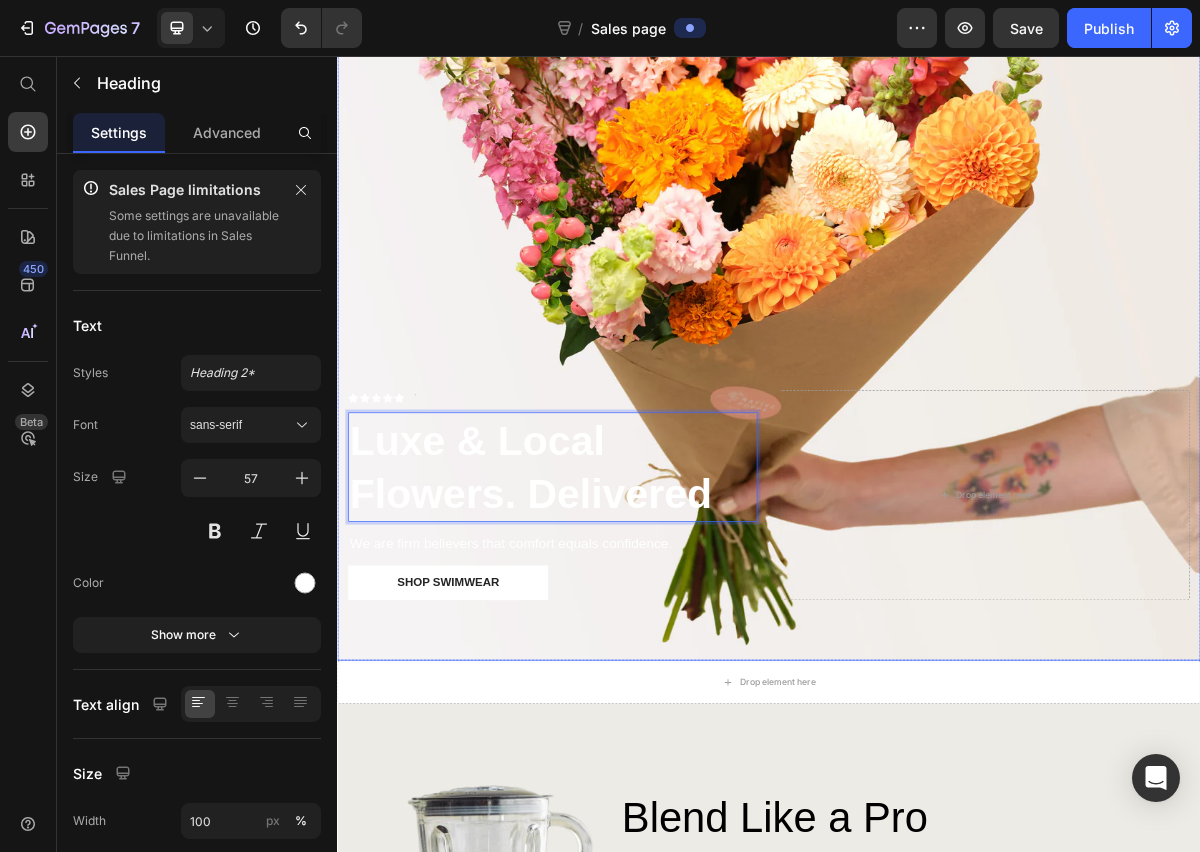 click on "Icon Icon Icon Icon Icon Icon List Text Block Row Luxe & Local Flowers. Delivered Heading   16 We are firm believers that comfort equals confidence. Text Block Shop Swimwear Button" at bounding box center [636, 666] 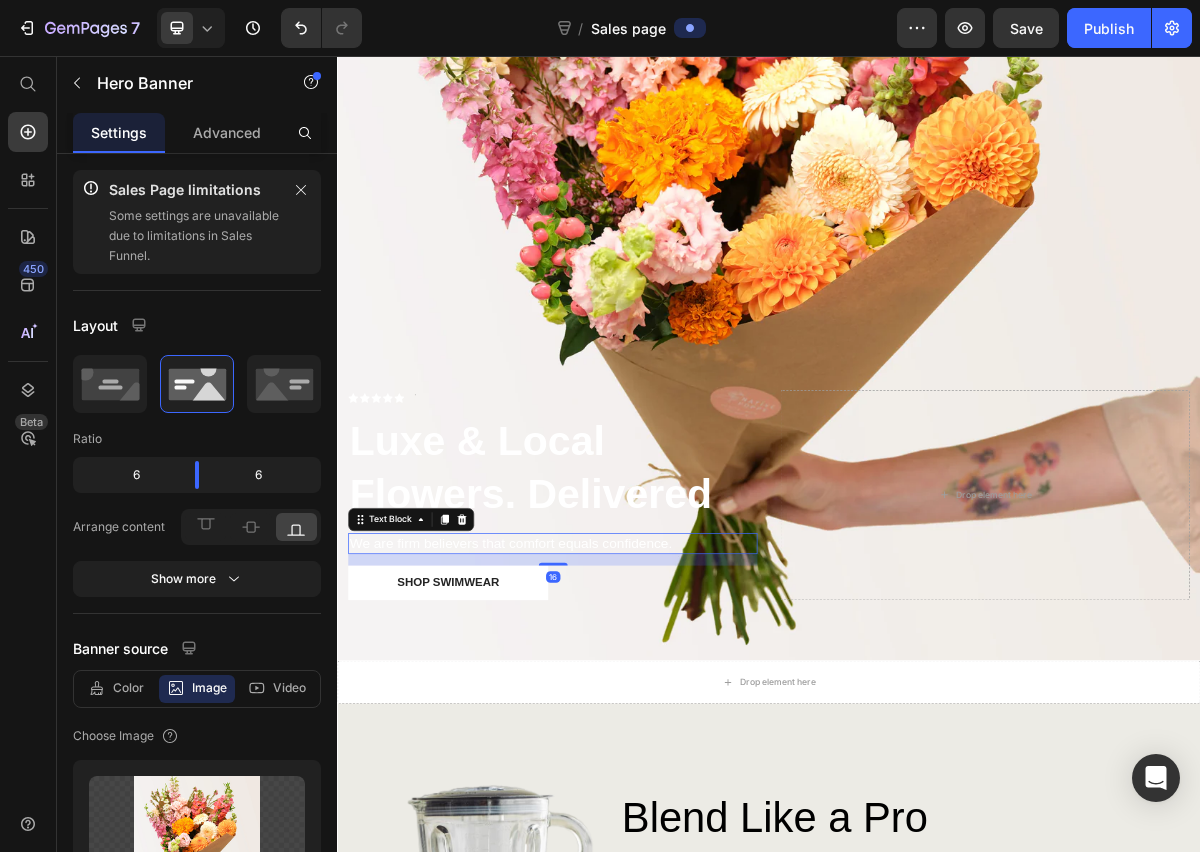 click on "We are firm believers that comfort equals confidence." at bounding box center (636, 733) 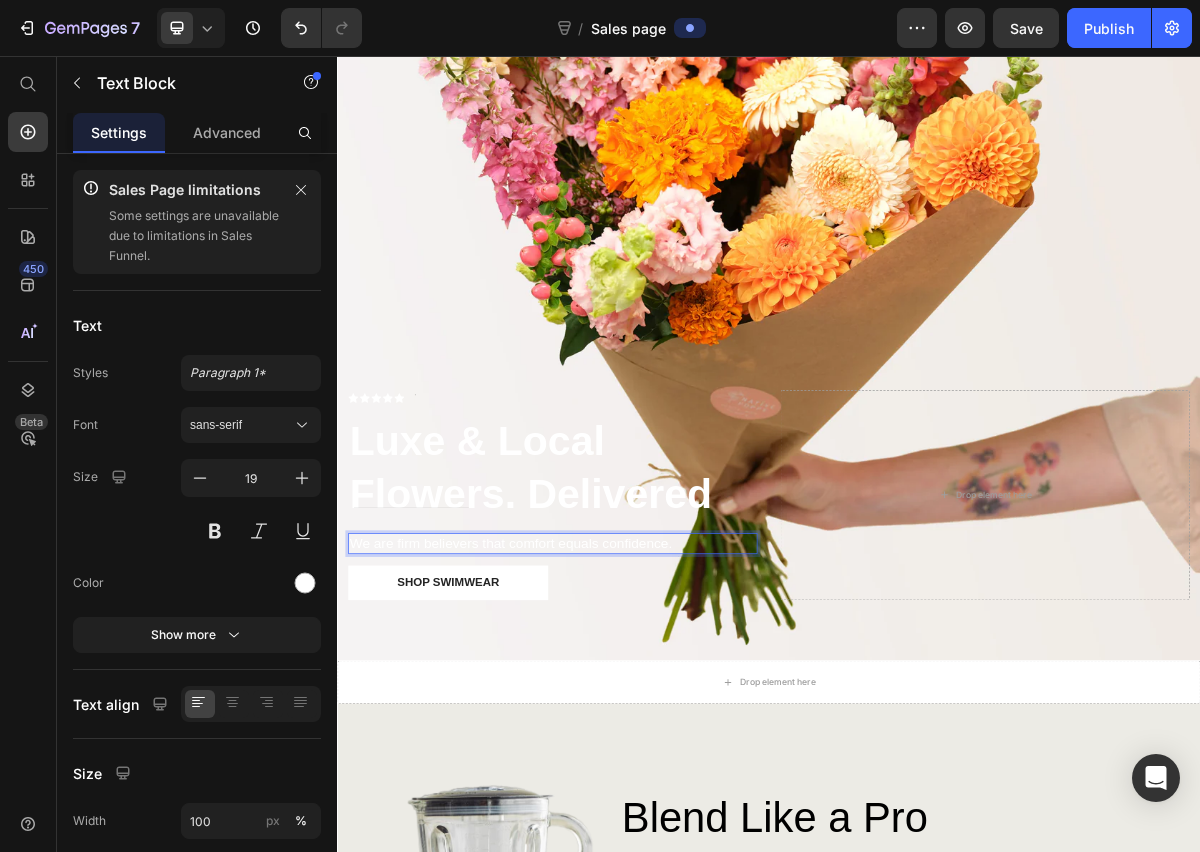 click on "We are firm believers that comfort equals confidence." at bounding box center (636, 733) 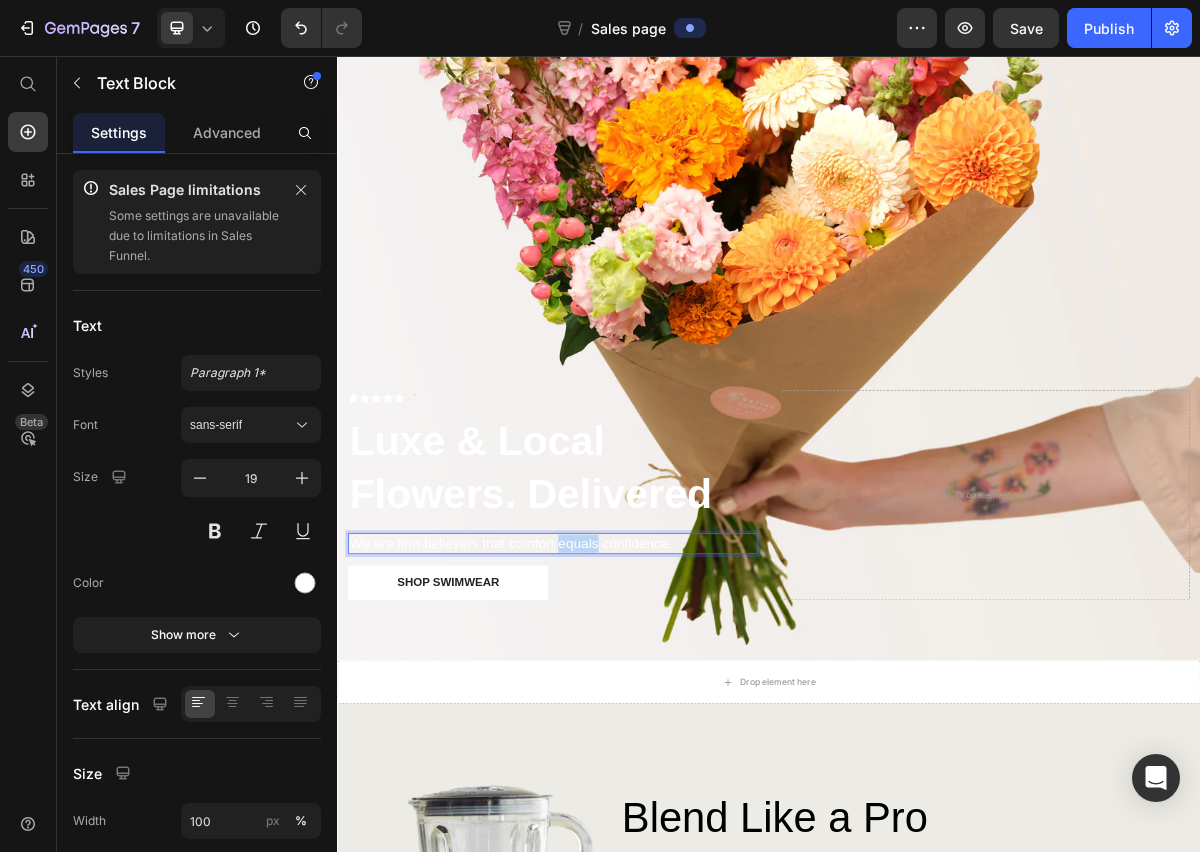 click on "We are firm believers that comfort equals confidence." at bounding box center [636, 733] 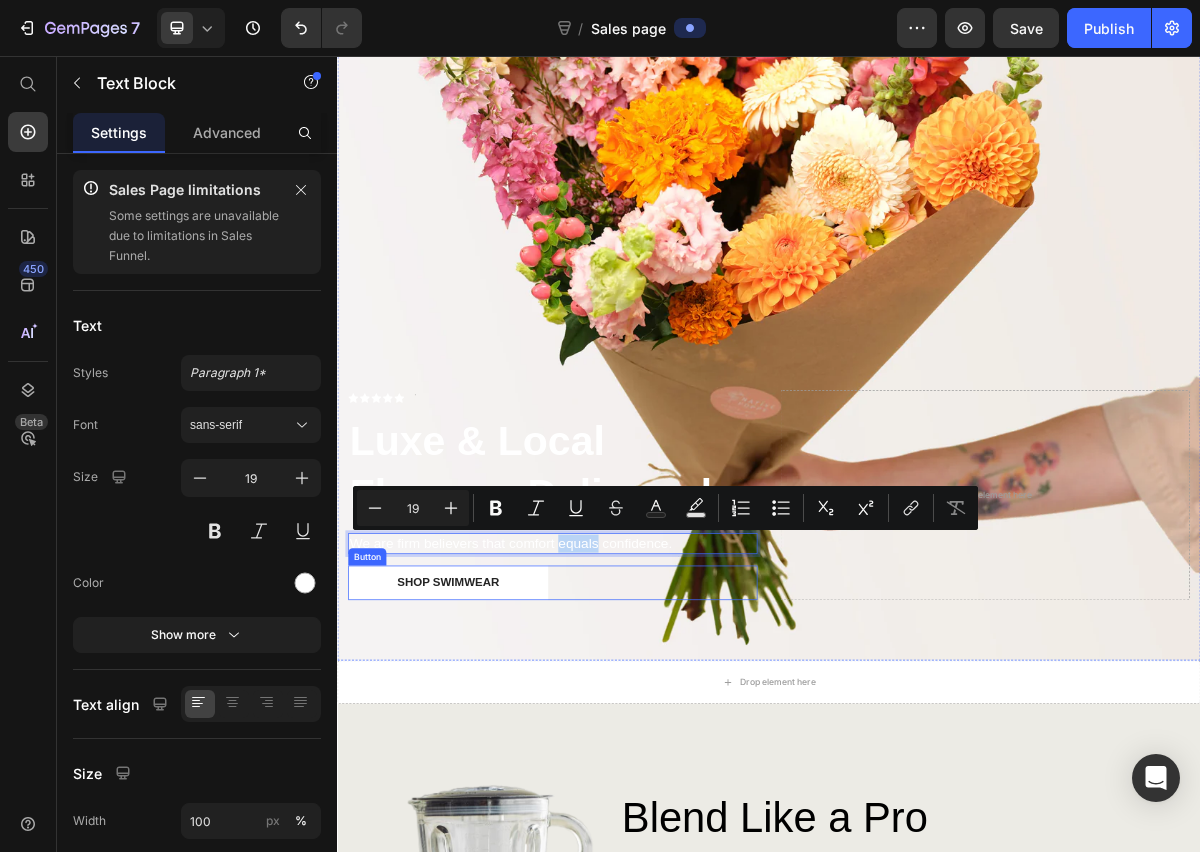 click on "Shop Swimwear Button" at bounding box center (636, 788) 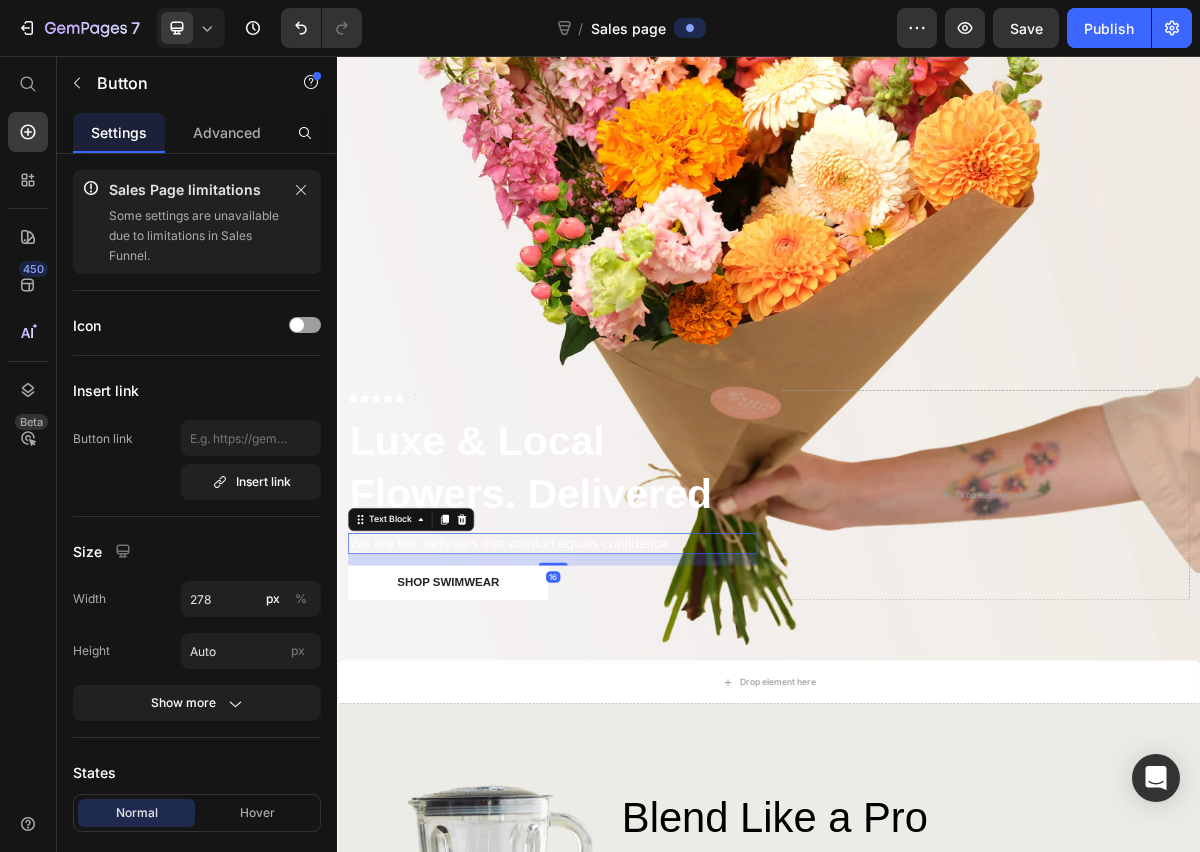 click on "We are firm believers that comfort equals confidence." at bounding box center [636, 733] 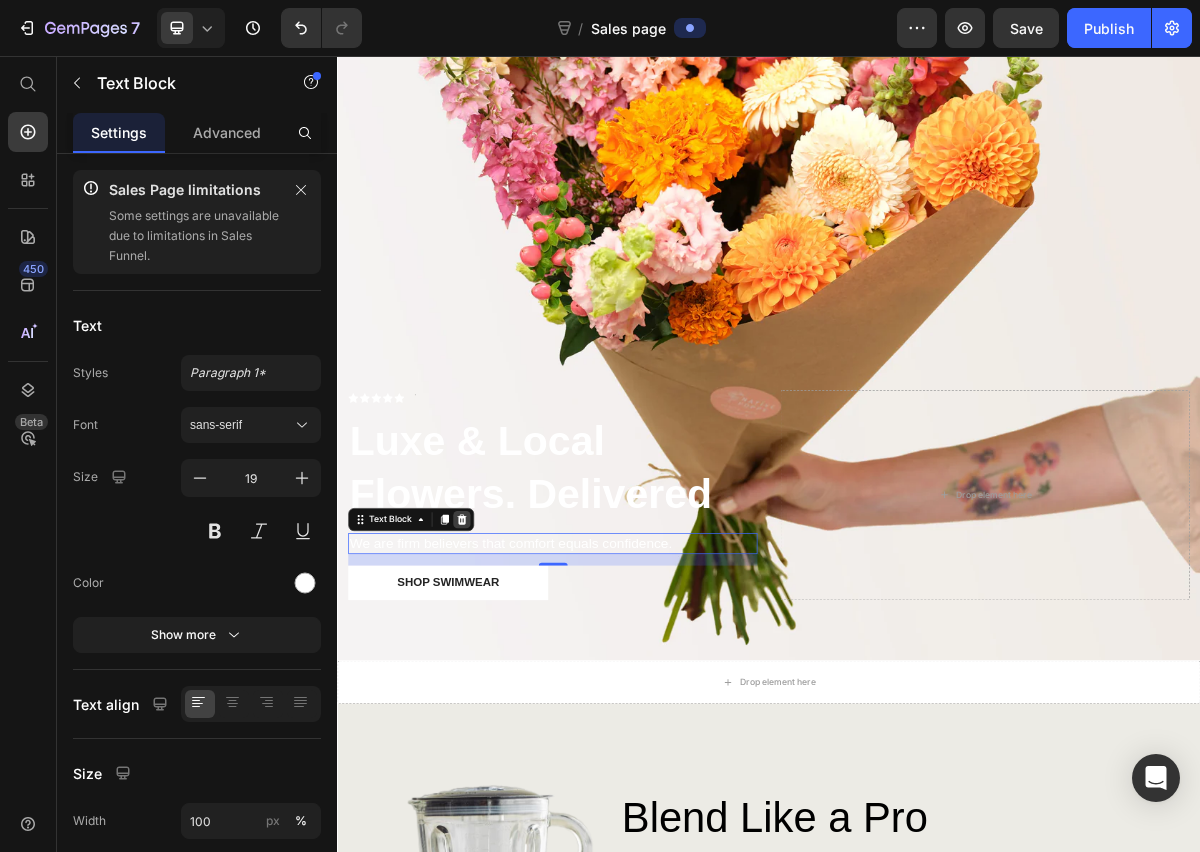 click 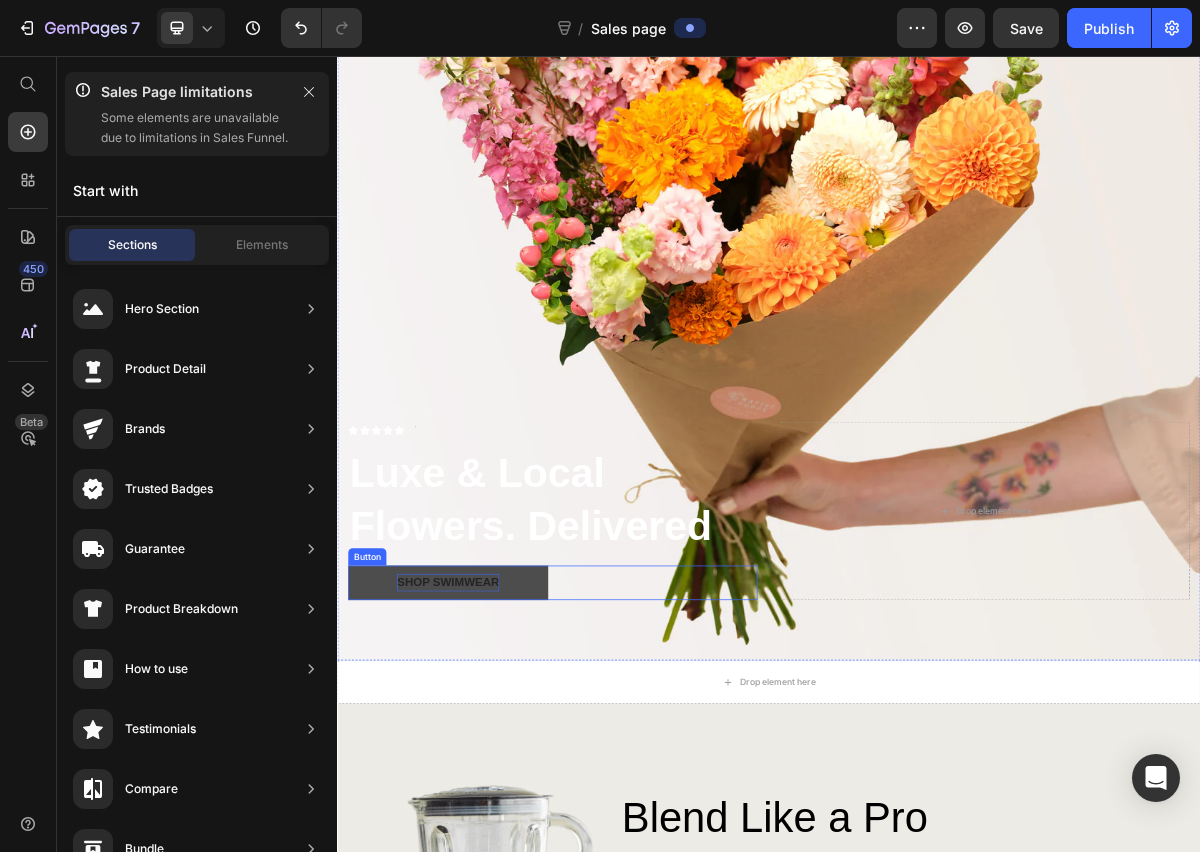 click on "Shop Swimwear" at bounding box center (491, 788) 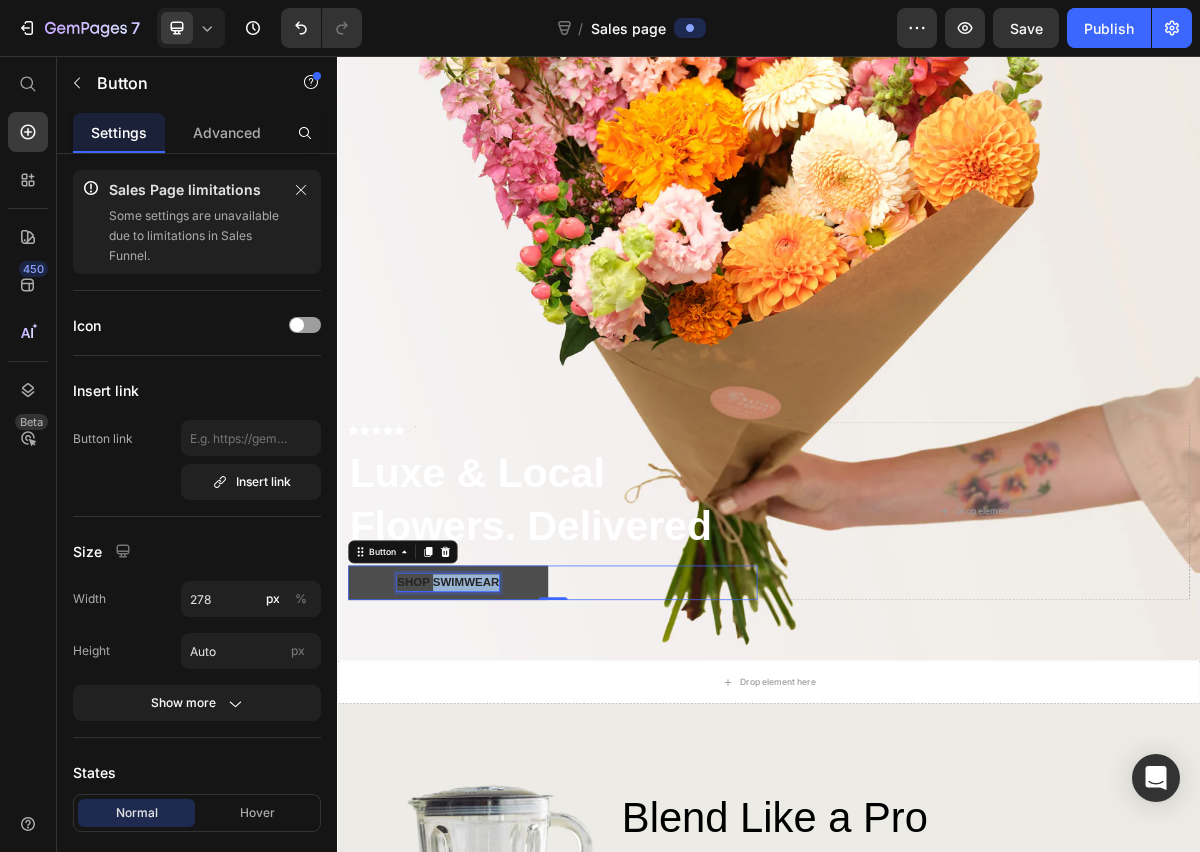 click on "Shop Swimwear" at bounding box center (491, 788) 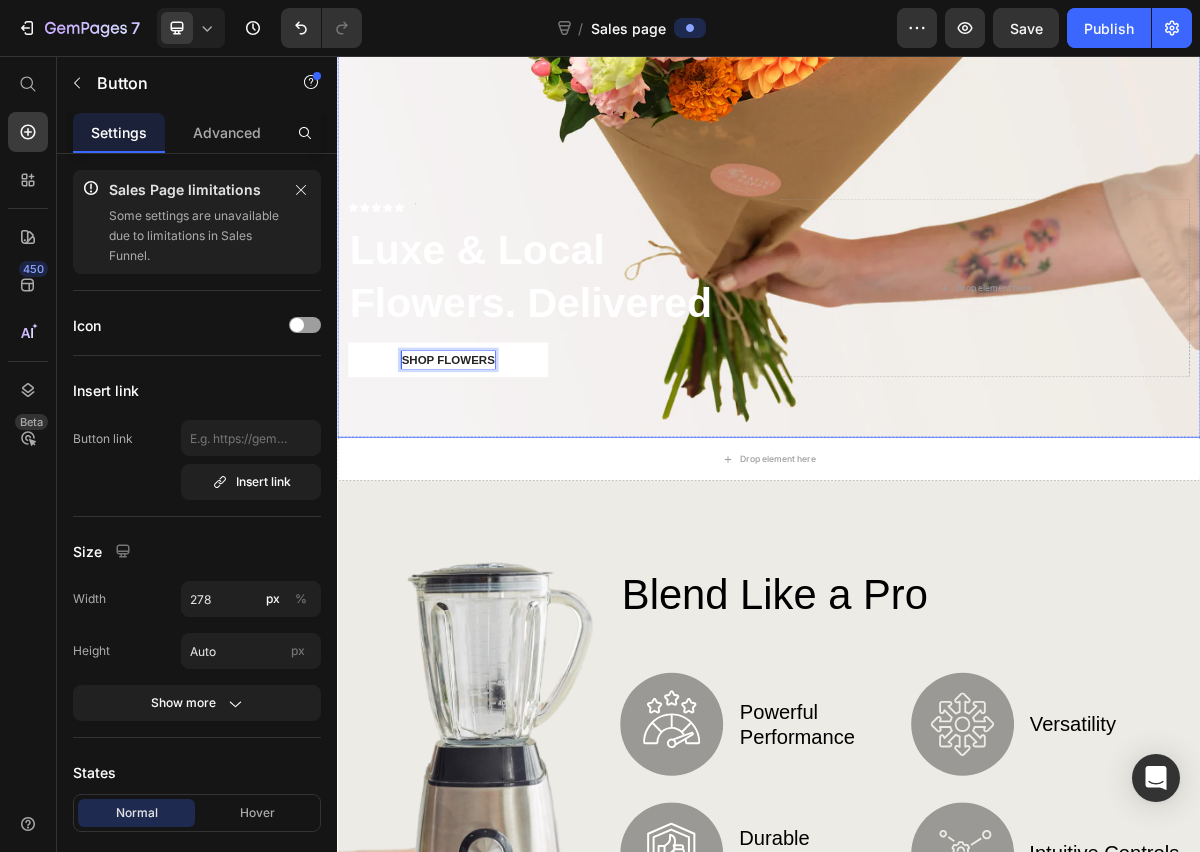 scroll, scrollTop: 846, scrollLeft: 0, axis: vertical 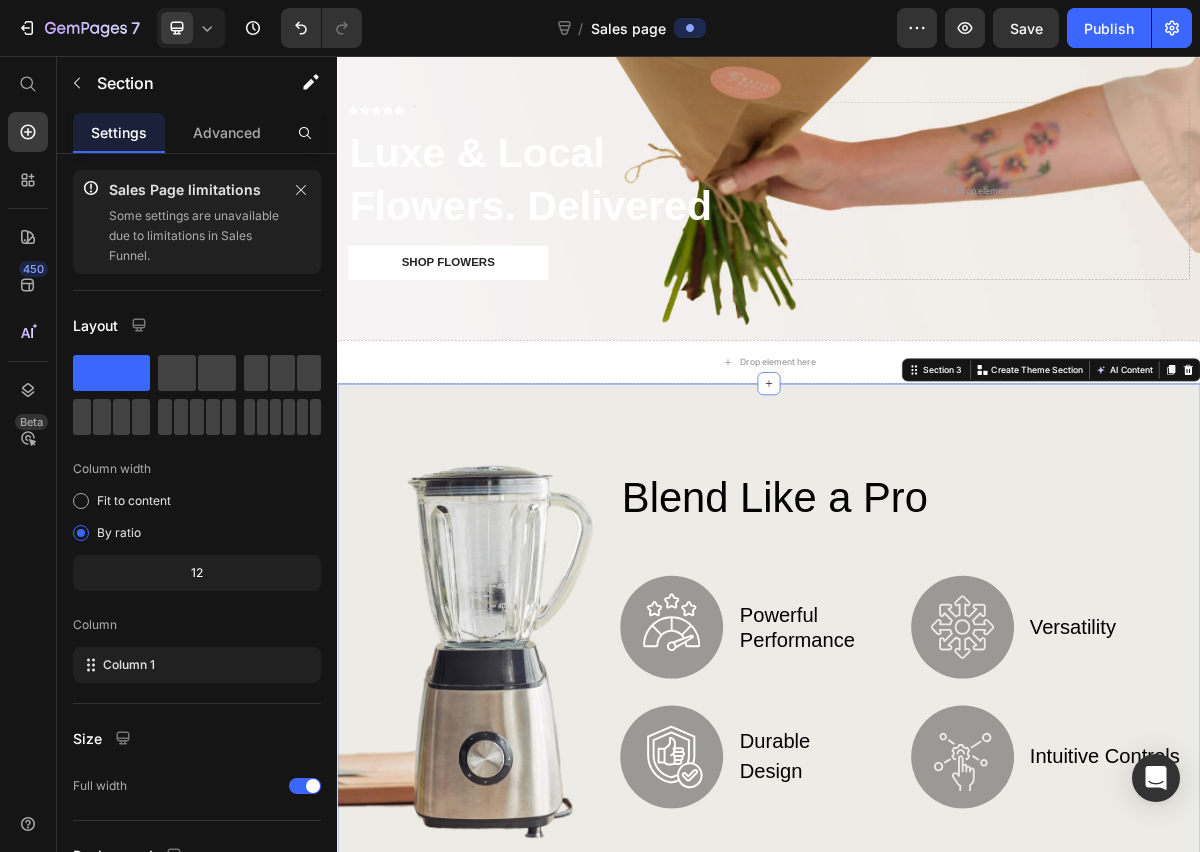 click on "Image Blend Like a Pro Heading Image Powerful Performance Text Block Row Image Durable Design Text Block Row Image Versatility Text Block Row Image Intuitive Controls Text Block Row Row Row Row Section 3   You can create reusable sections Create Theme Section AI Content Write with GemAI What would you like to describe here? Tone and Voice Persuasive Product Mini Wrapped Bouquet Show more Generate" at bounding box center [937, 877] 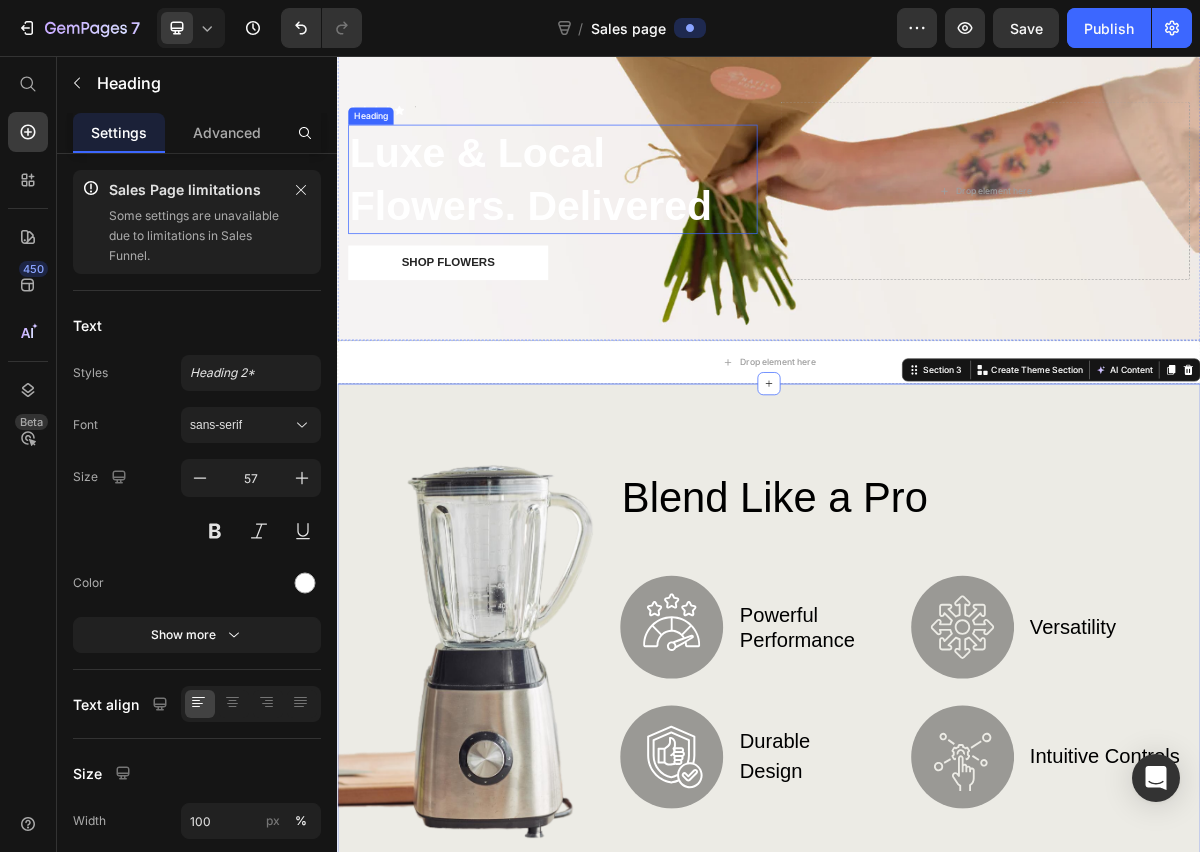 click on "Luxe & Local Flowers. Delivered" at bounding box center (636, 227) 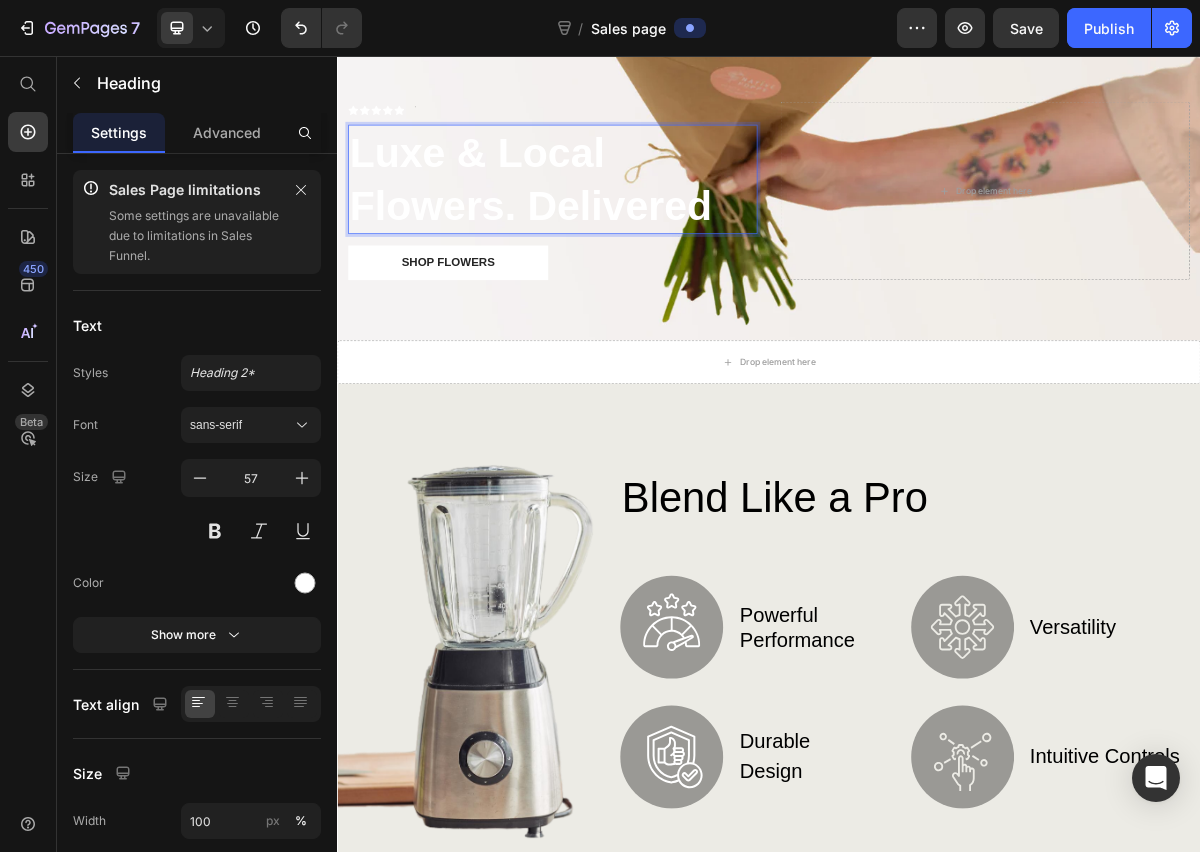 click on "Luxe & Local Flowers. Delivered" at bounding box center (636, 227) 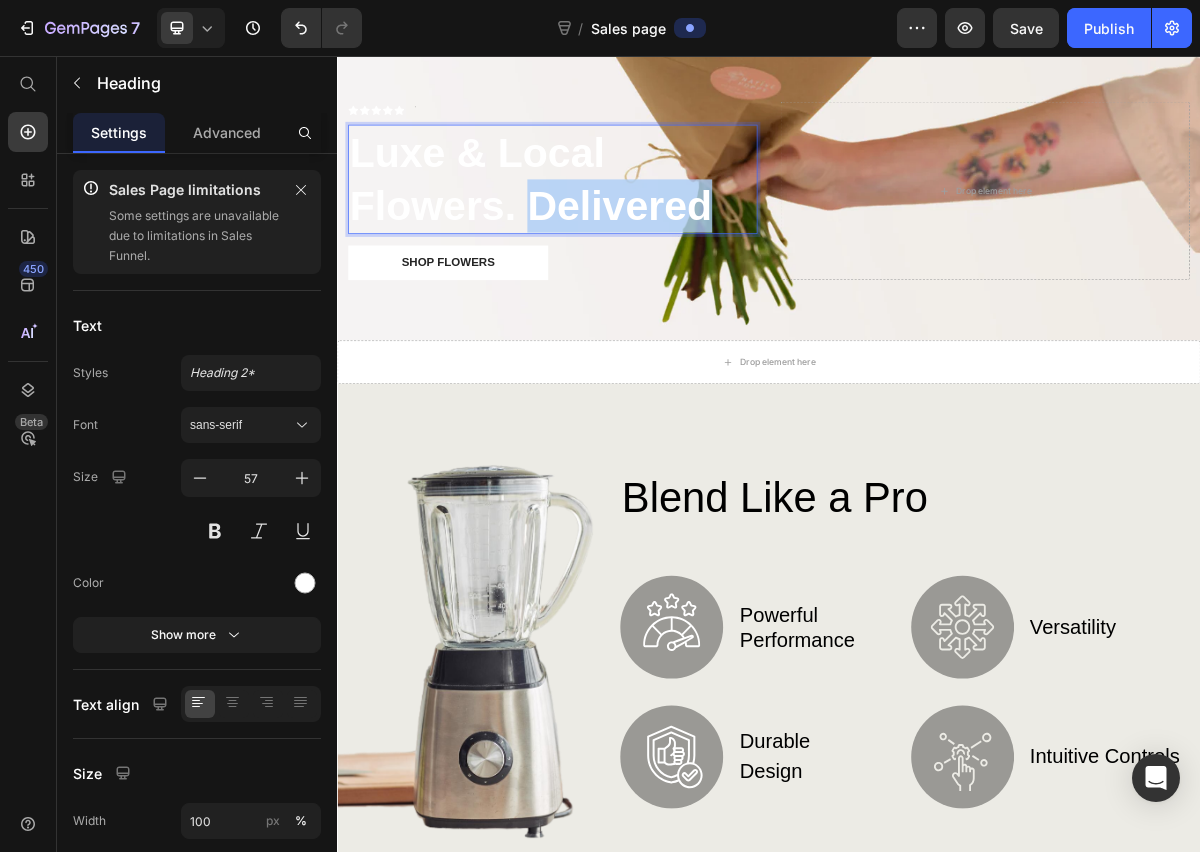 click on "Luxe & Local Flowers. Delivered" at bounding box center (636, 227) 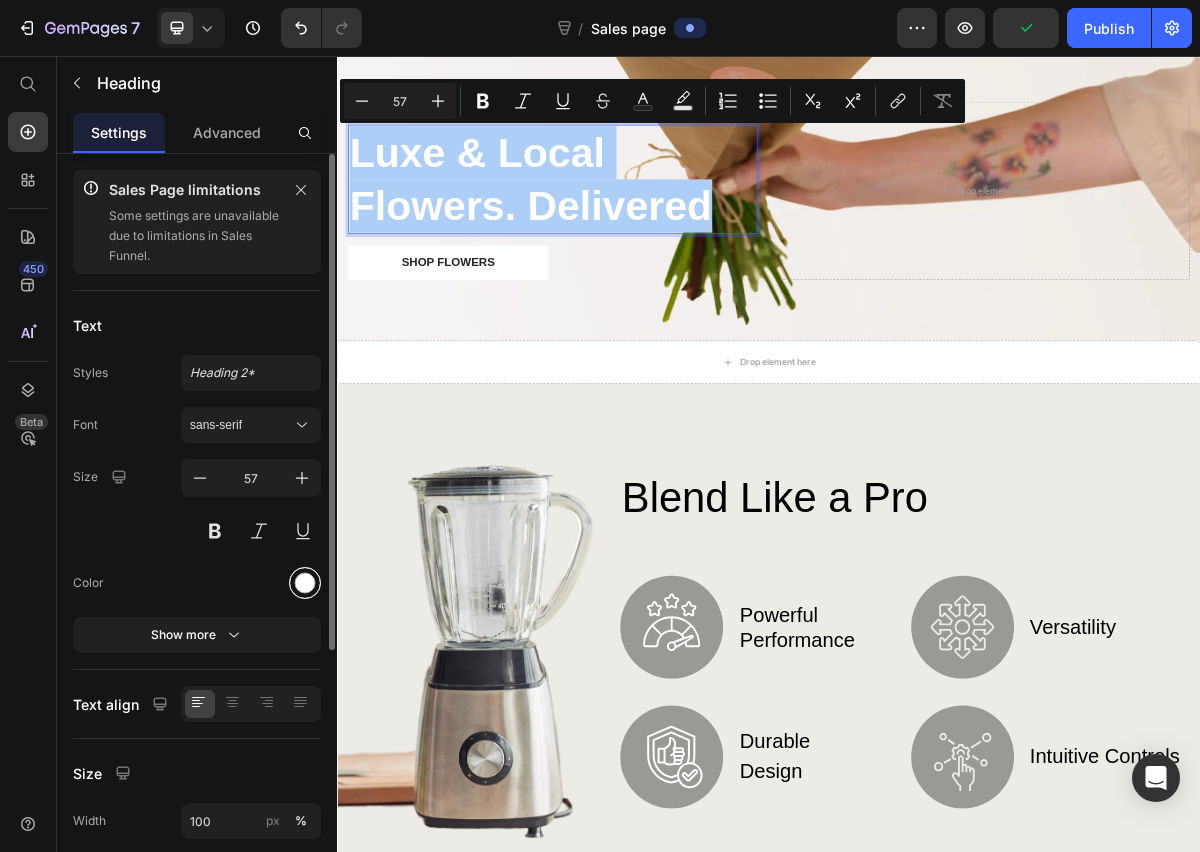 click at bounding box center [305, 583] 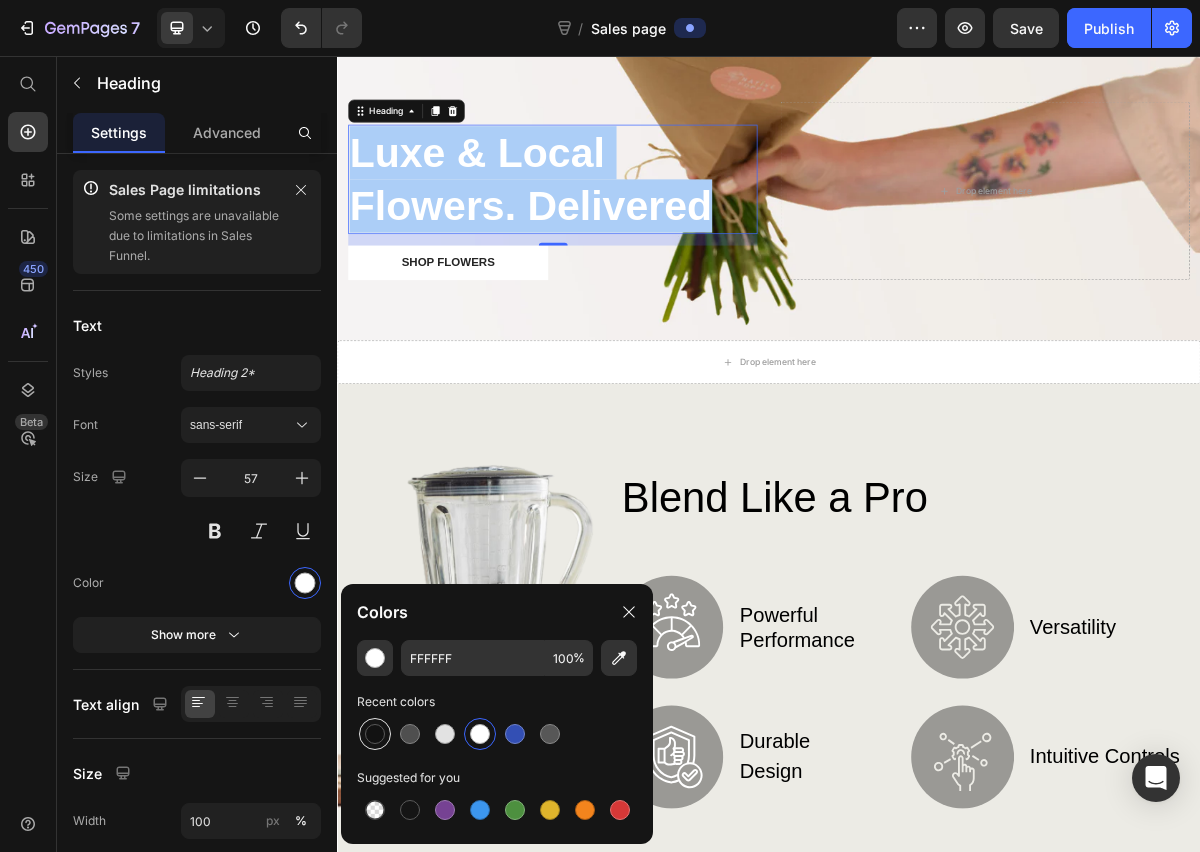 click at bounding box center (375, 734) 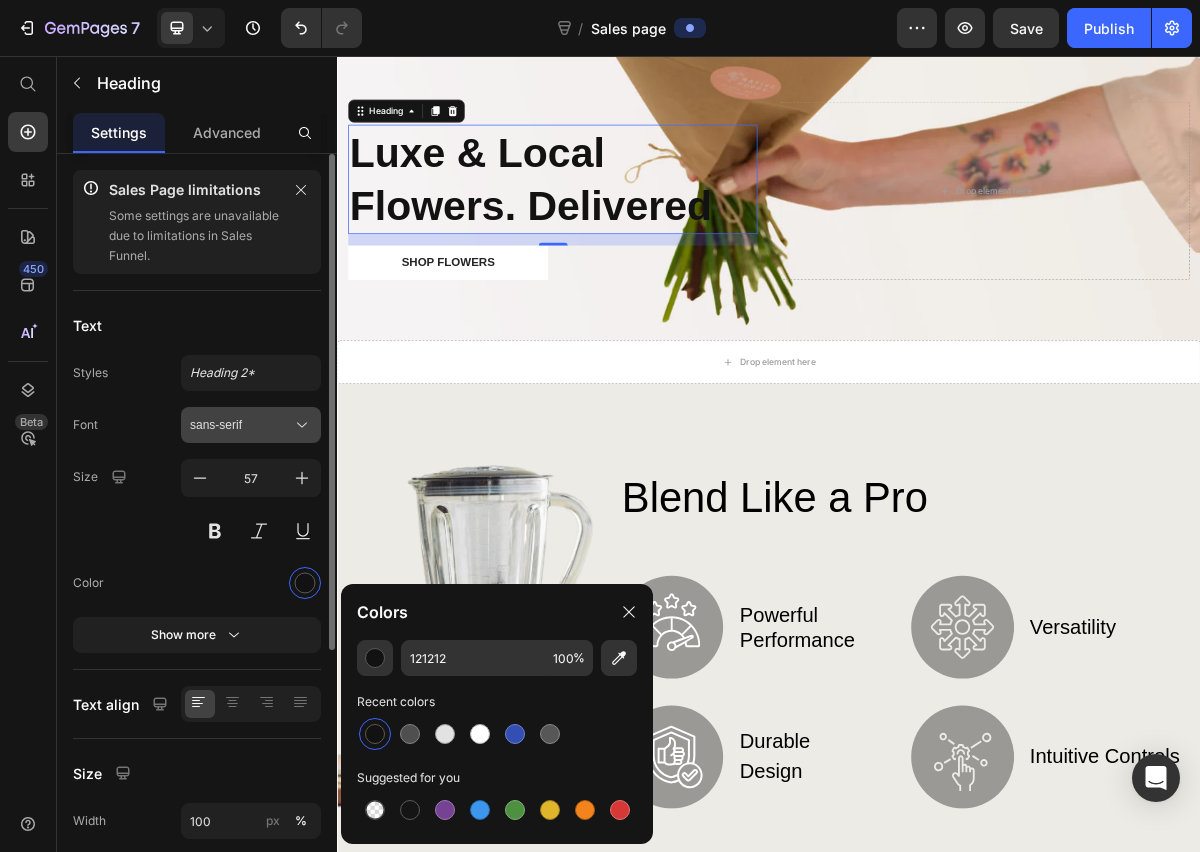 click 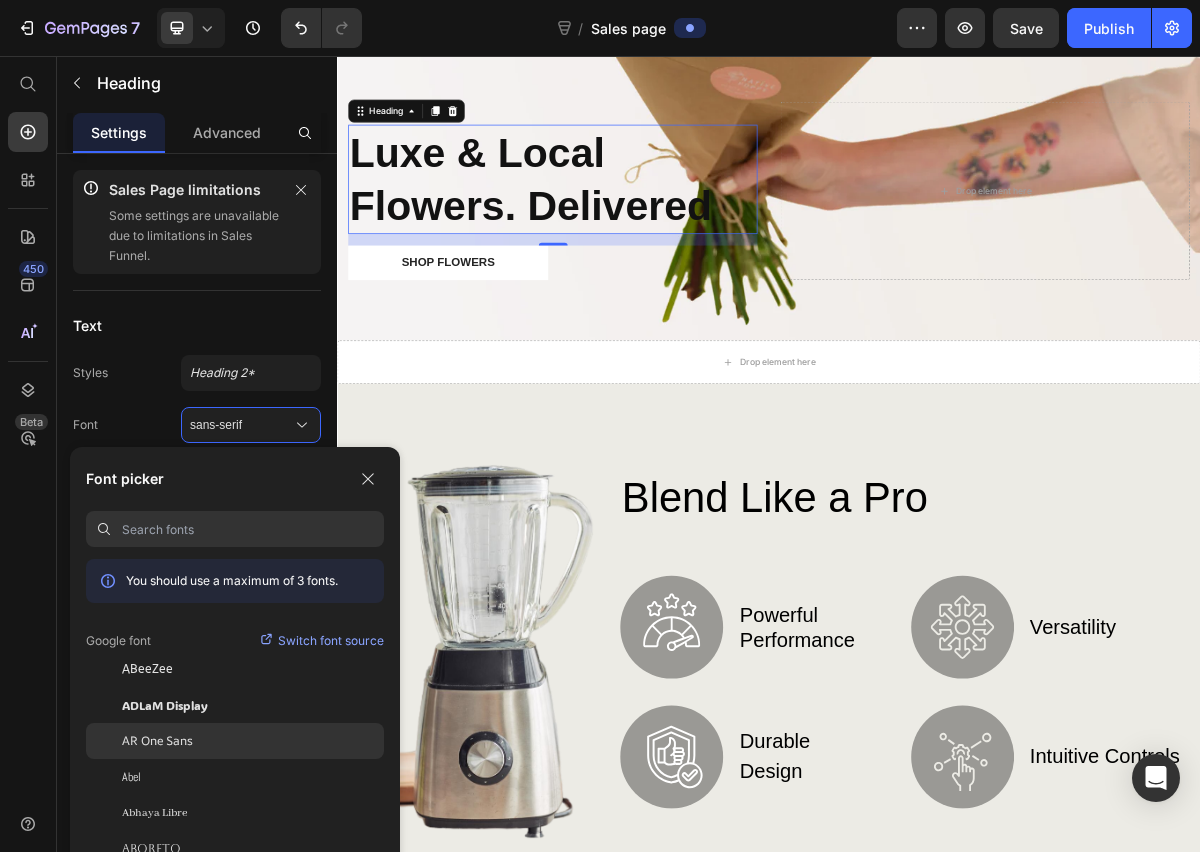 click on "AR One Sans" 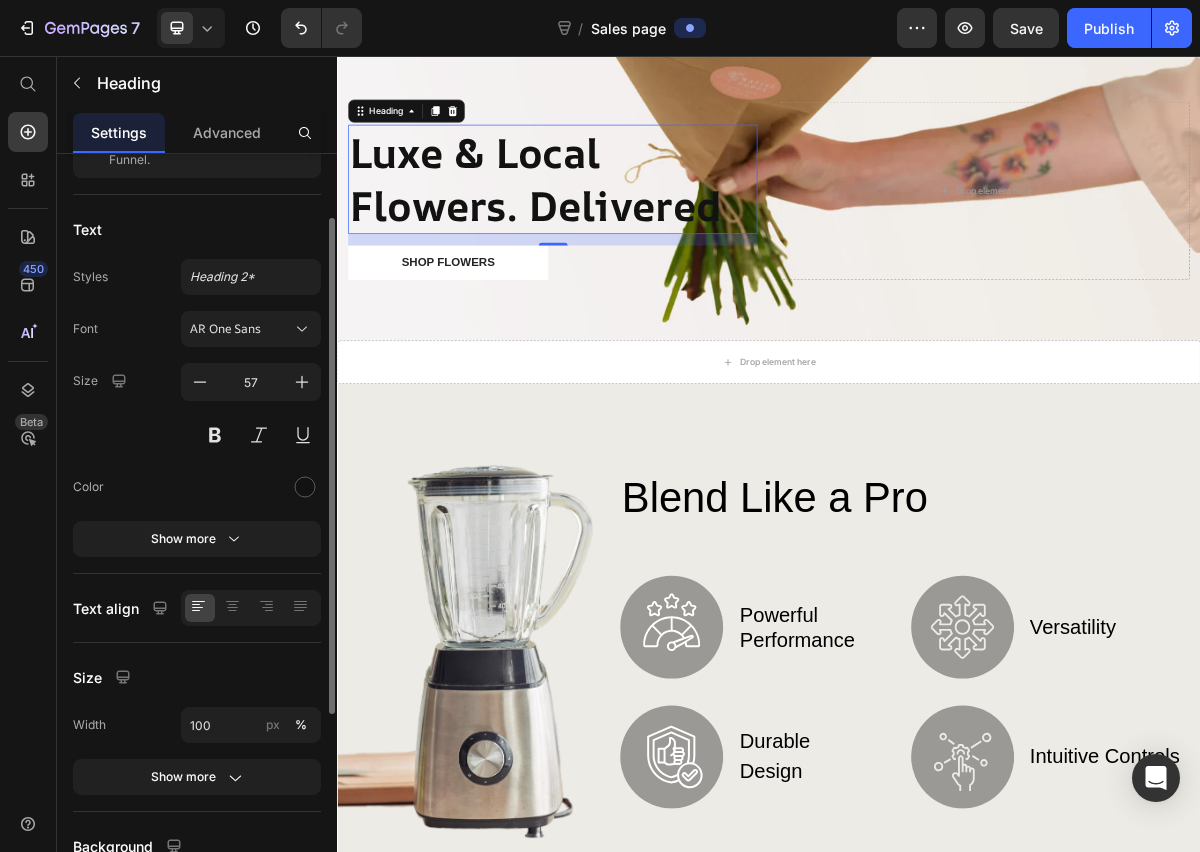 scroll, scrollTop: 93, scrollLeft: 0, axis: vertical 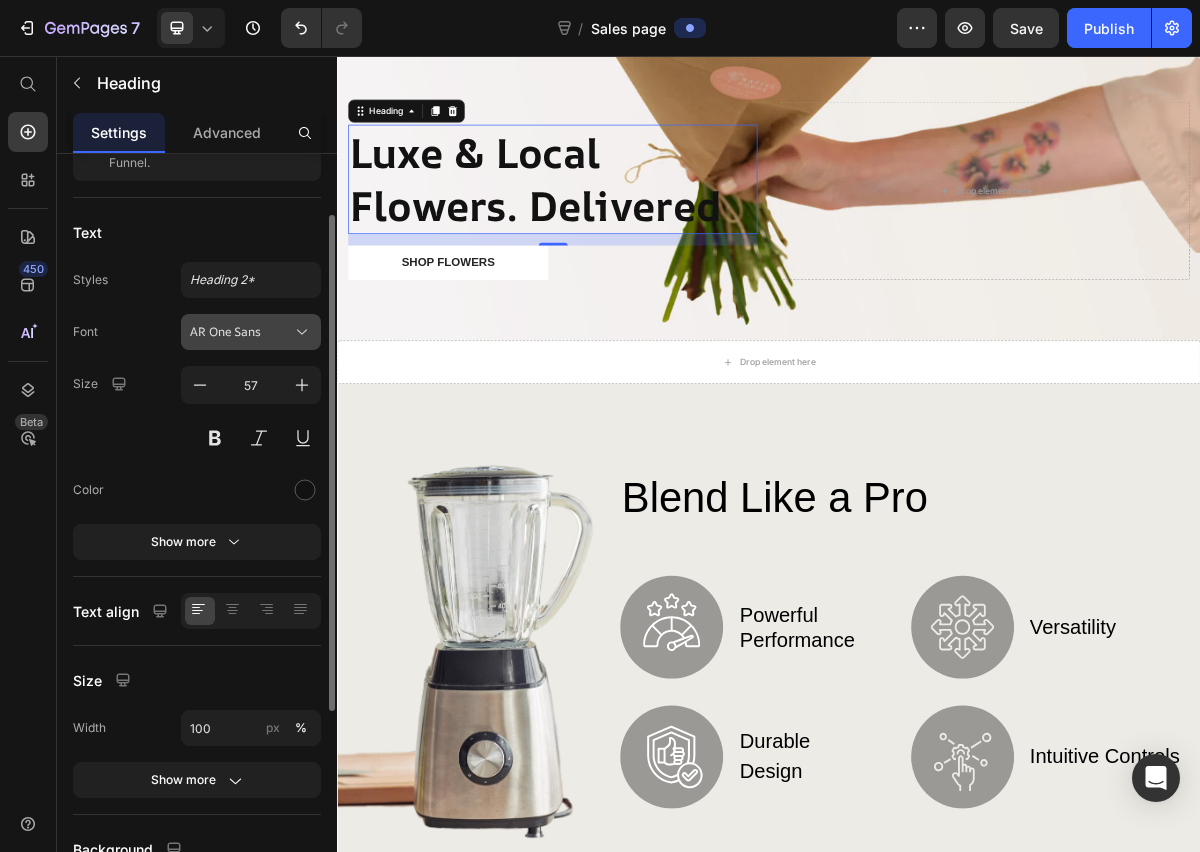 click 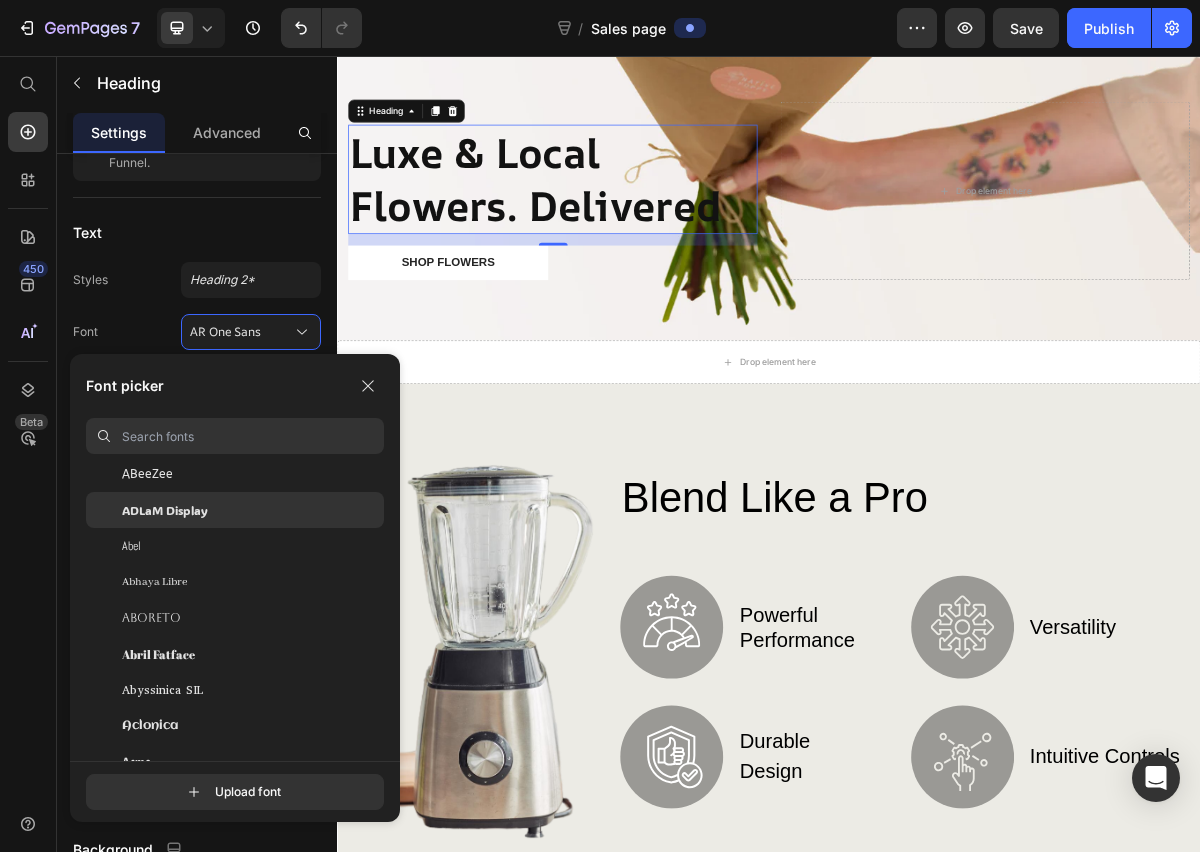 scroll, scrollTop: 265, scrollLeft: 0, axis: vertical 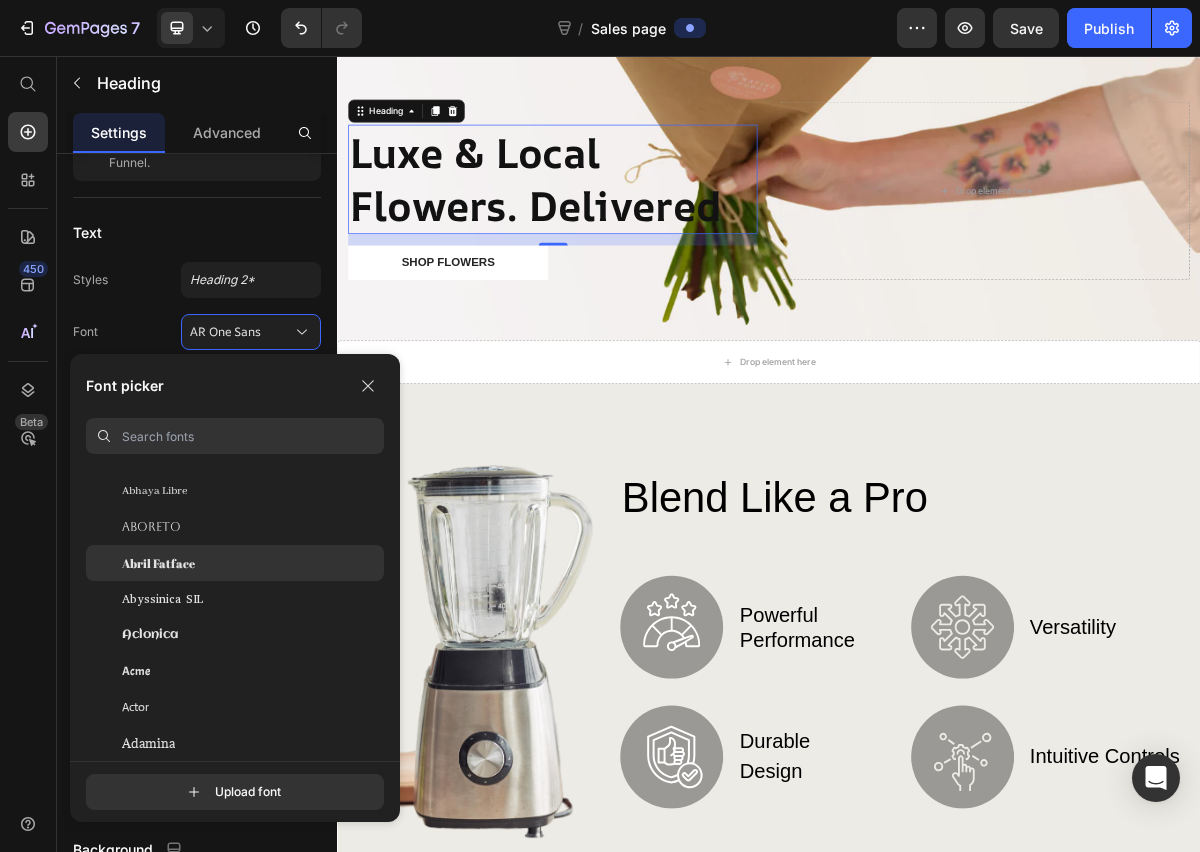 click on "Abril Fatface" 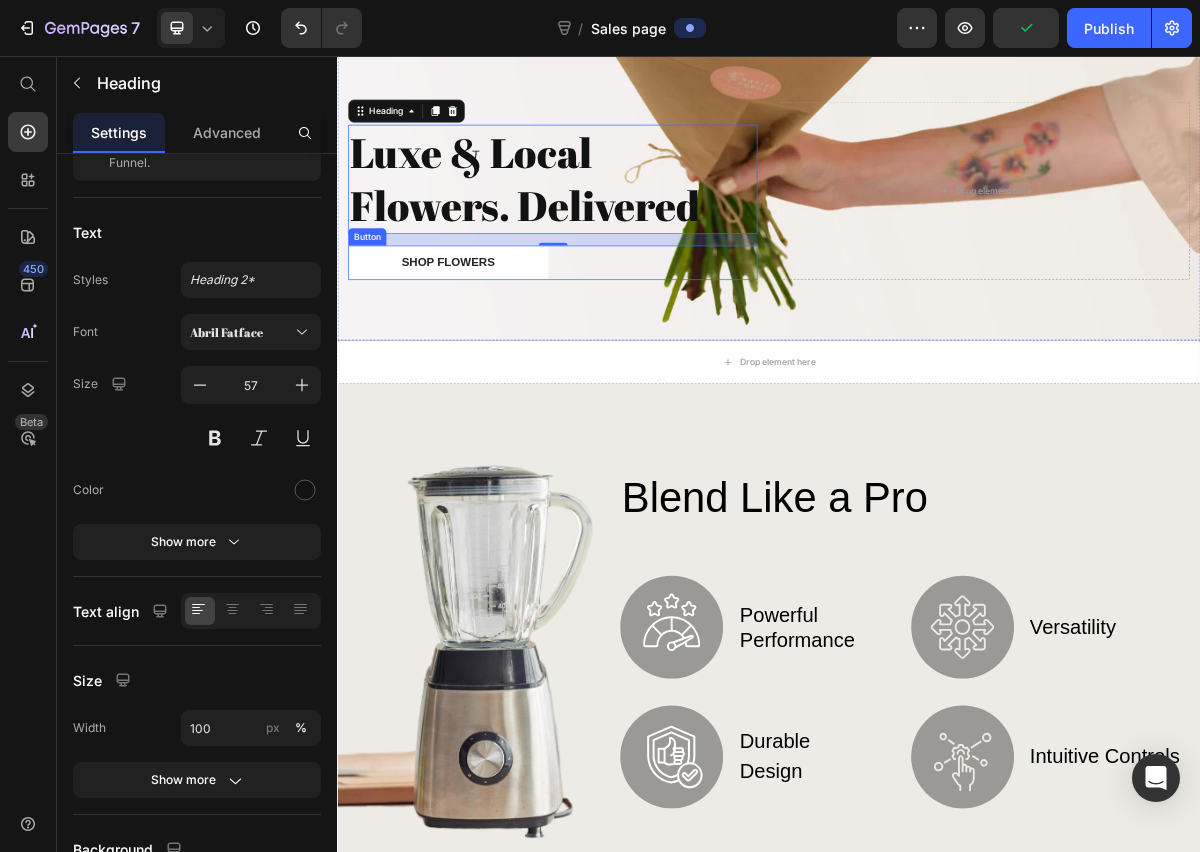 click on "Icon Icon Icon Icon Icon Icon List Text Block Row Luxe & Local Flowers. Delivered Heading   16 Shop Flowers Button
Drop element here" at bounding box center [937, 269] 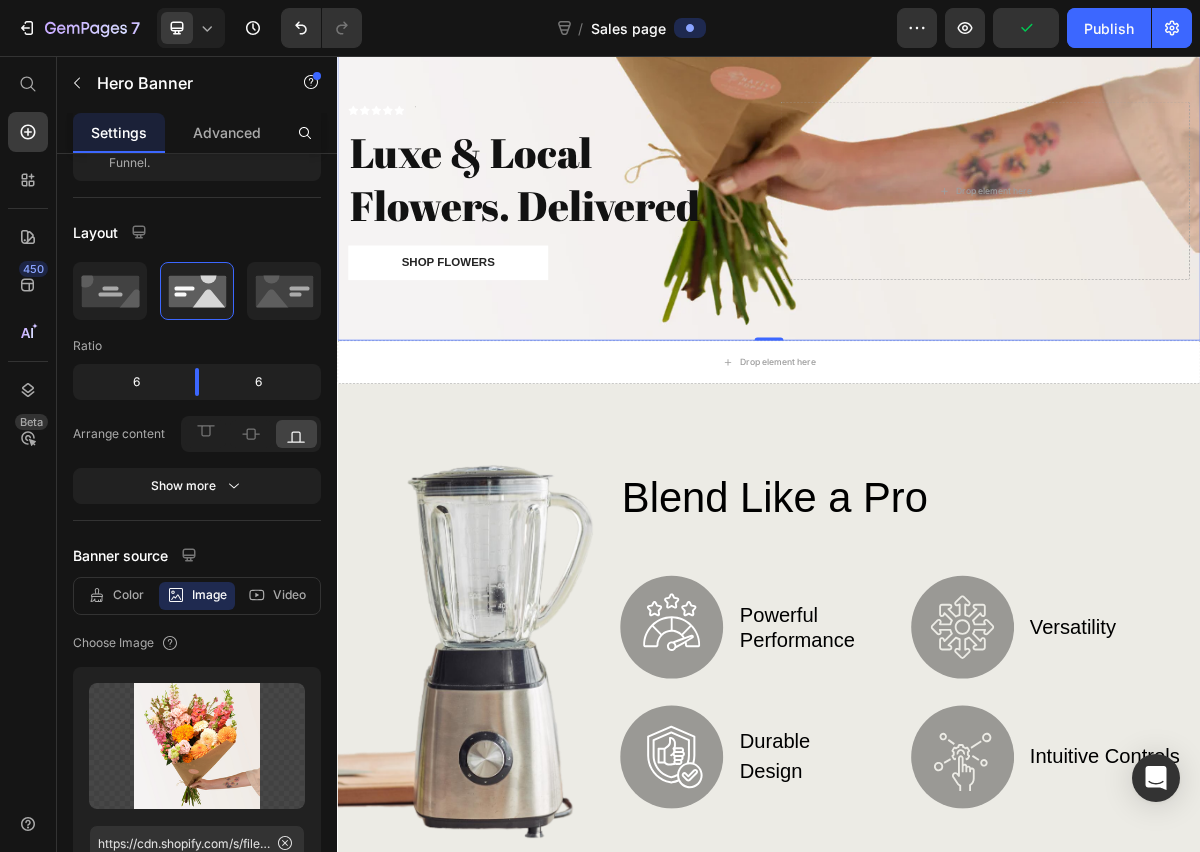 scroll, scrollTop: 0, scrollLeft: 0, axis: both 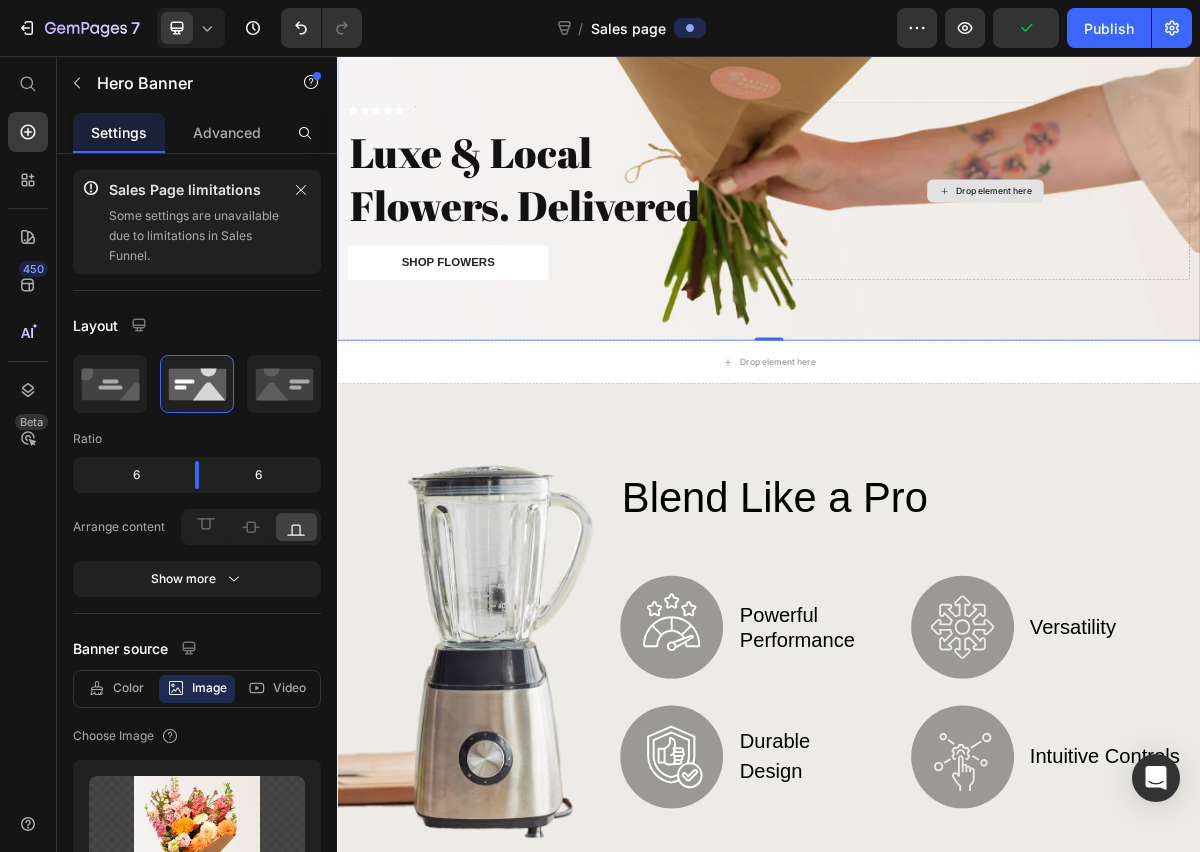 click on "Drop element here" at bounding box center (1237, 243) 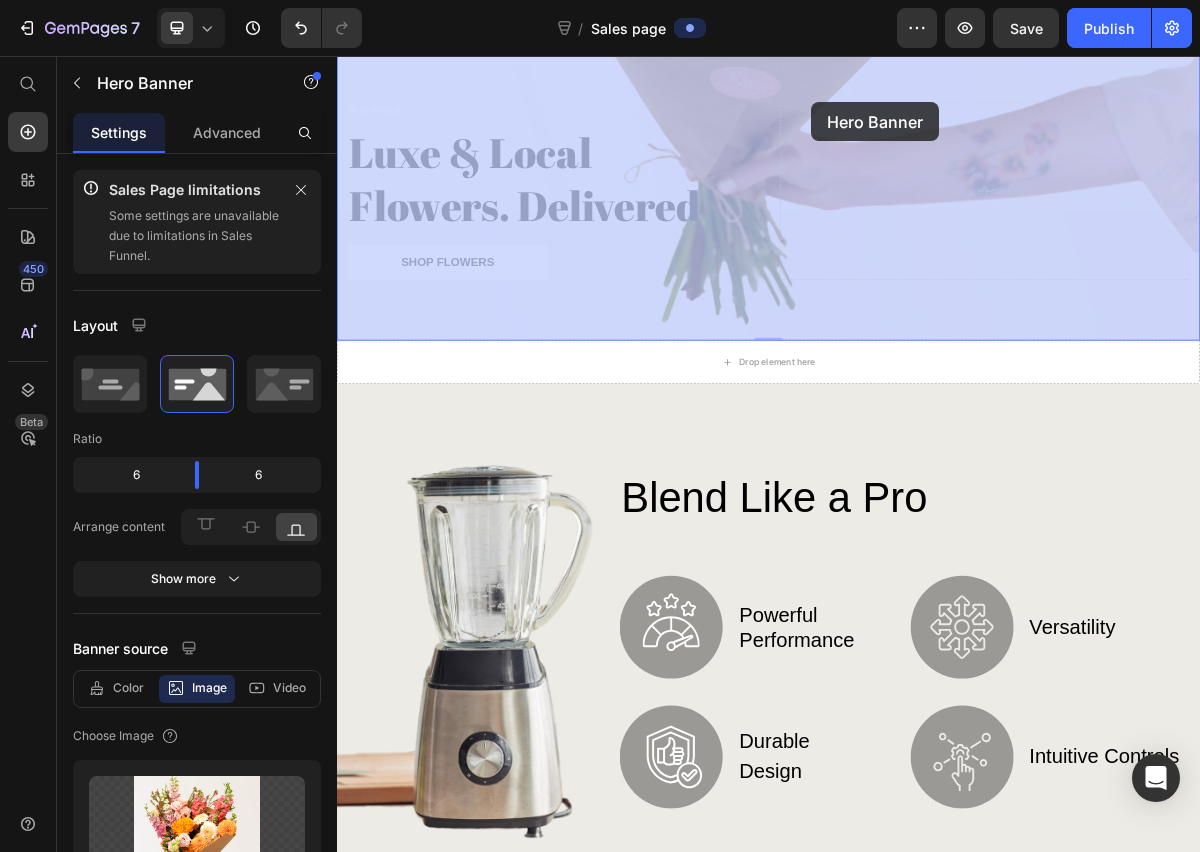 drag, startPoint x: 927, startPoint y: 104, endPoint x: 996, endPoint y: 120, distance: 70.83079 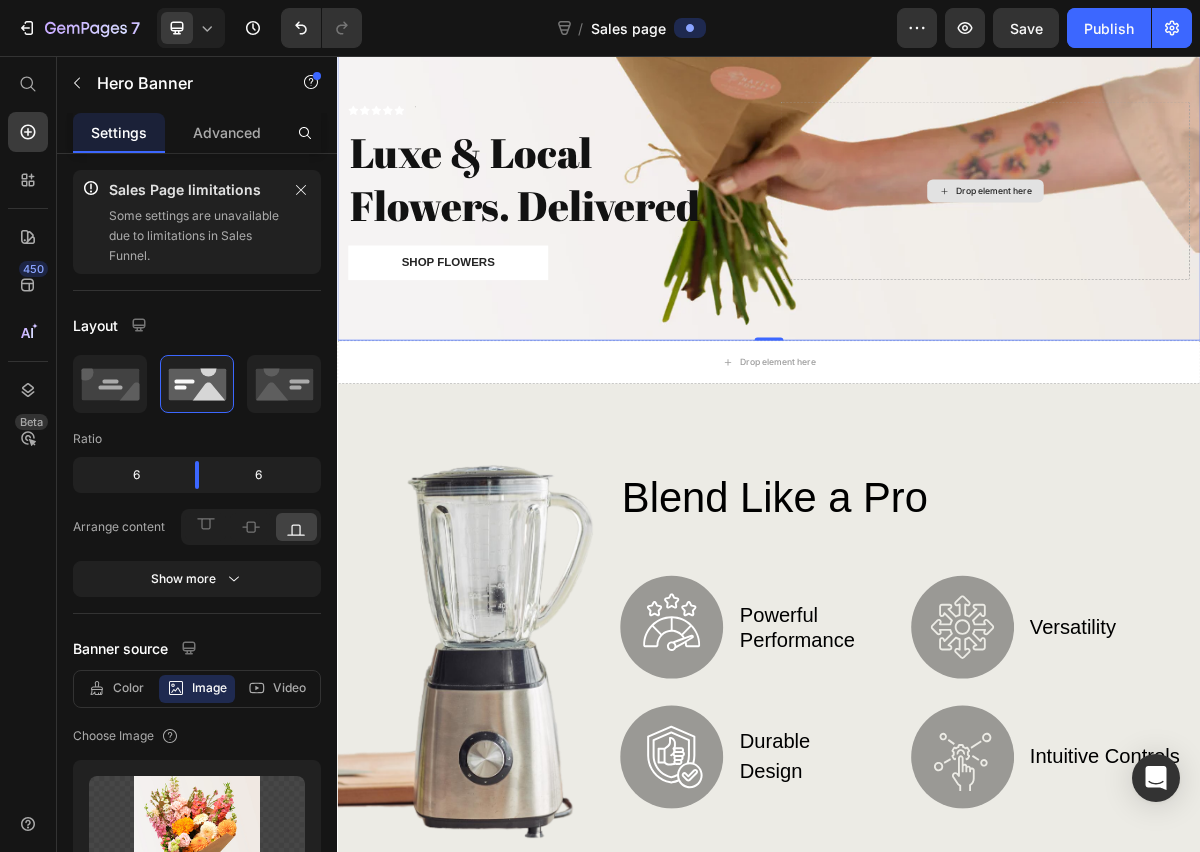 click on "Drop element here" at bounding box center (1237, 243) 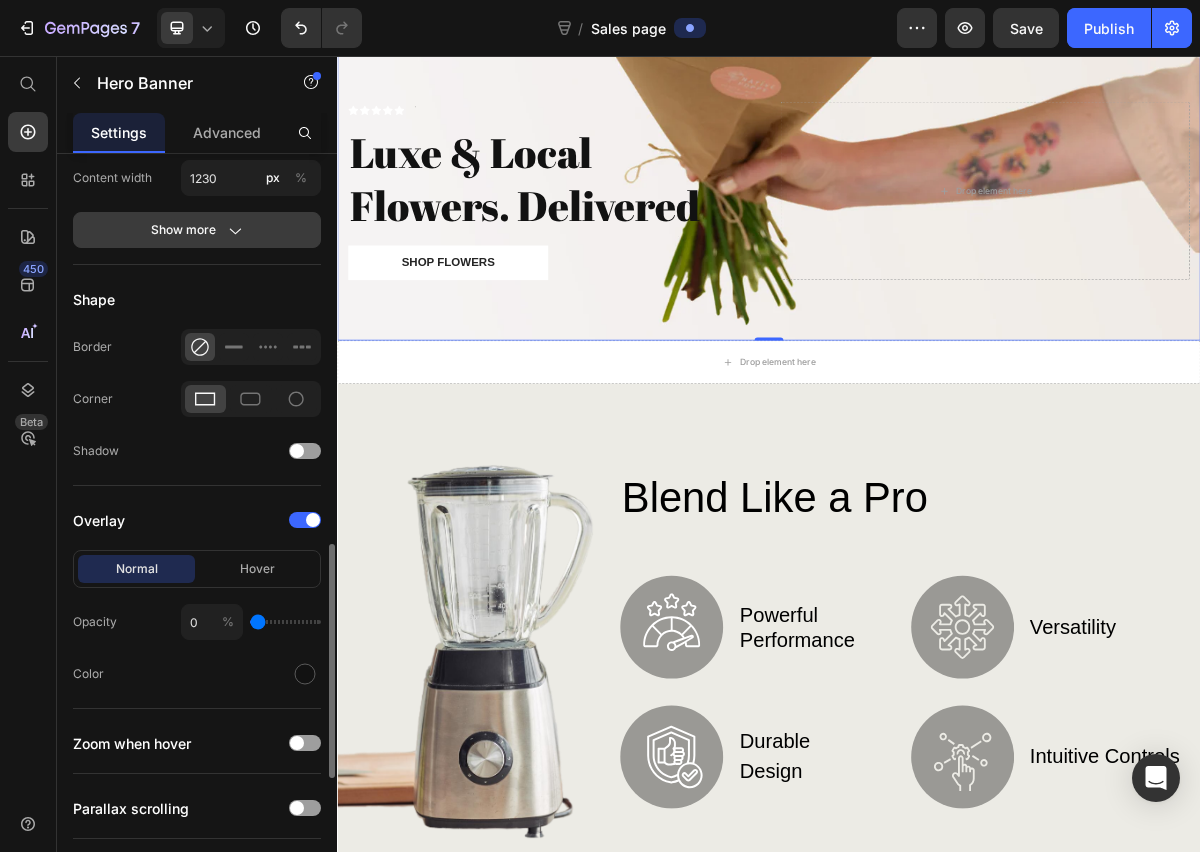 scroll, scrollTop: 1341, scrollLeft: 0, axis: vertical 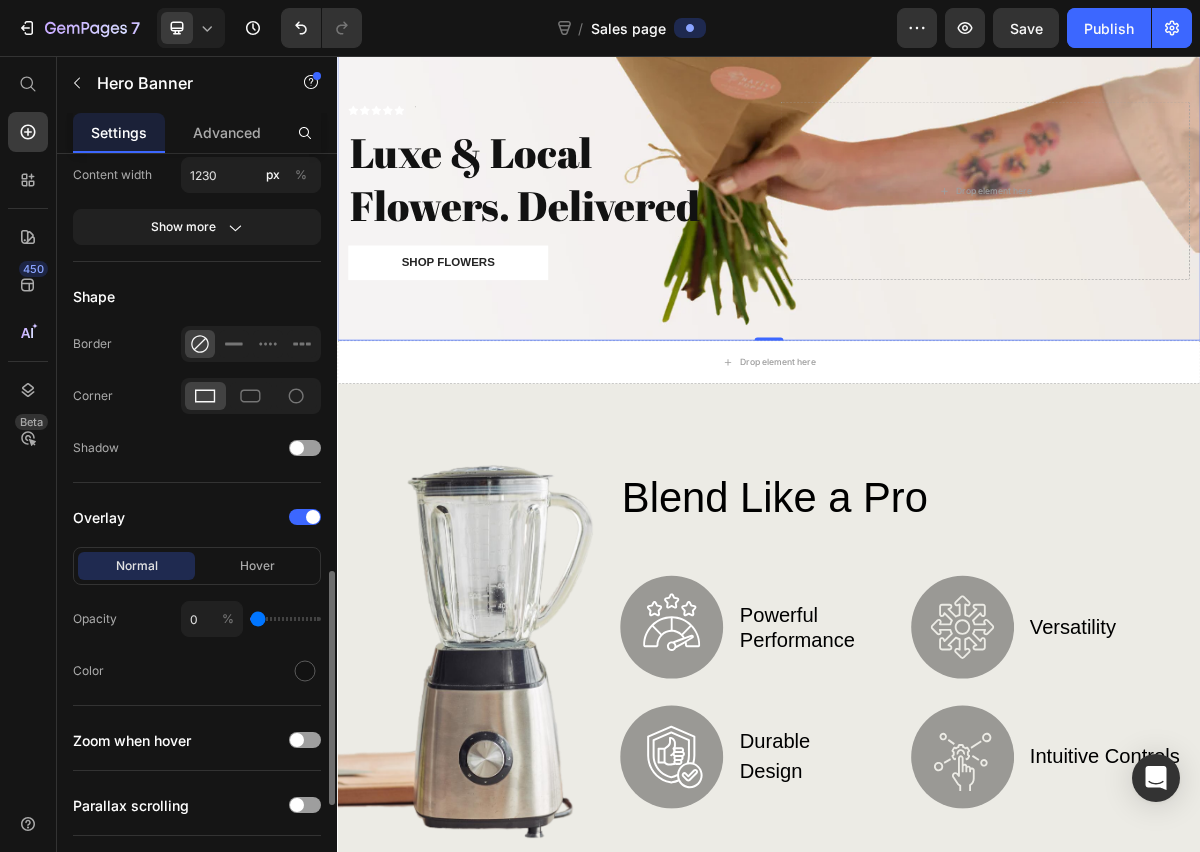 type on "5" 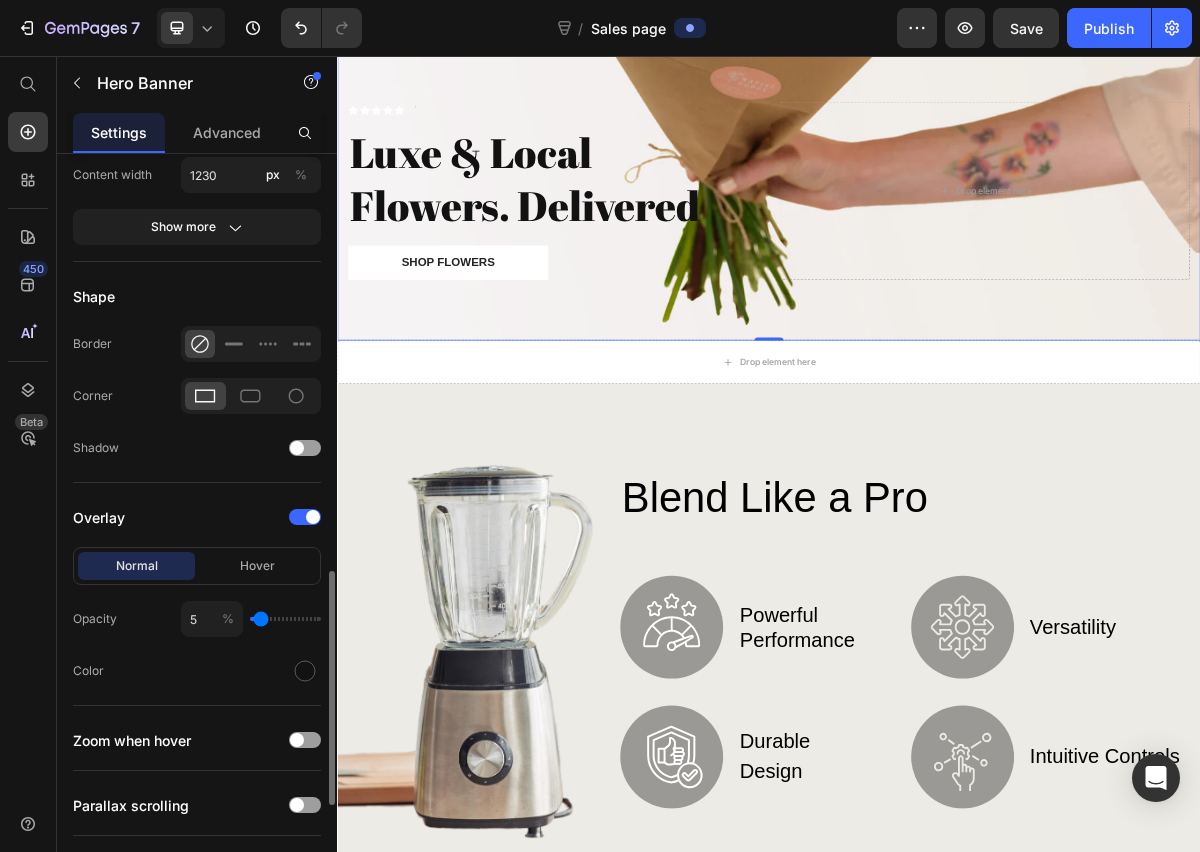 type on "9" 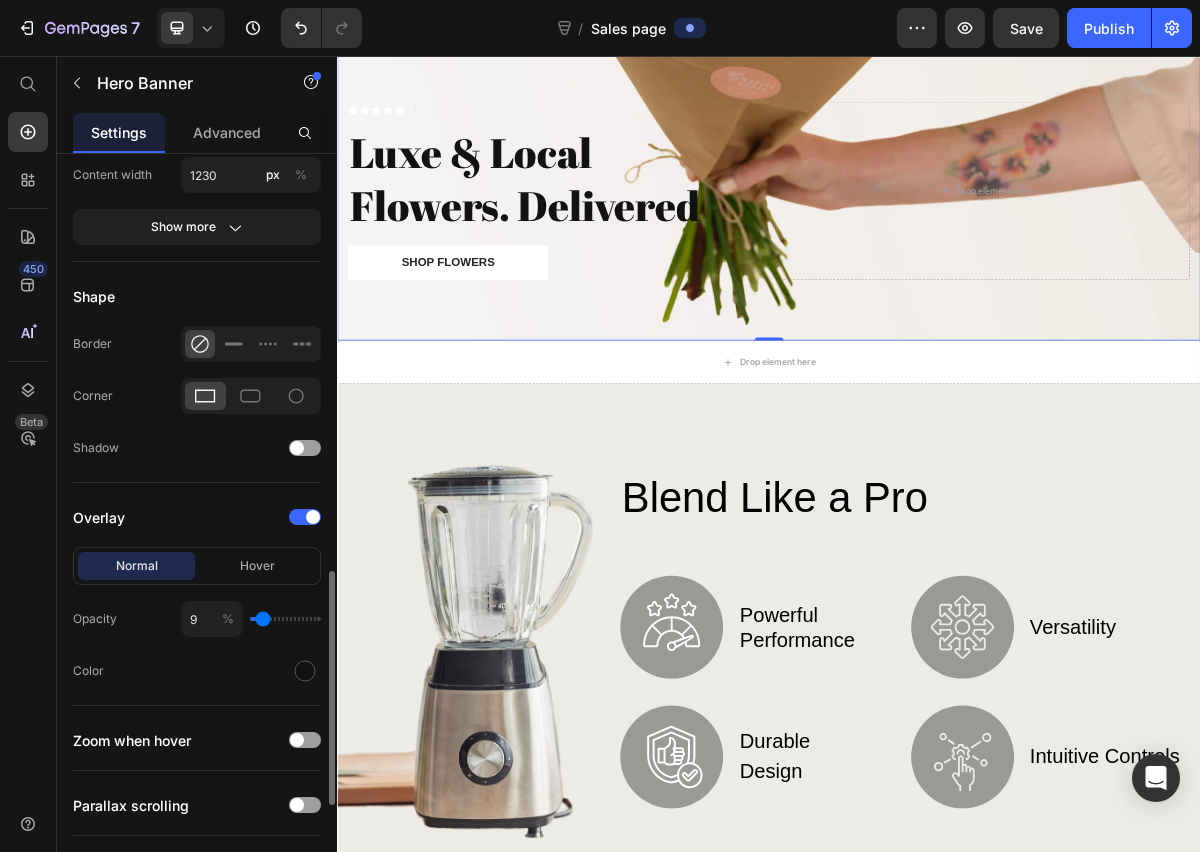 type on "32" 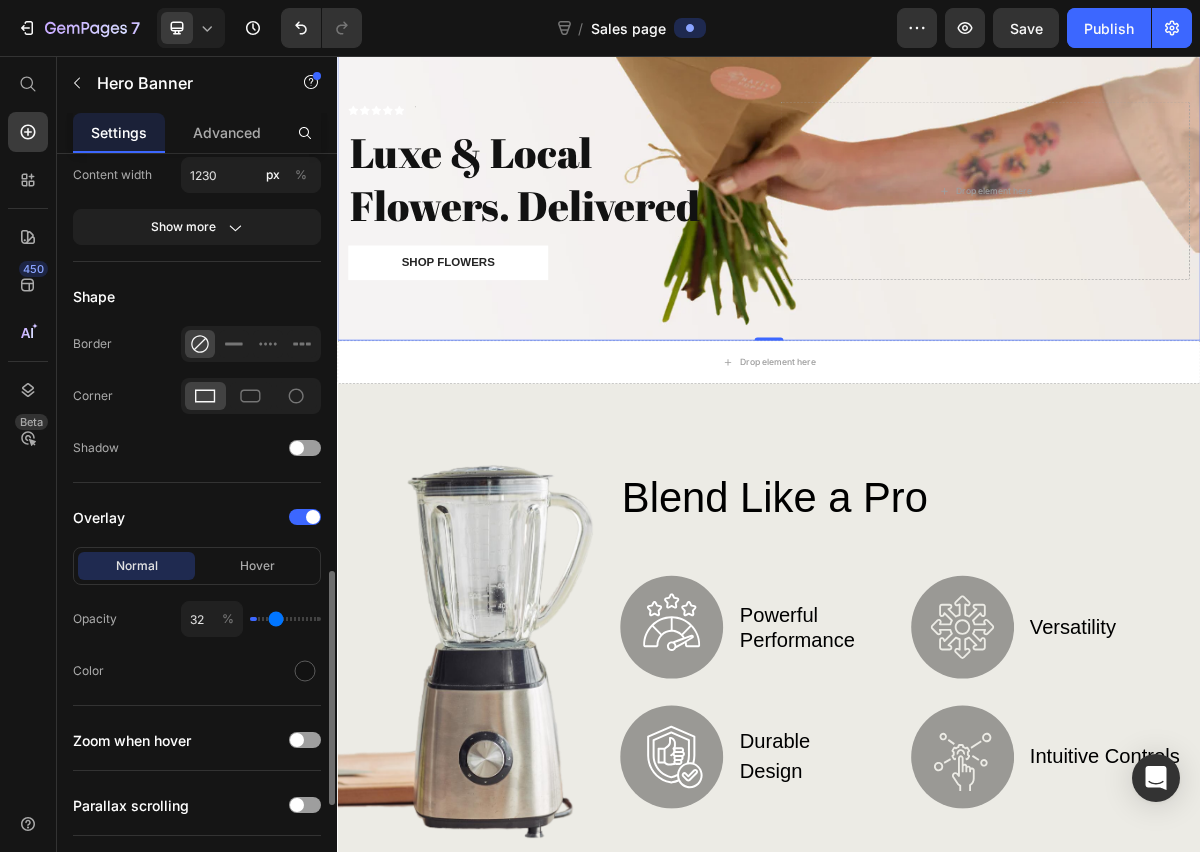 type on "57" 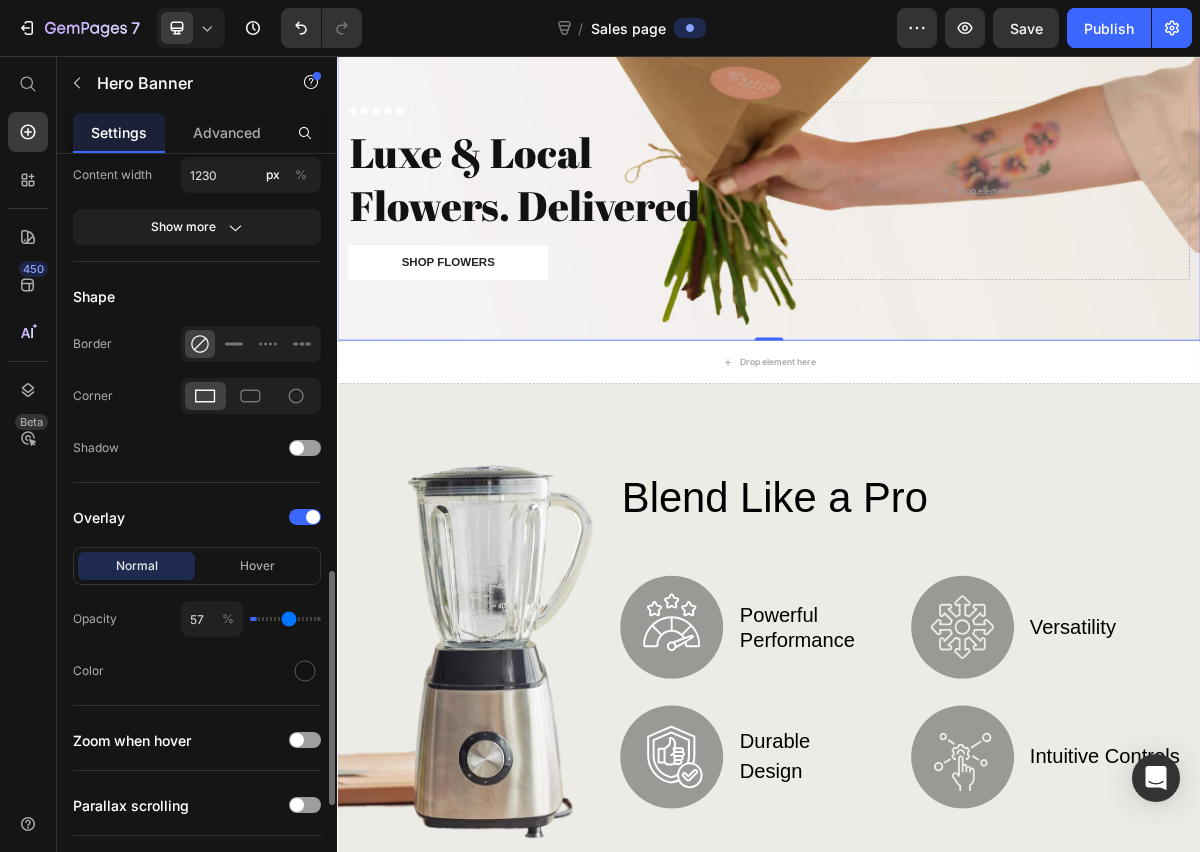 type on "65" 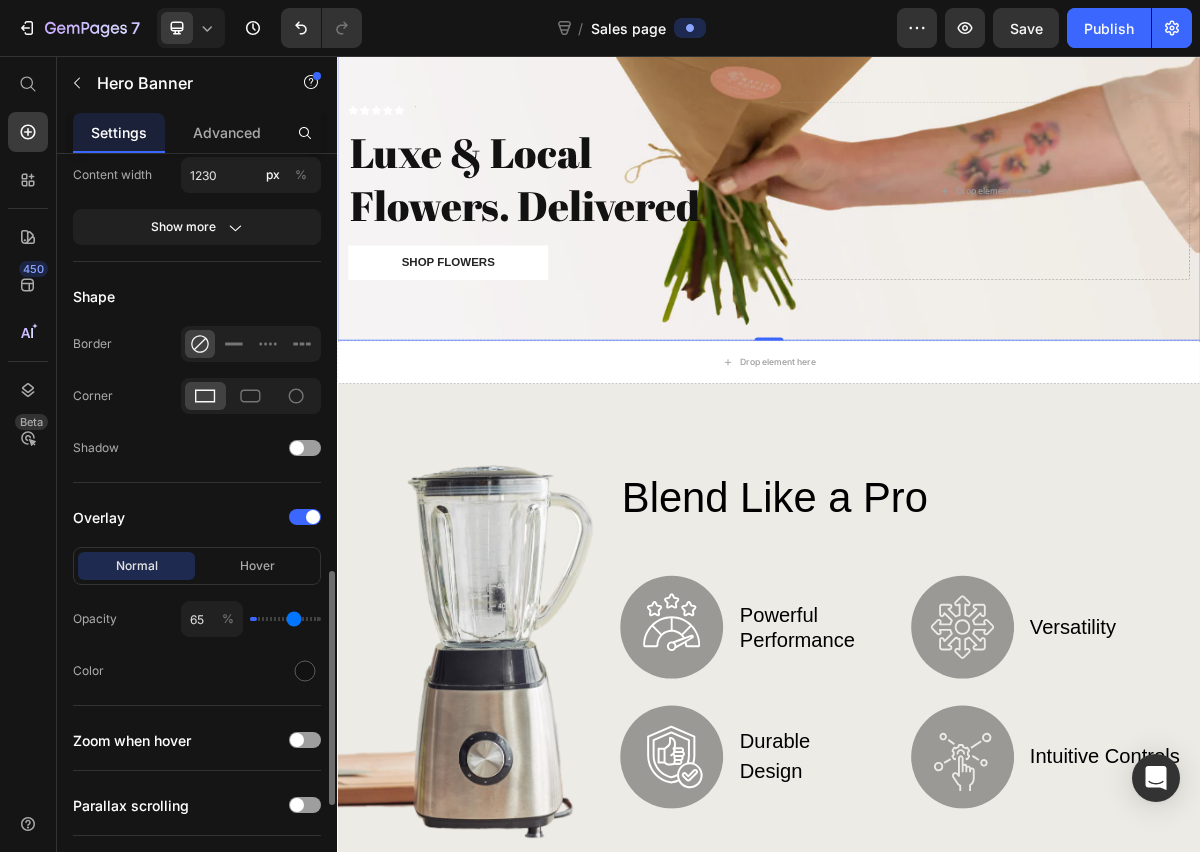 type on "74" 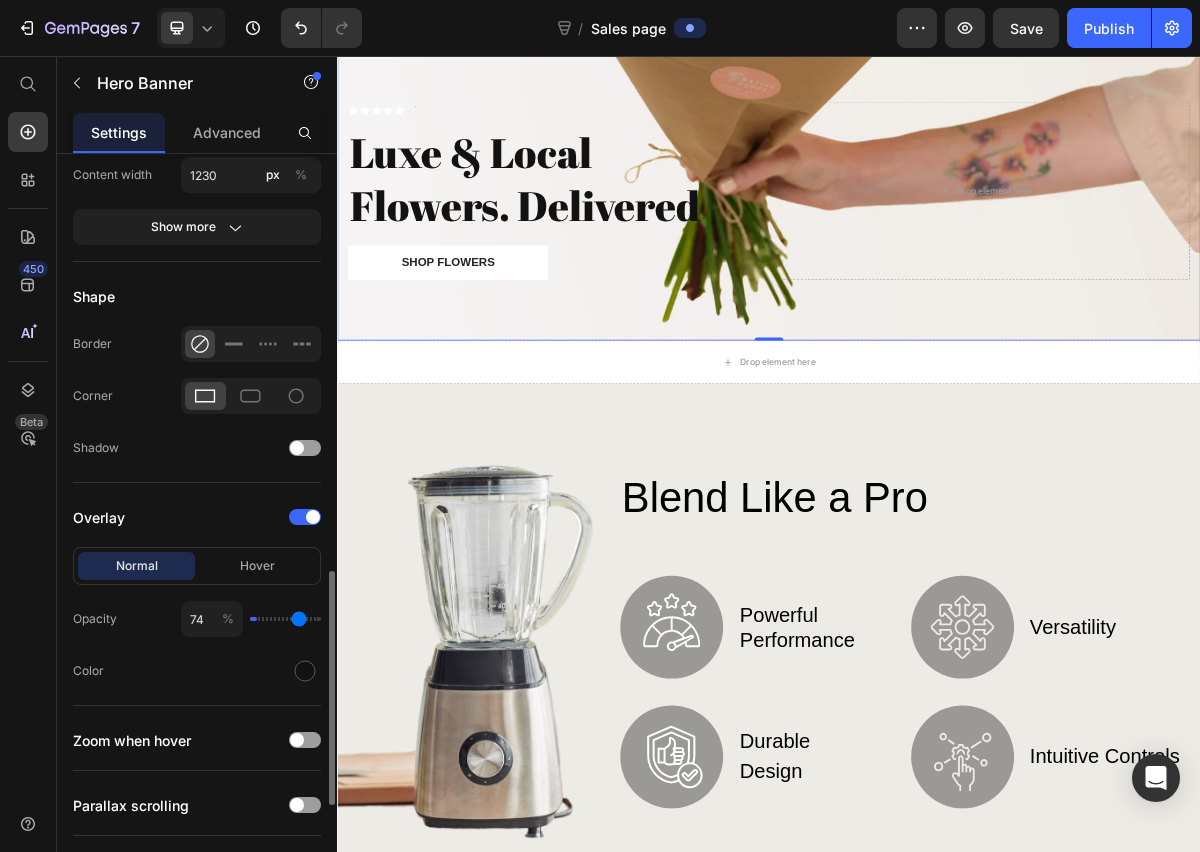 type on "77" 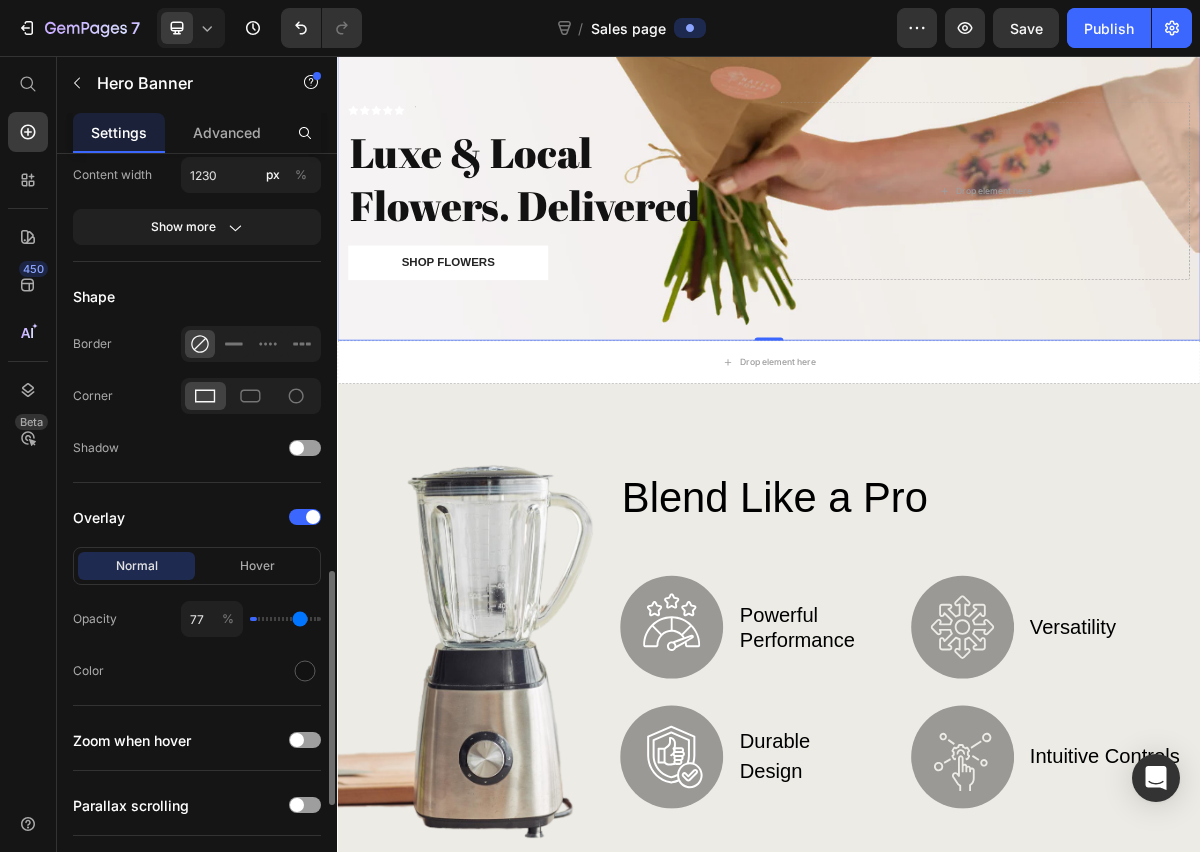 type on "78" 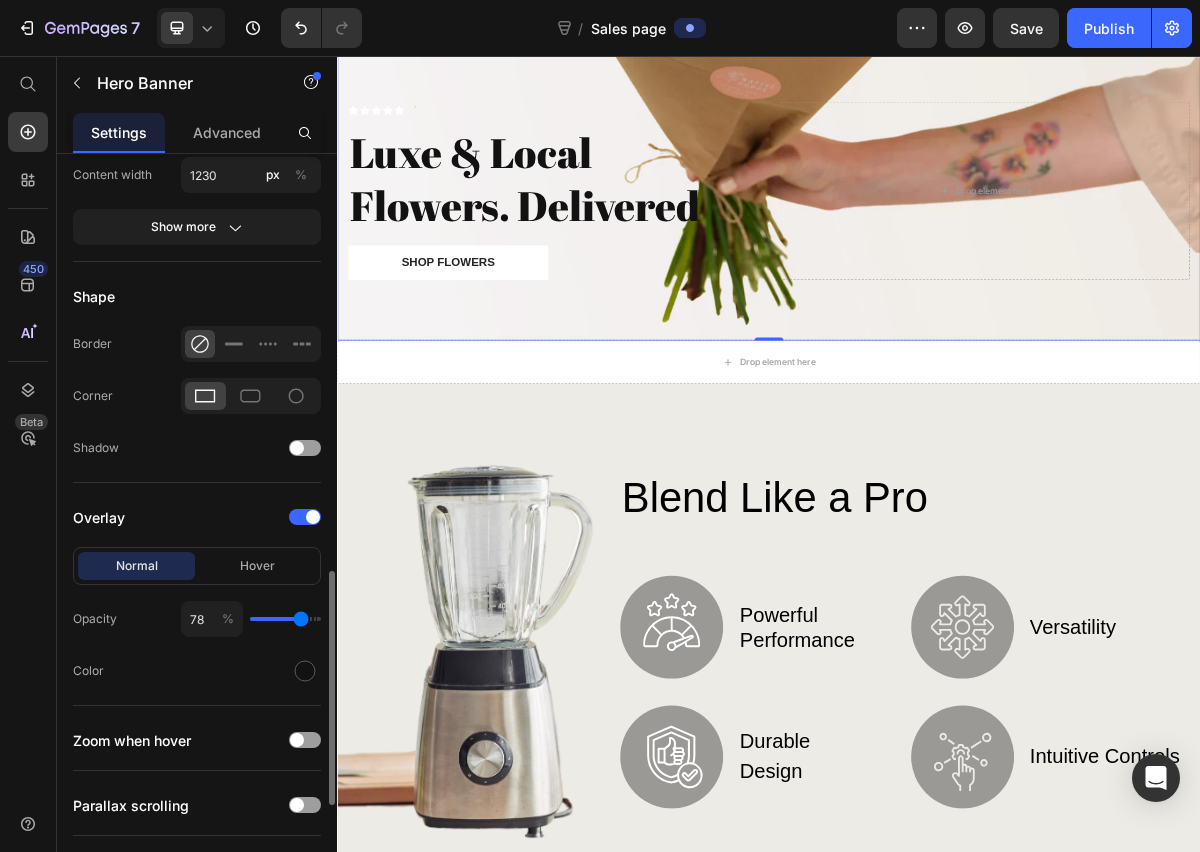 type on "79" 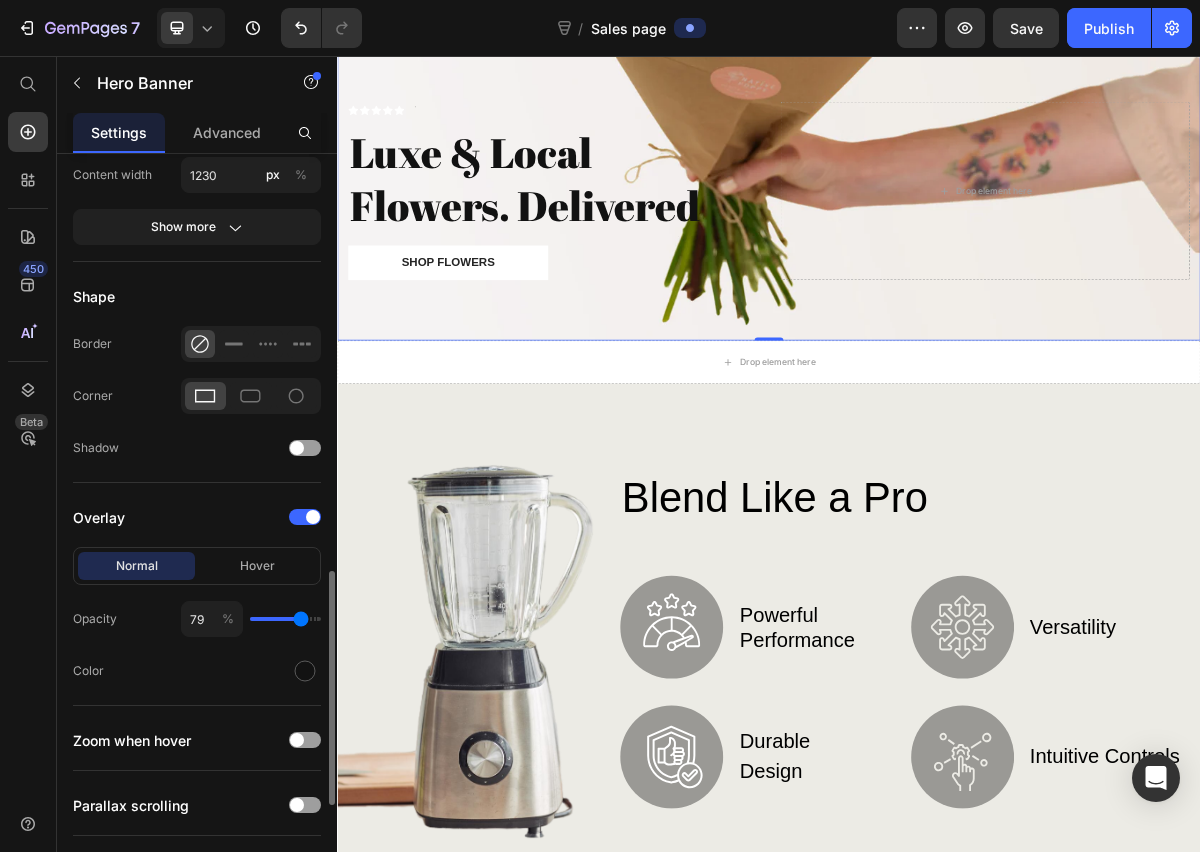 type on "80" 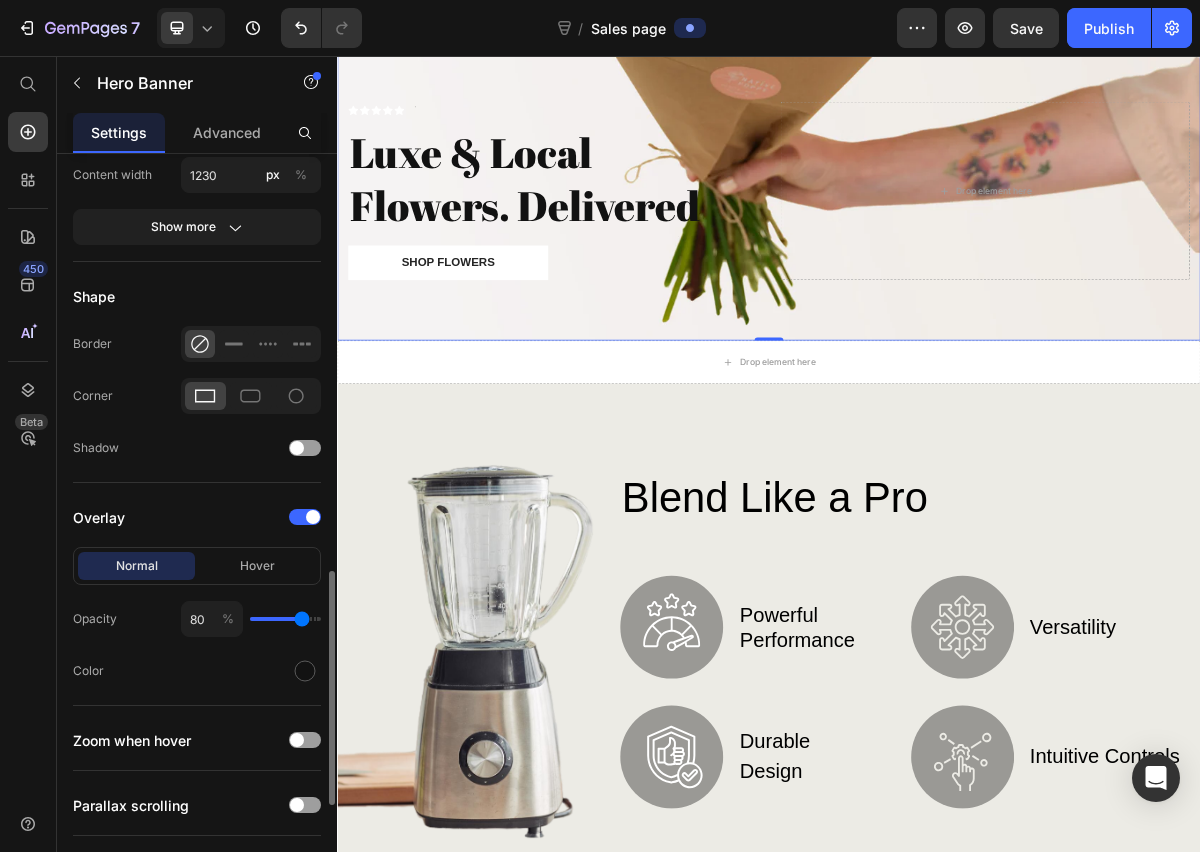 type on "81" 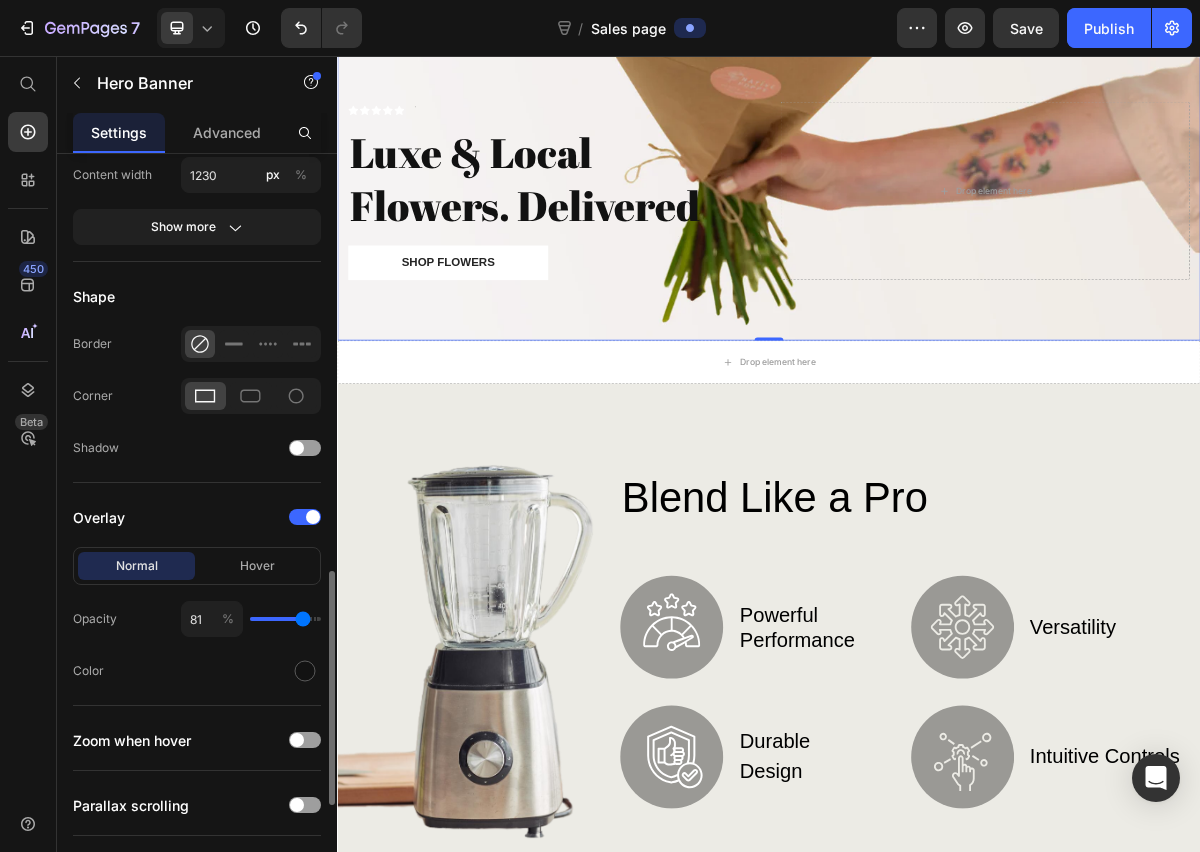 type on "82" 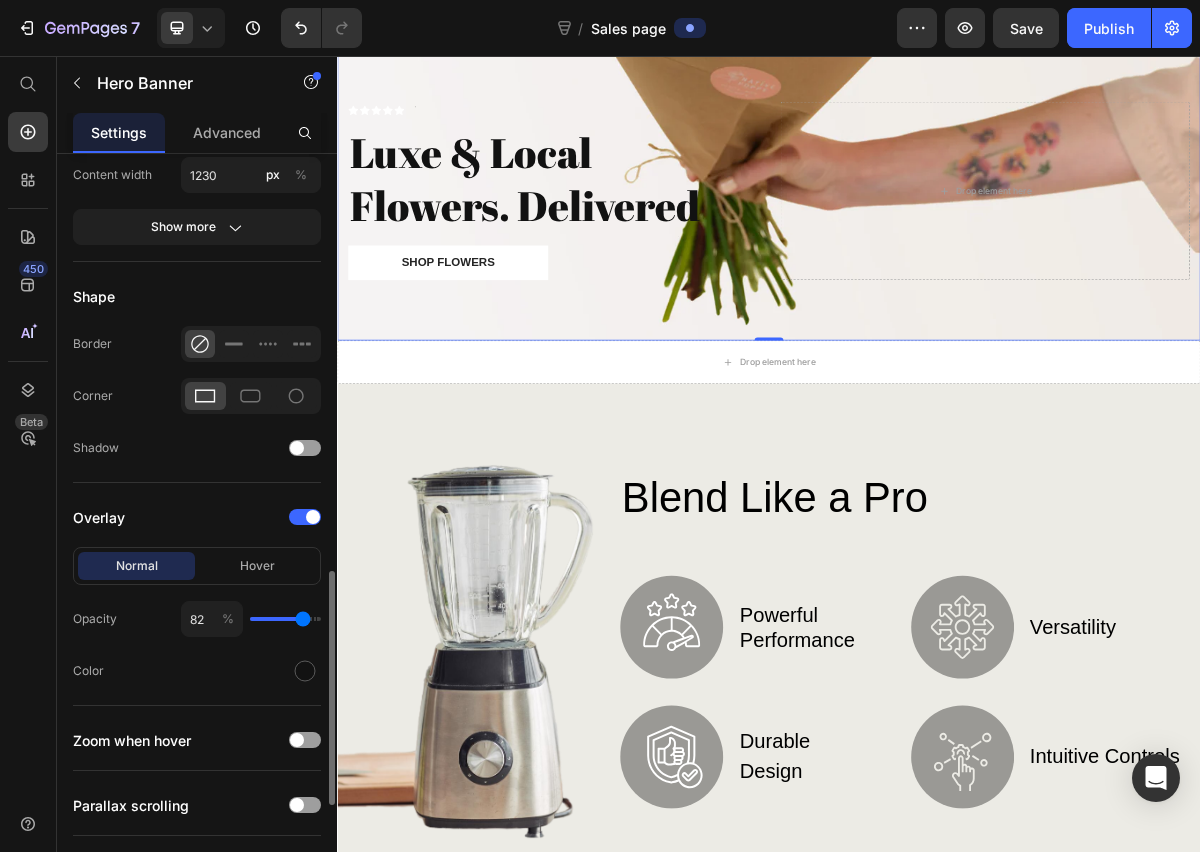 type on "83" 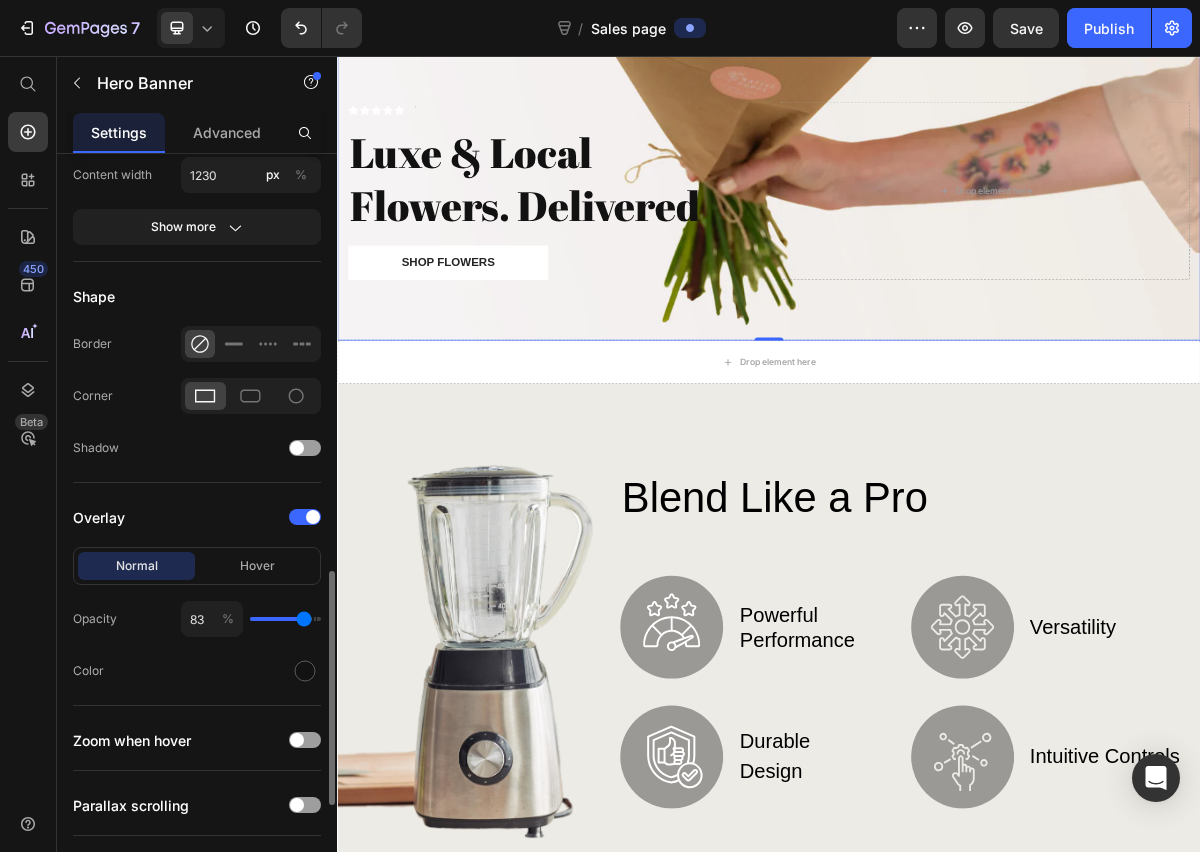type on "84" 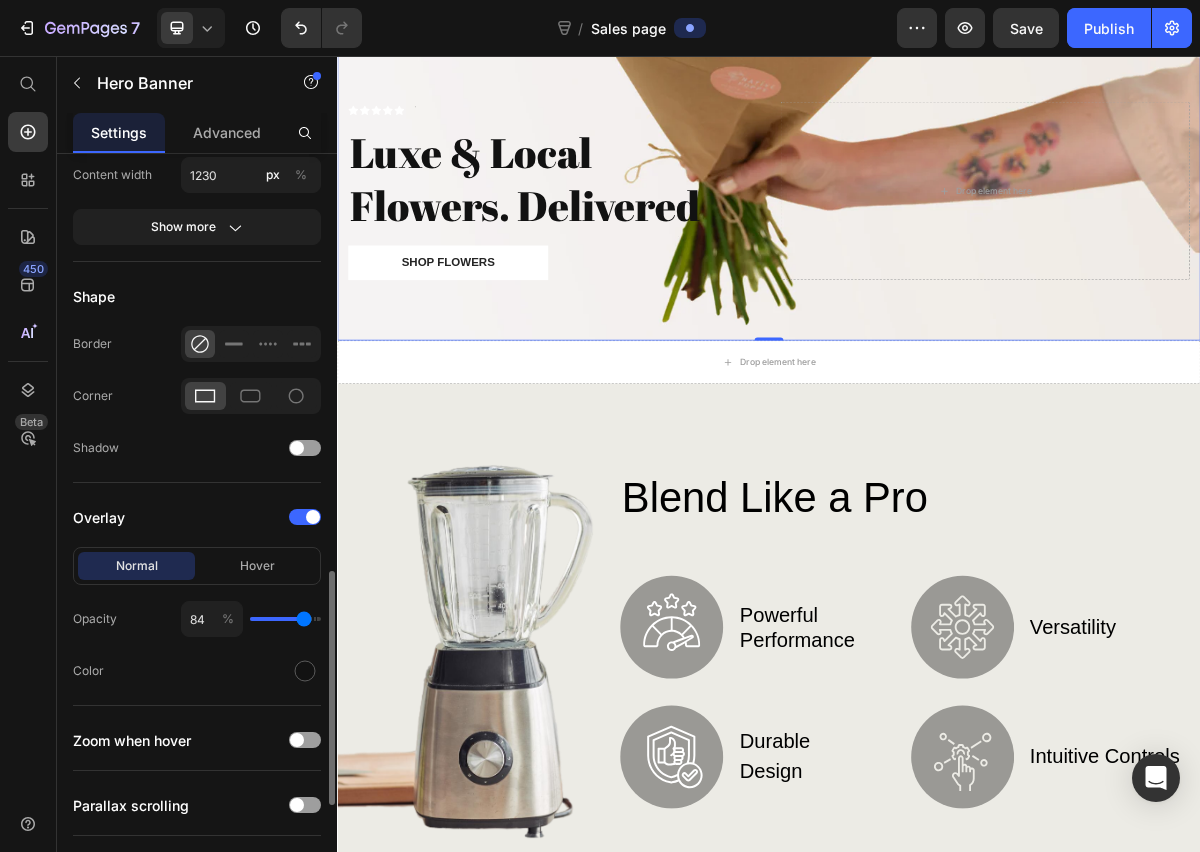type on "85" 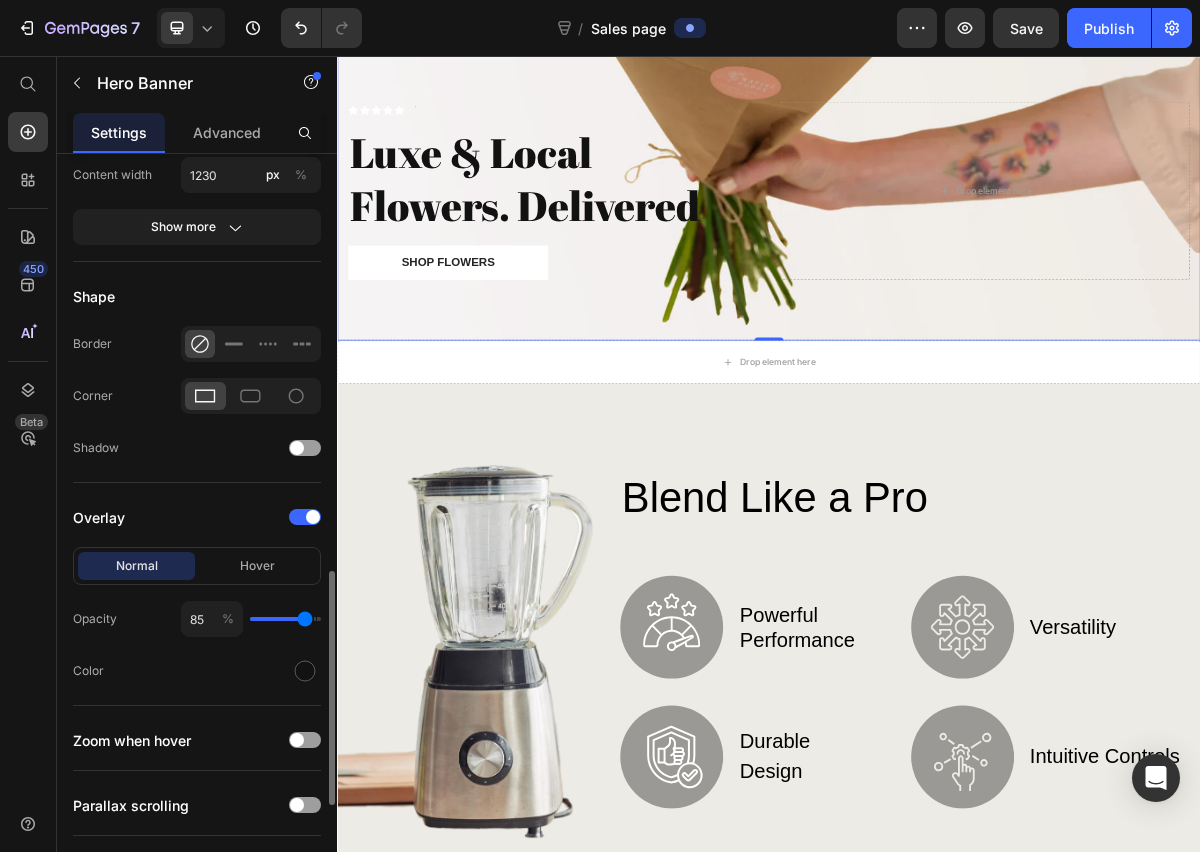 type on "86" 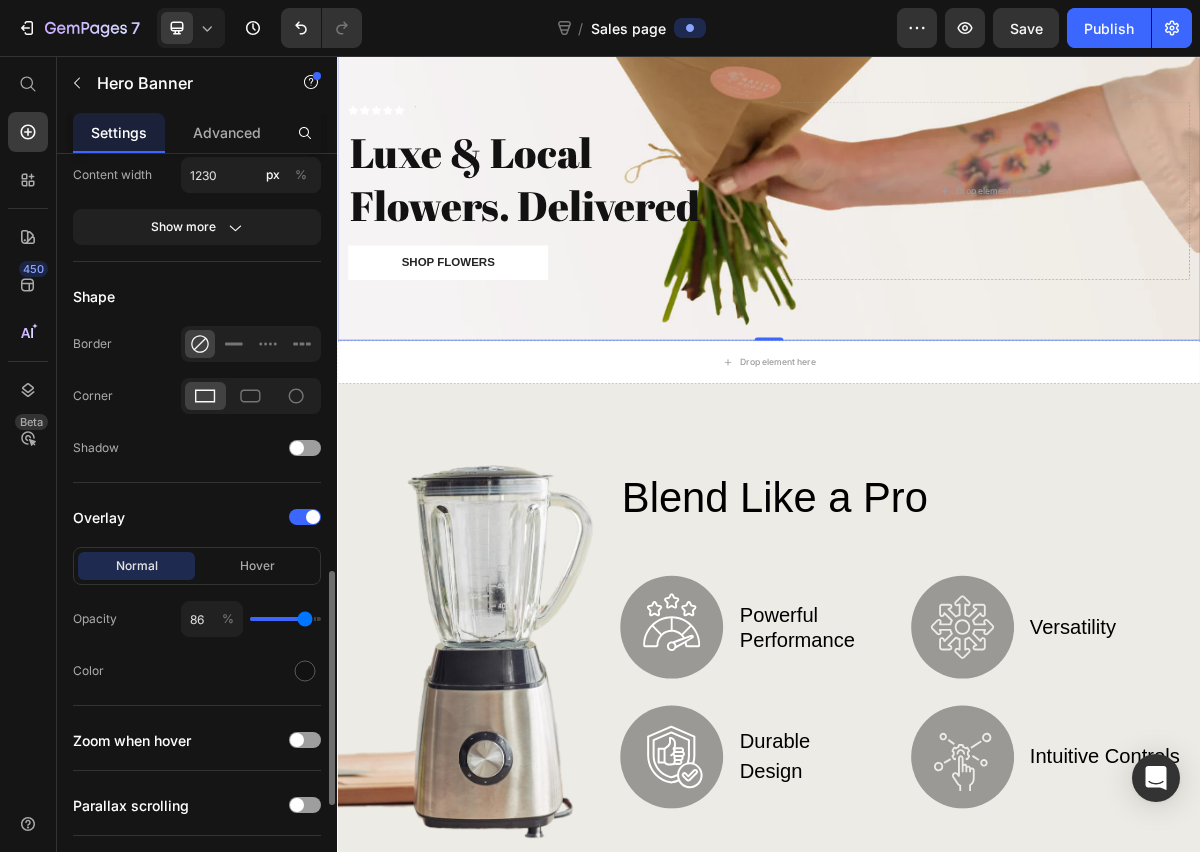 drag, startPoint x: 260, startPoint y: 626, endPoint x: 305, endPoint y: 626, distance: 45 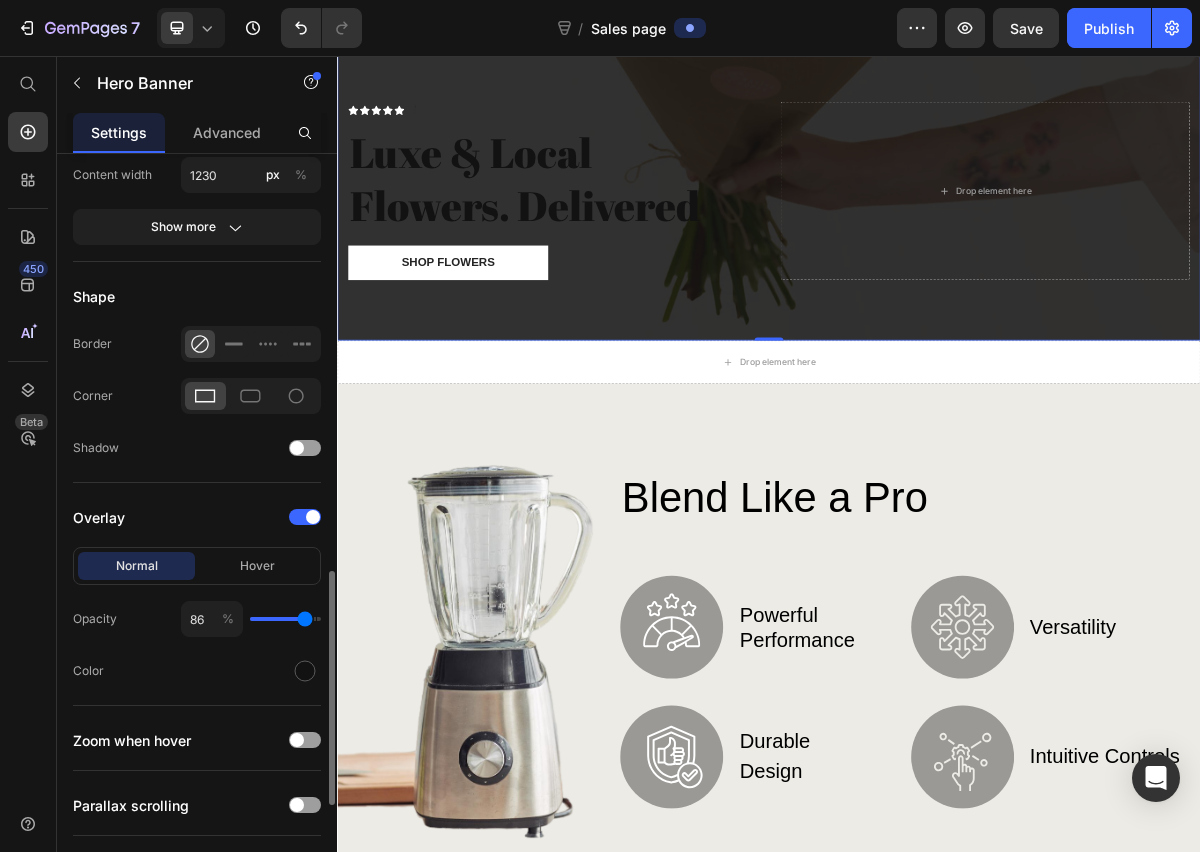 drag, startPoint x: 309, startPoint y: 610, endPoint x: 263, endPoint y: 635, distance: 52.35456 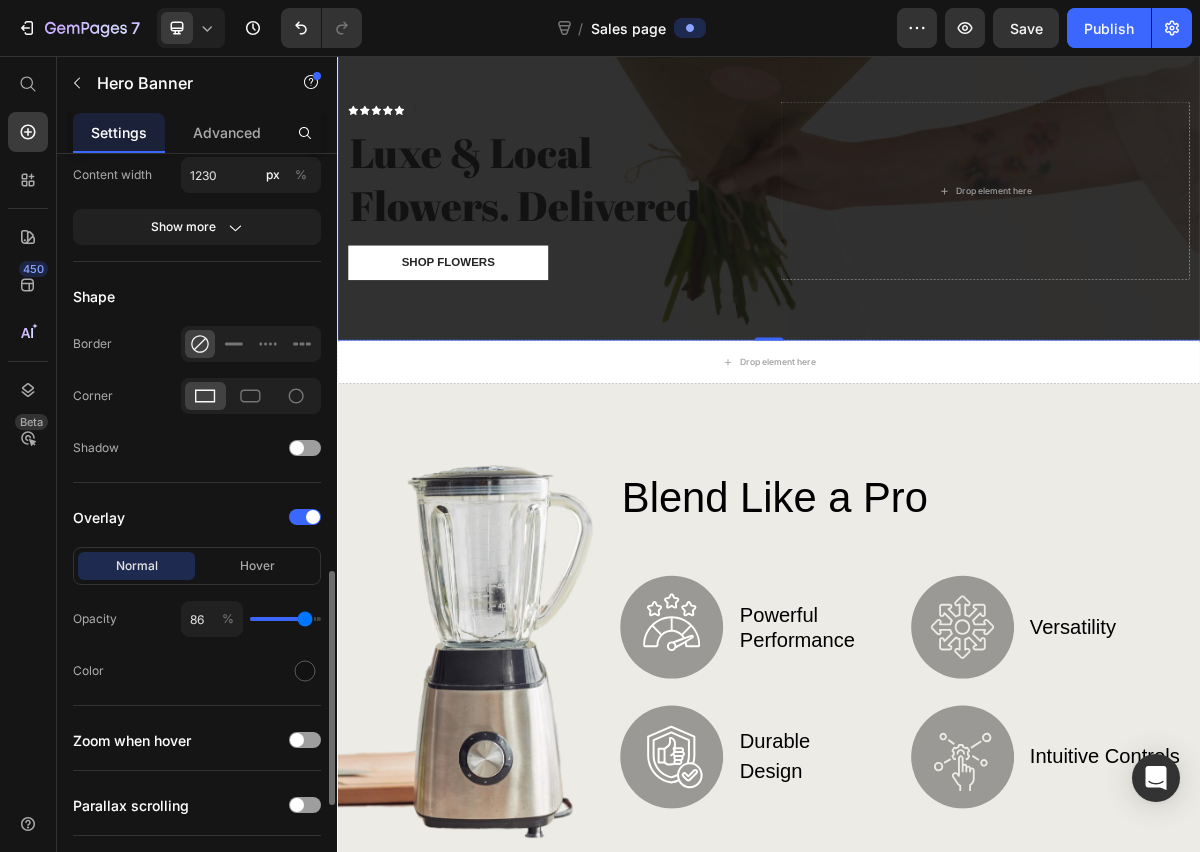 drag, startPoint x: 315, startPoint y: 625, endPoint x: 288, endPoint y: 630, distance: 27.45906 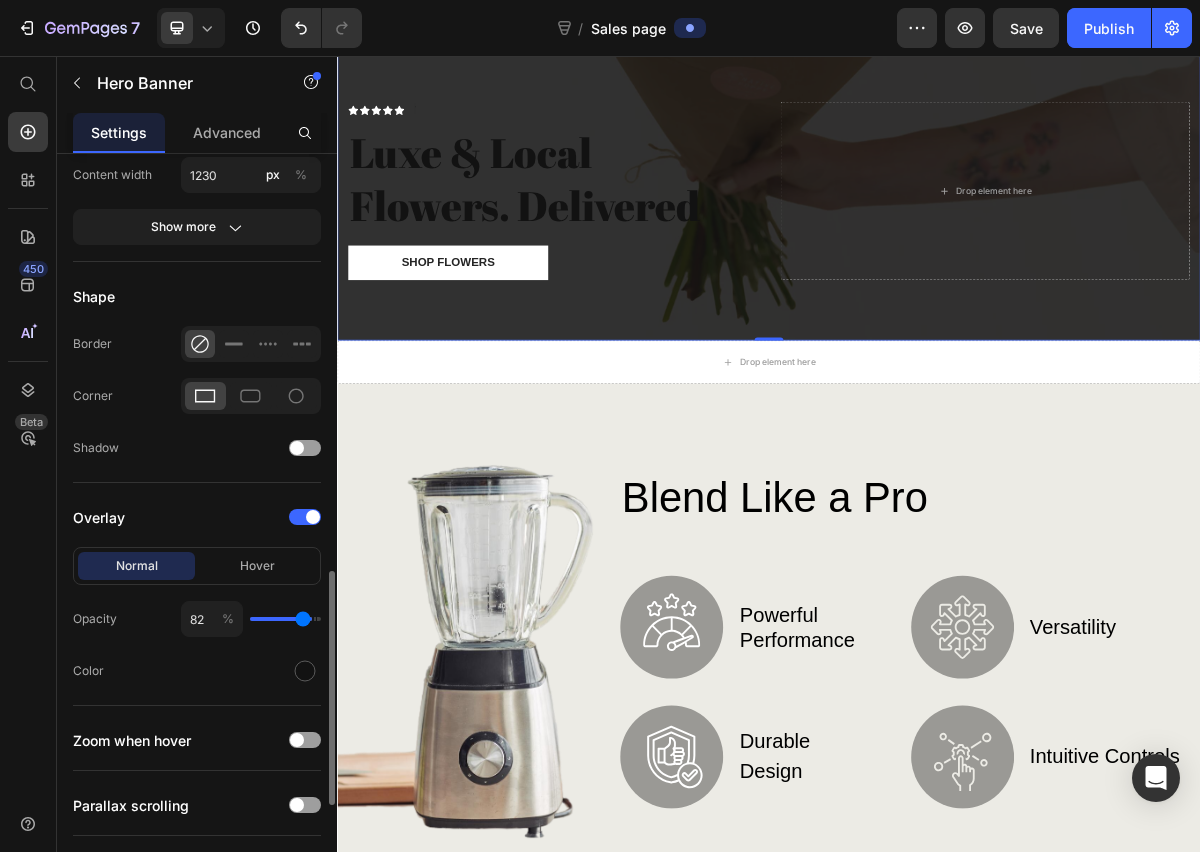 type on "80" 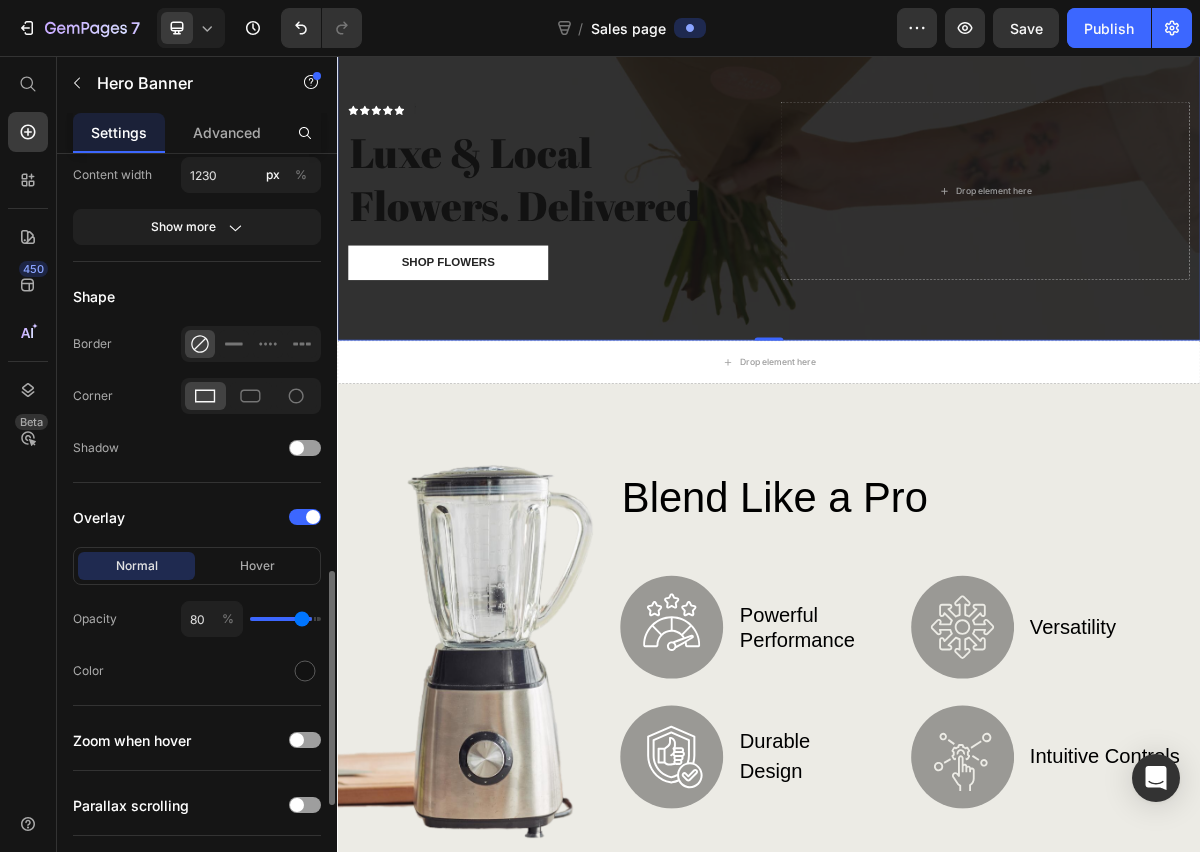 type on "66" 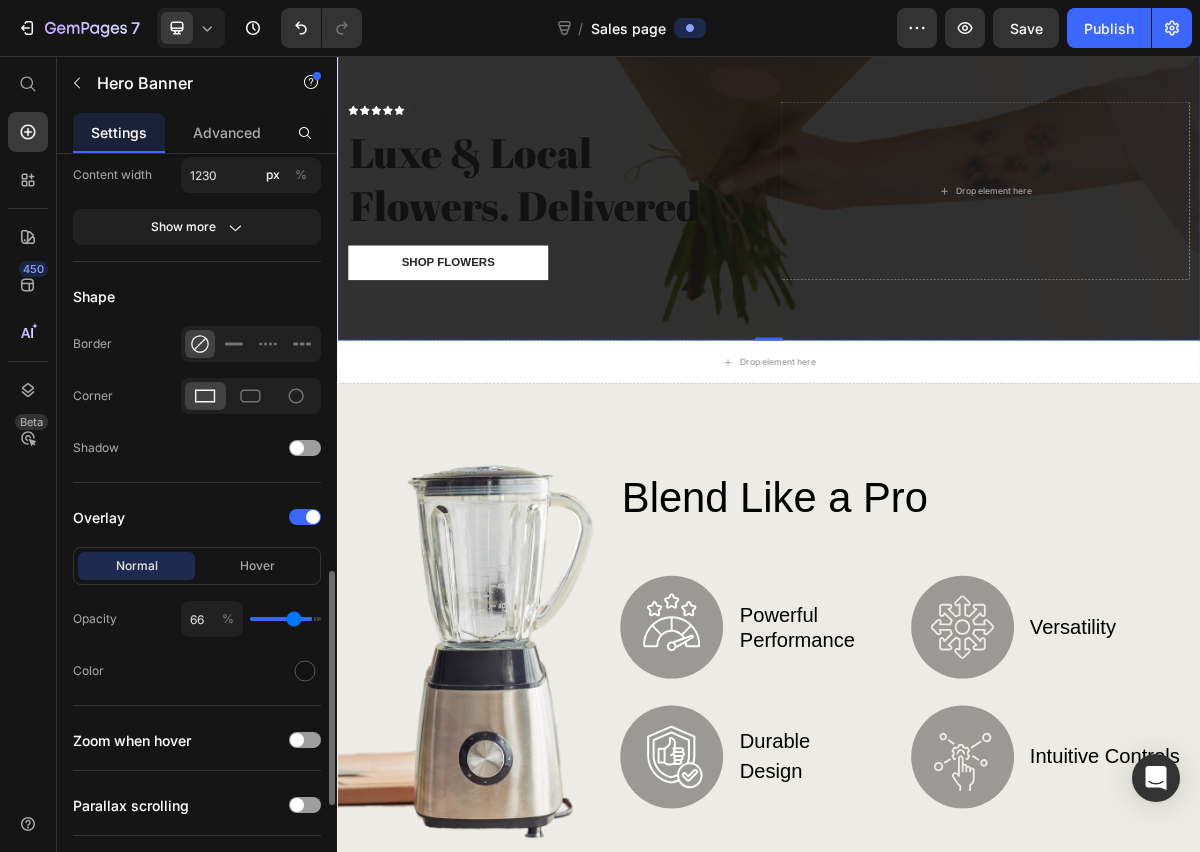 type on "58" 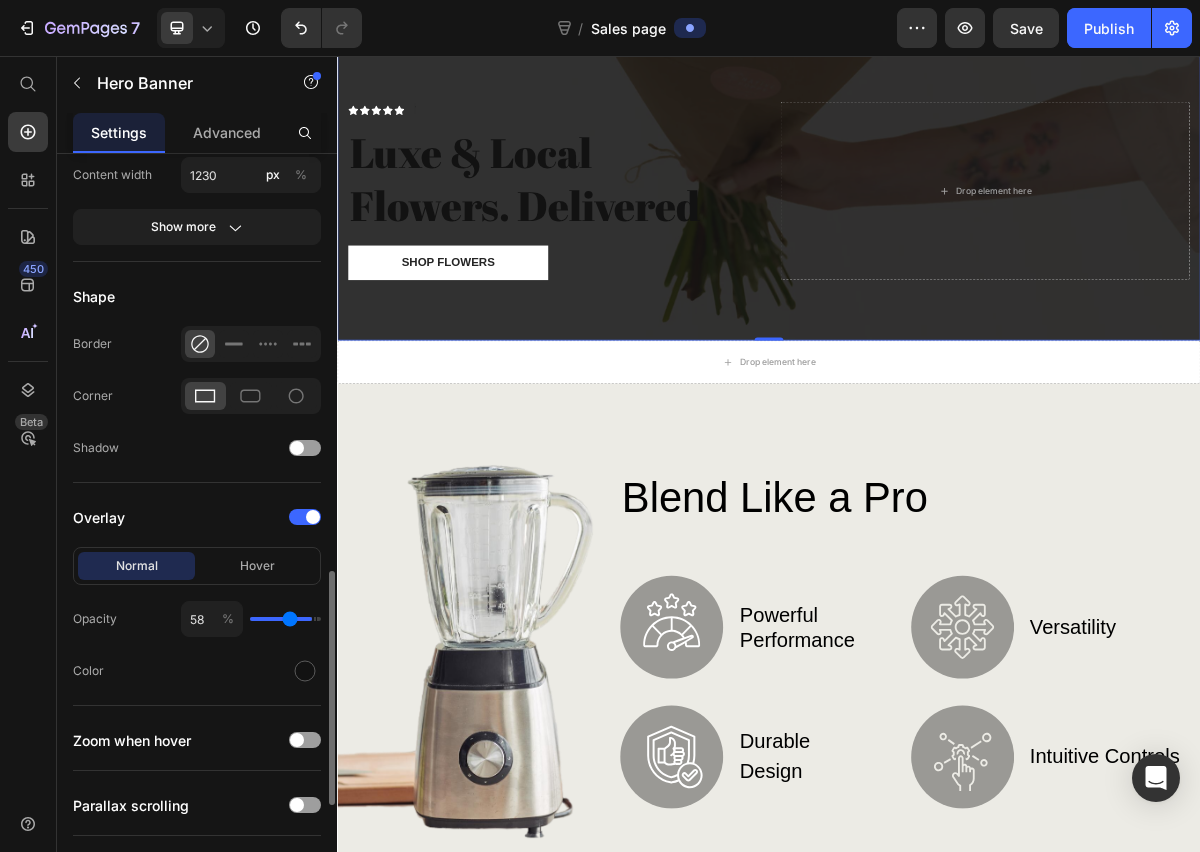 type on "50" 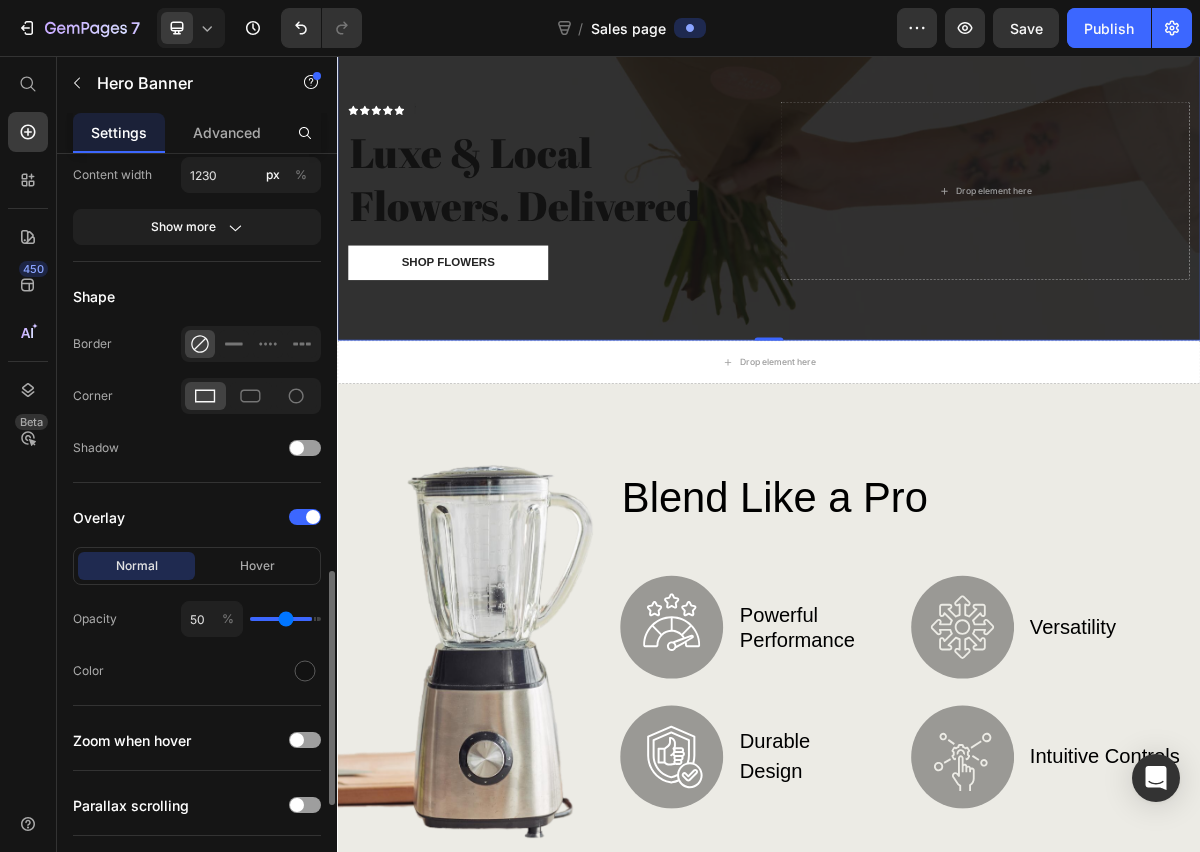 type on "43" 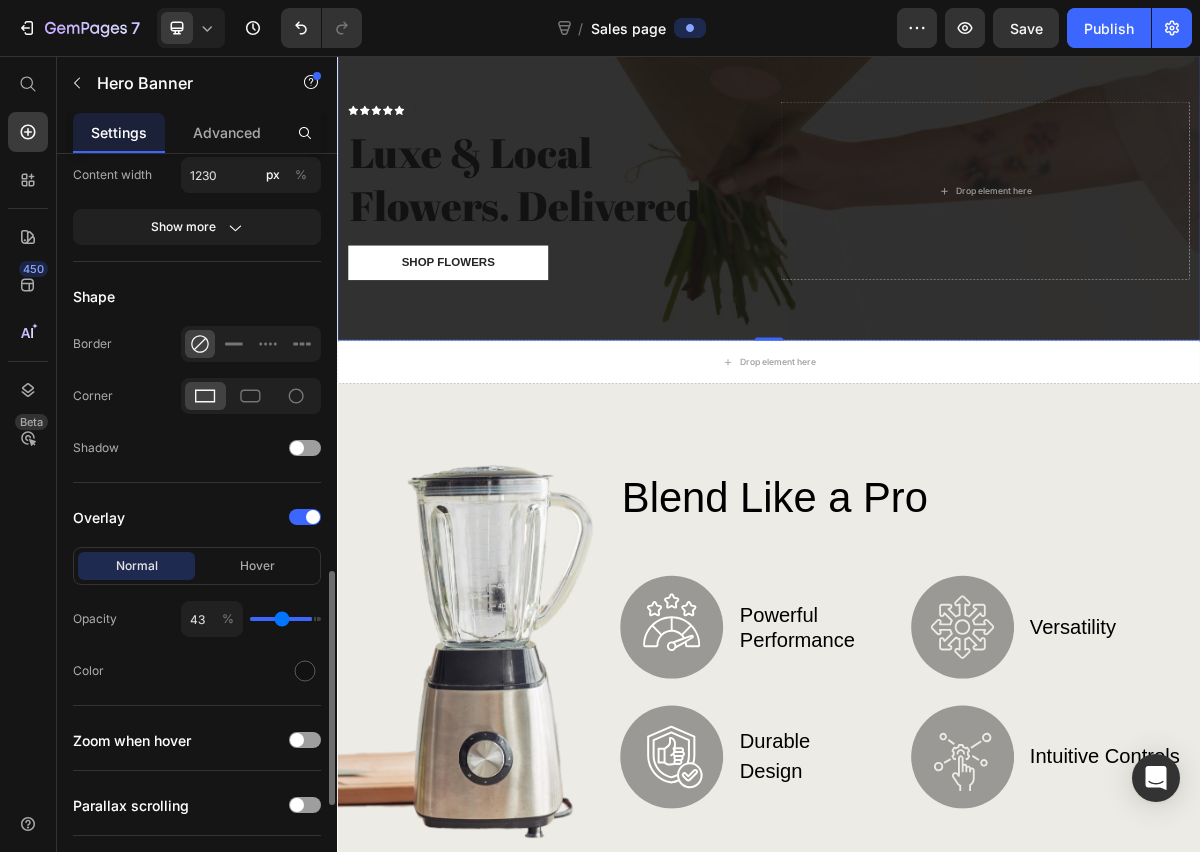 type on "37" 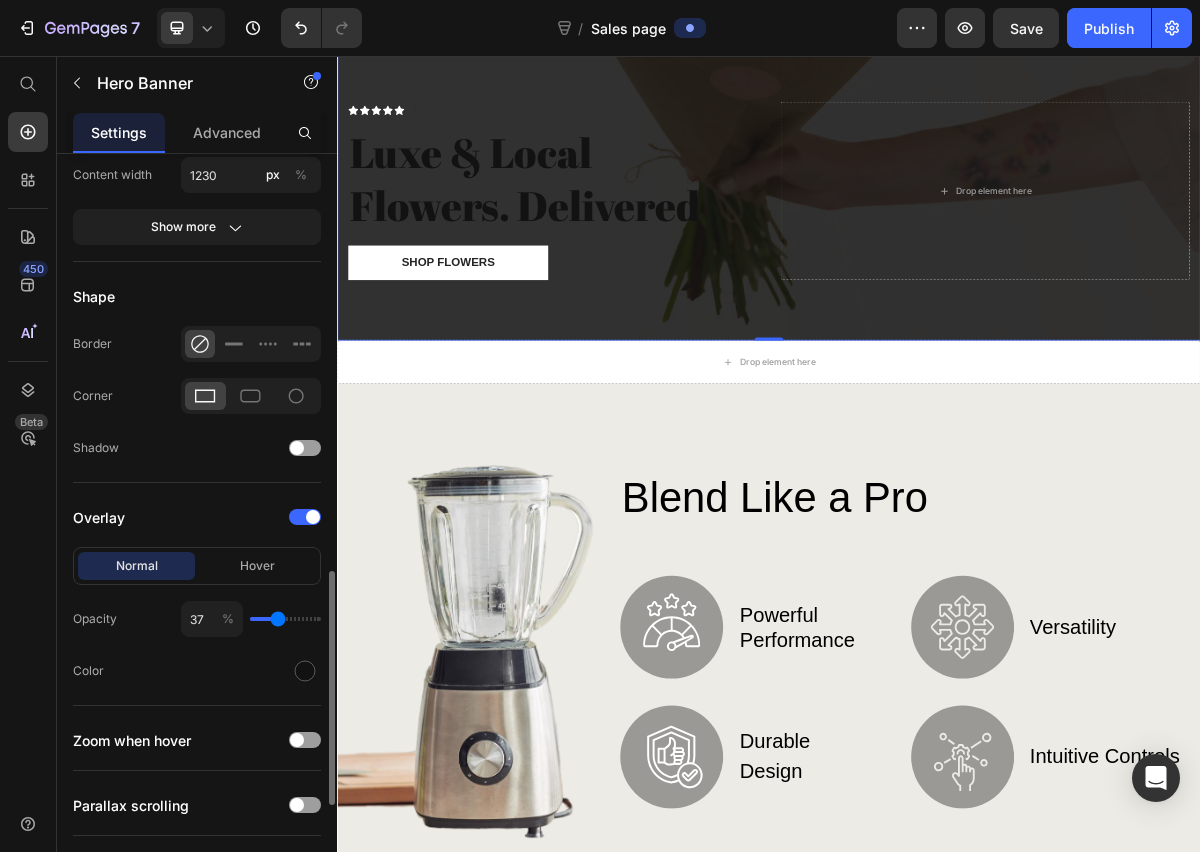 type on "36" 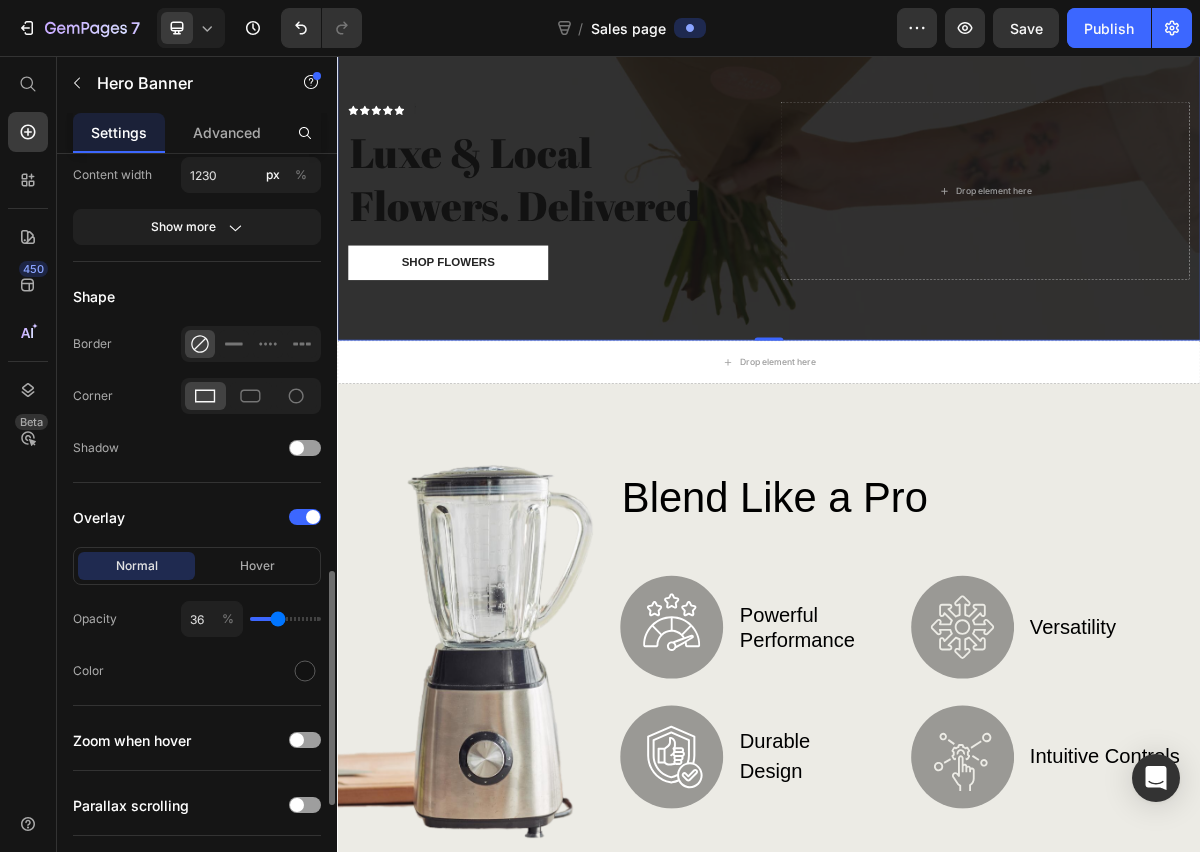 drag, startPoint x: 303, startPoint y: 622, endPoint x: 277, endPoint y: 622, distance: 26 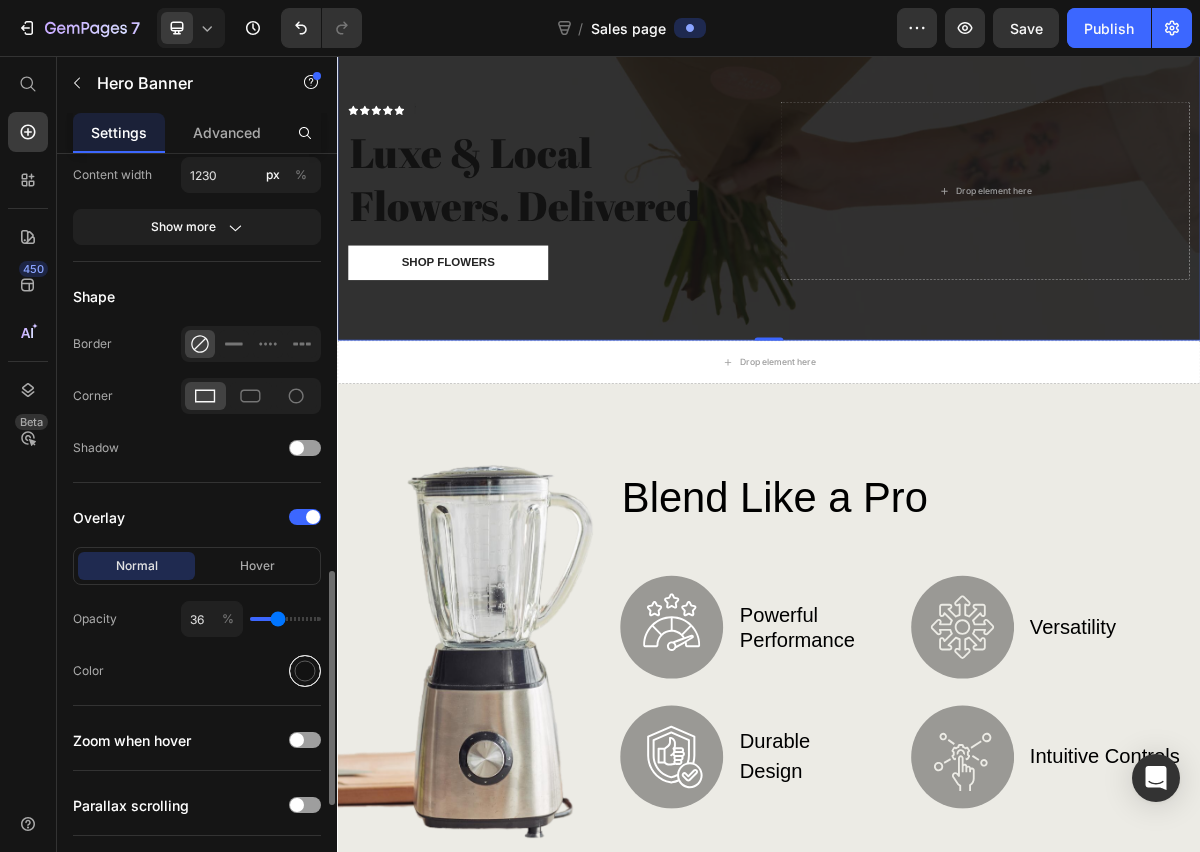 click at bounding box center [305, 671] 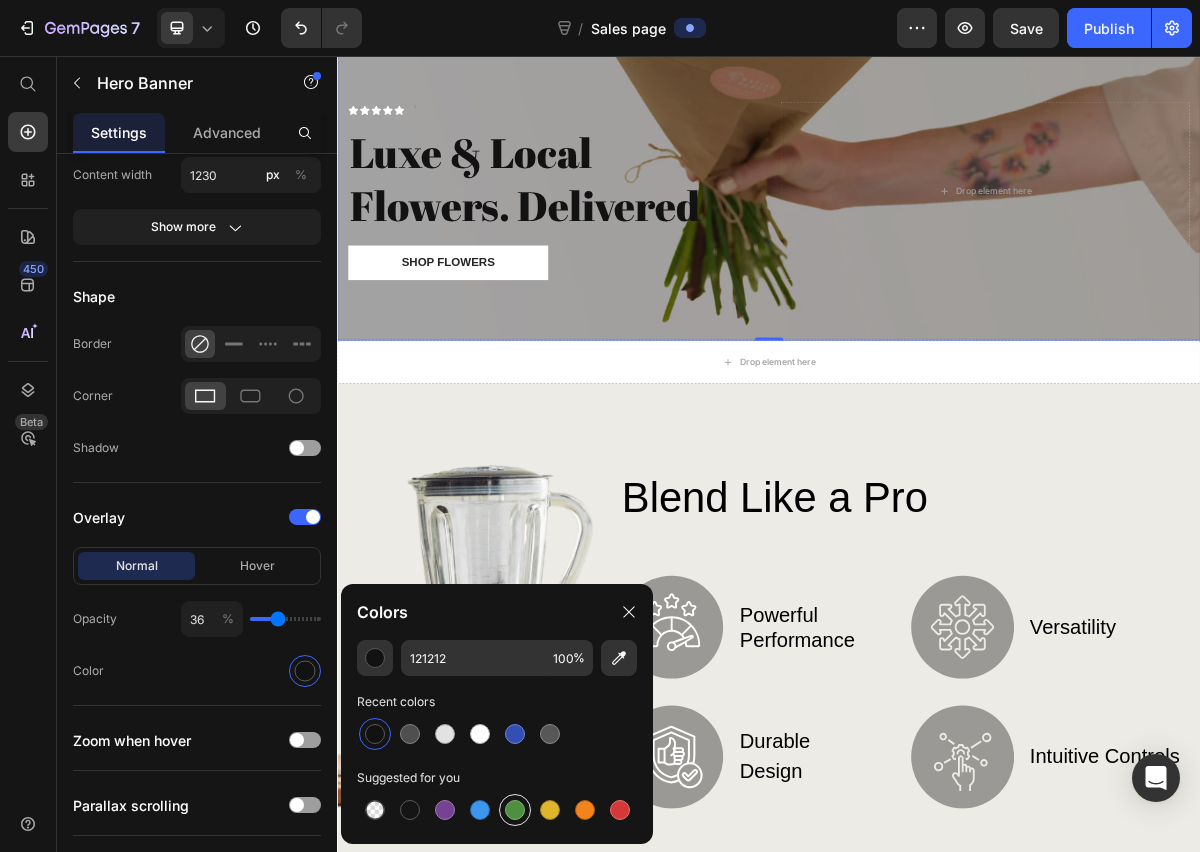 click at bounding box center (515, 810) 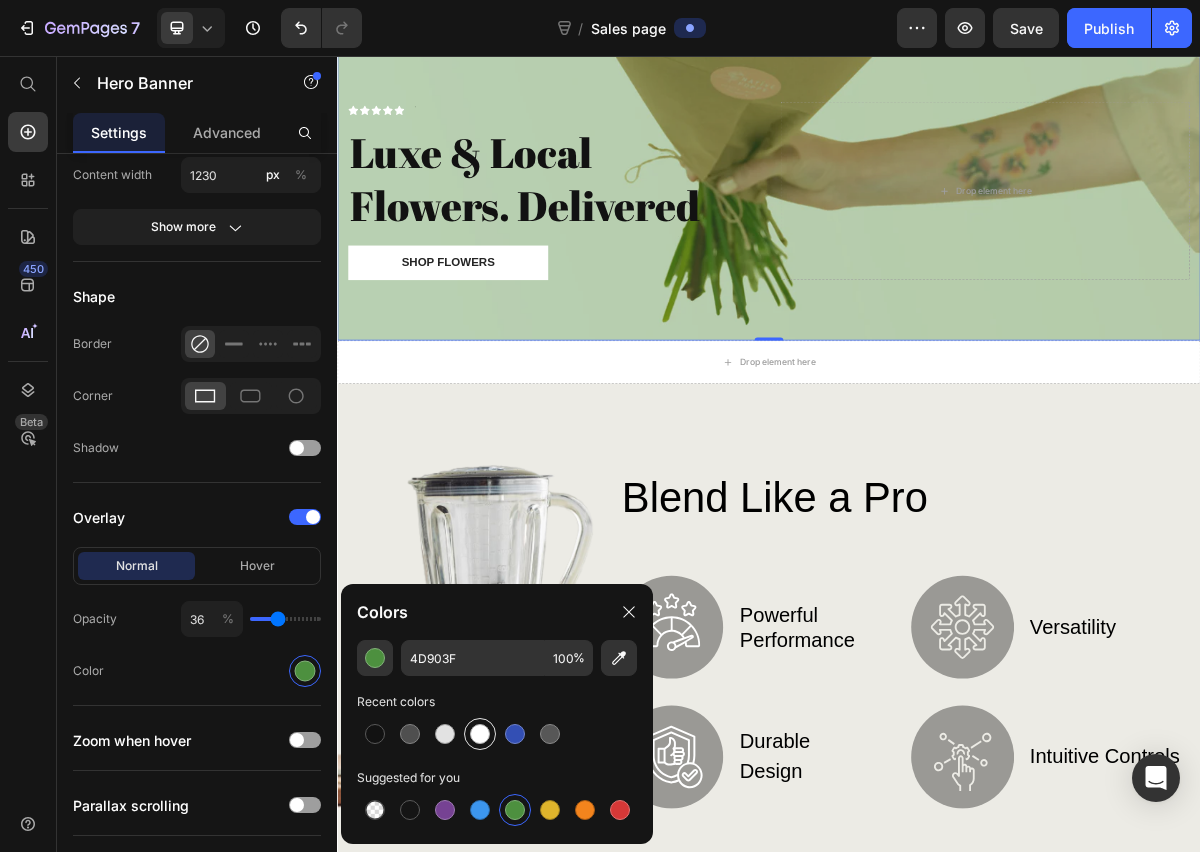 click at bounding box center [480, 734] 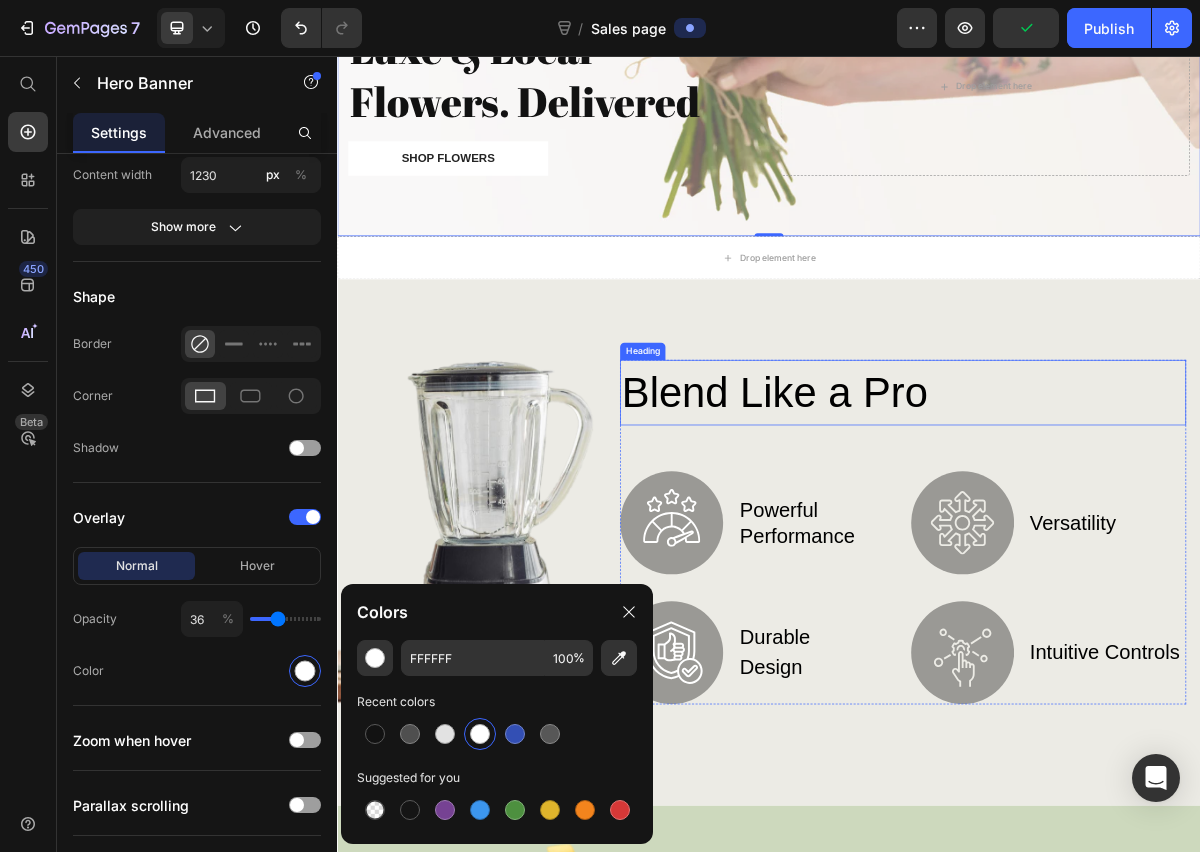 scroll, scrollTop: 1037, scrollLeft: 0, axis: vertical 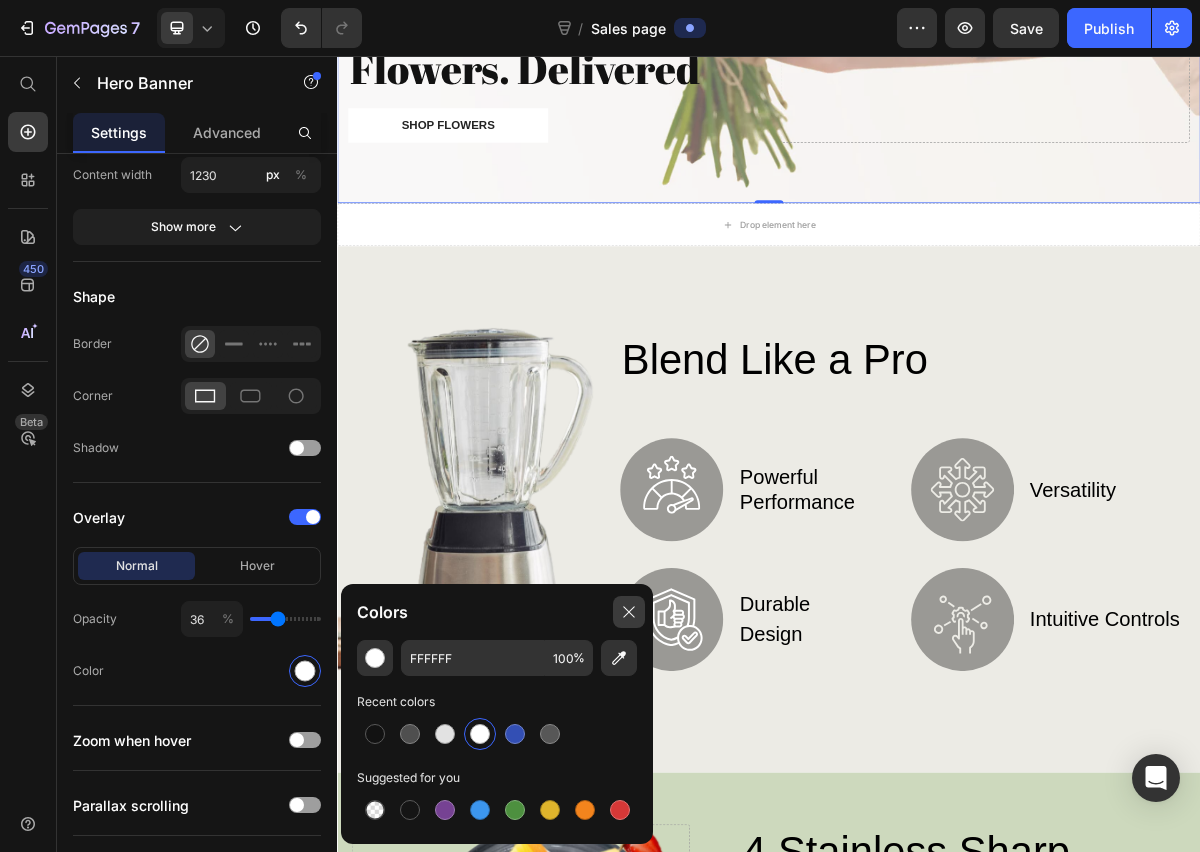 click 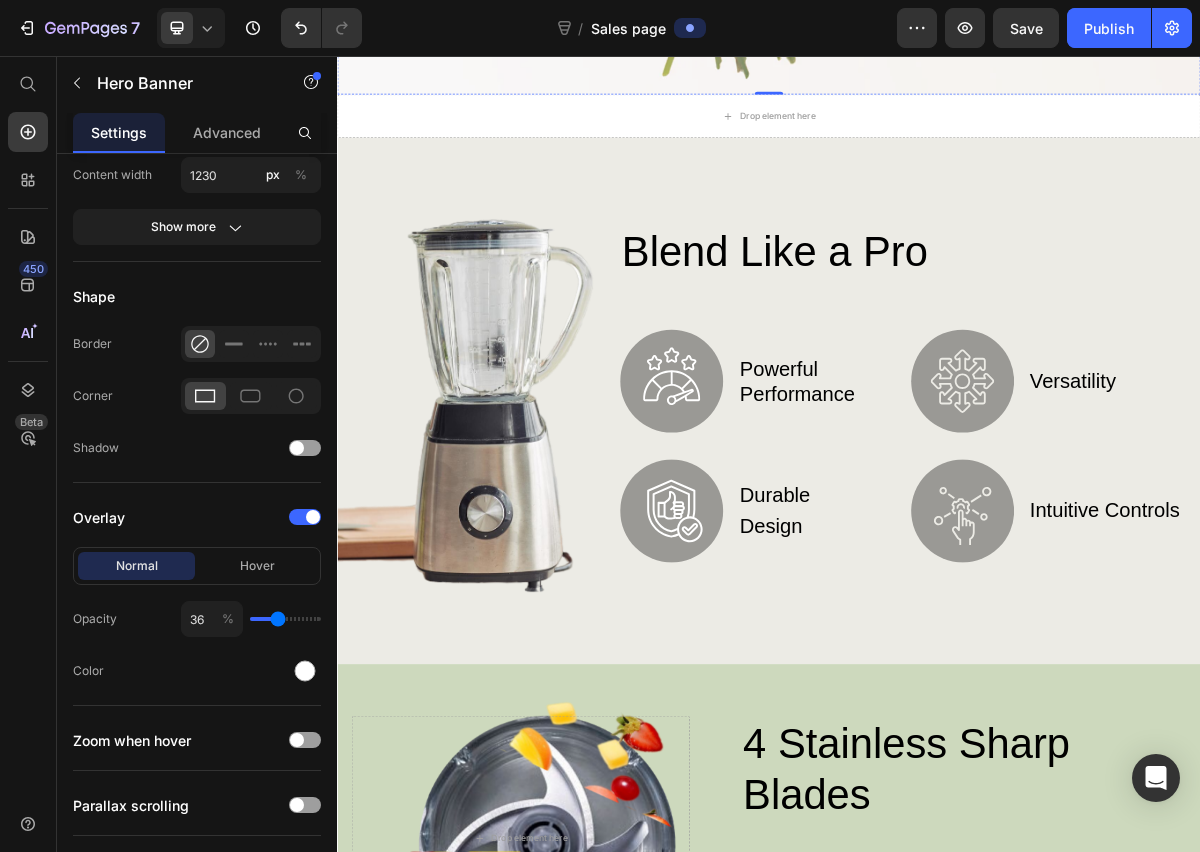 scroll, scrollTop: 1186, scrollLeft: 0, axis: vertical 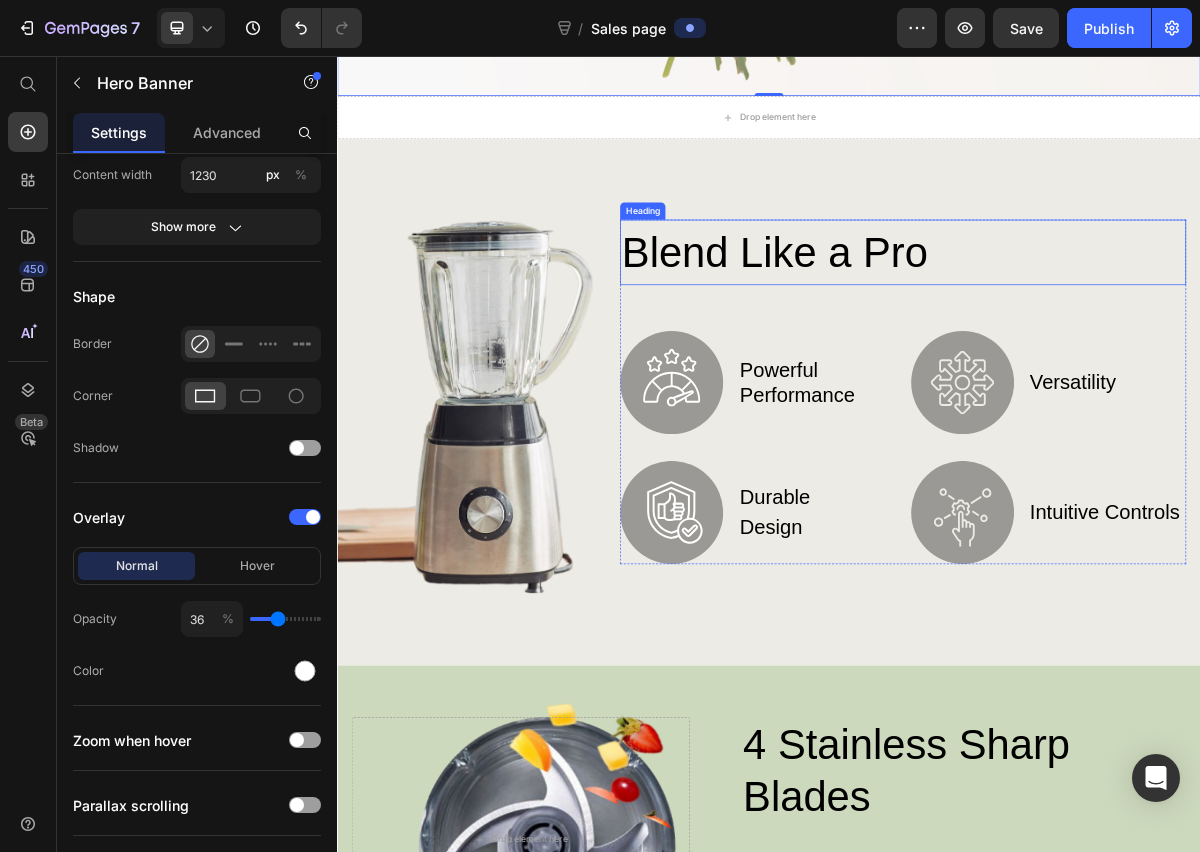click on "Blend Like a Pro" at bounding box center (1123, 328) 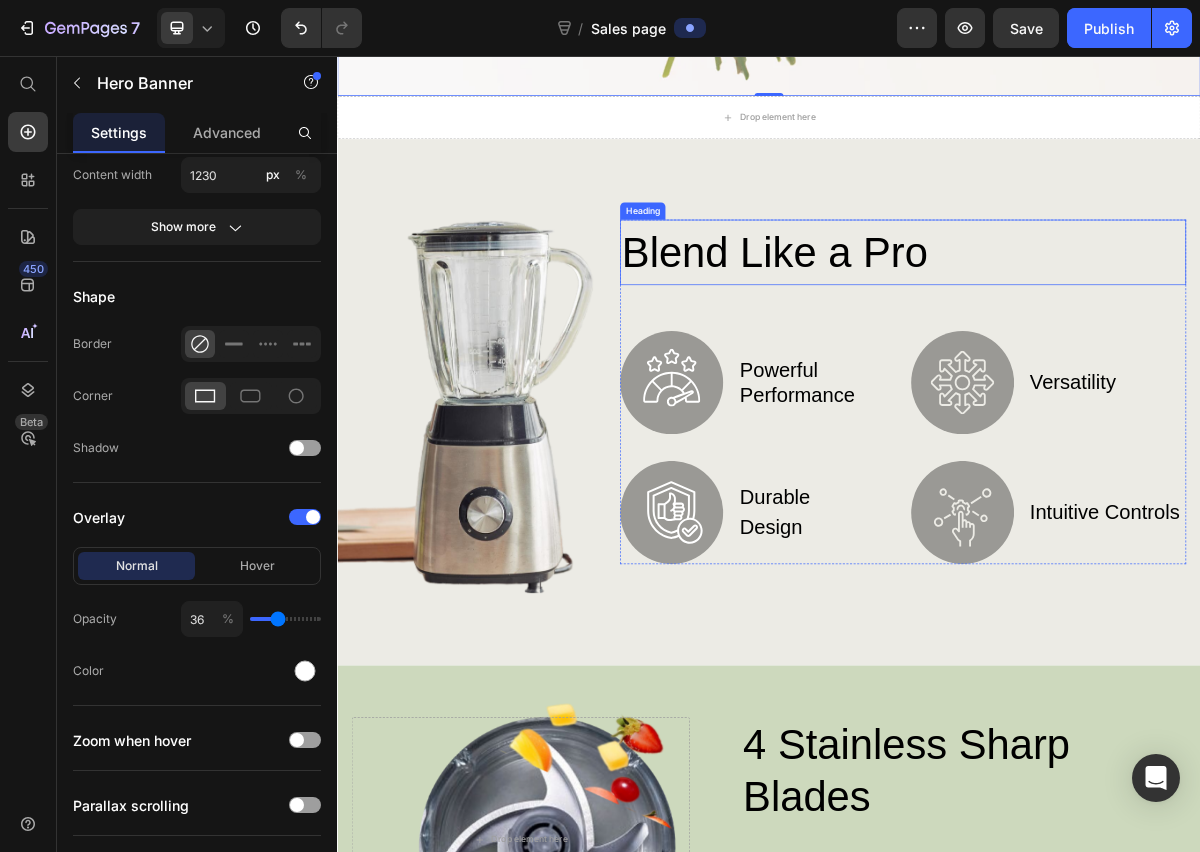 scroll, scrollTop: 0, scrollLeft: 0, axis: both 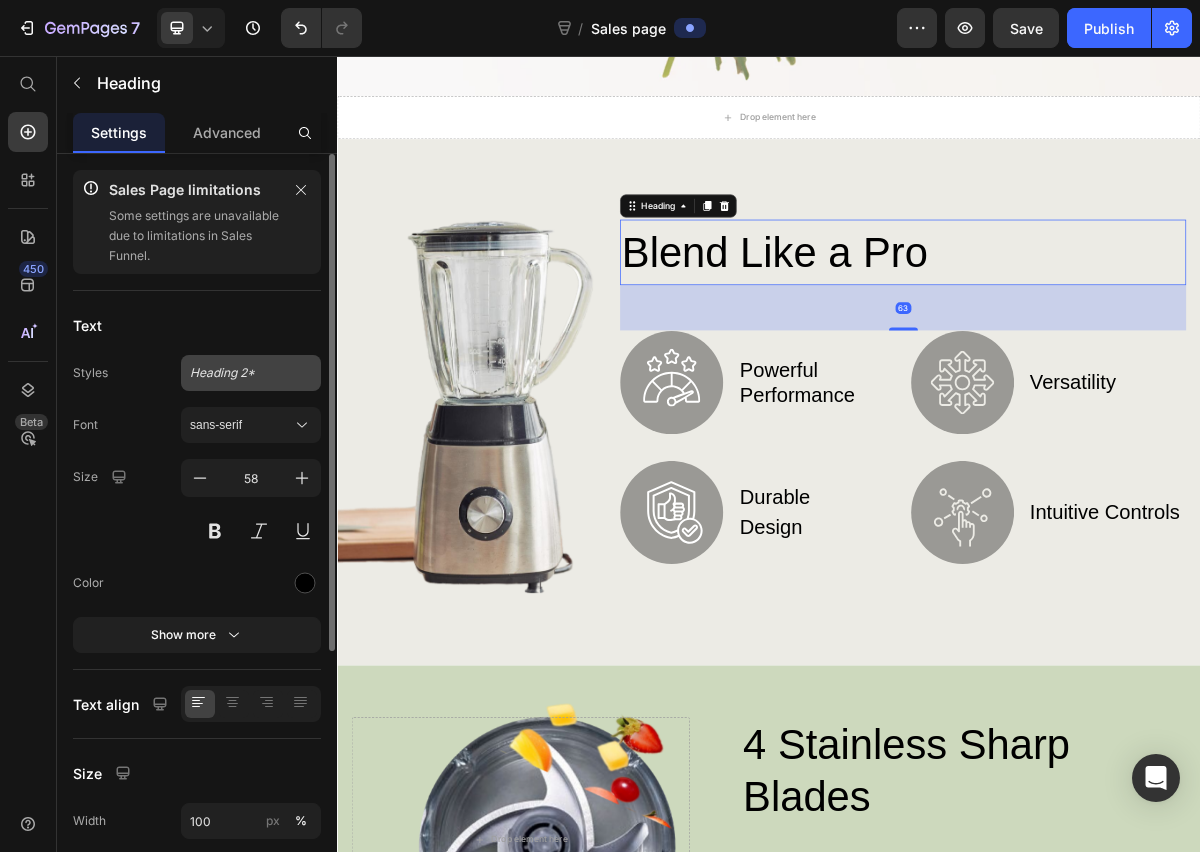 click on "Heading 2*" at bounding box center (239, 373) 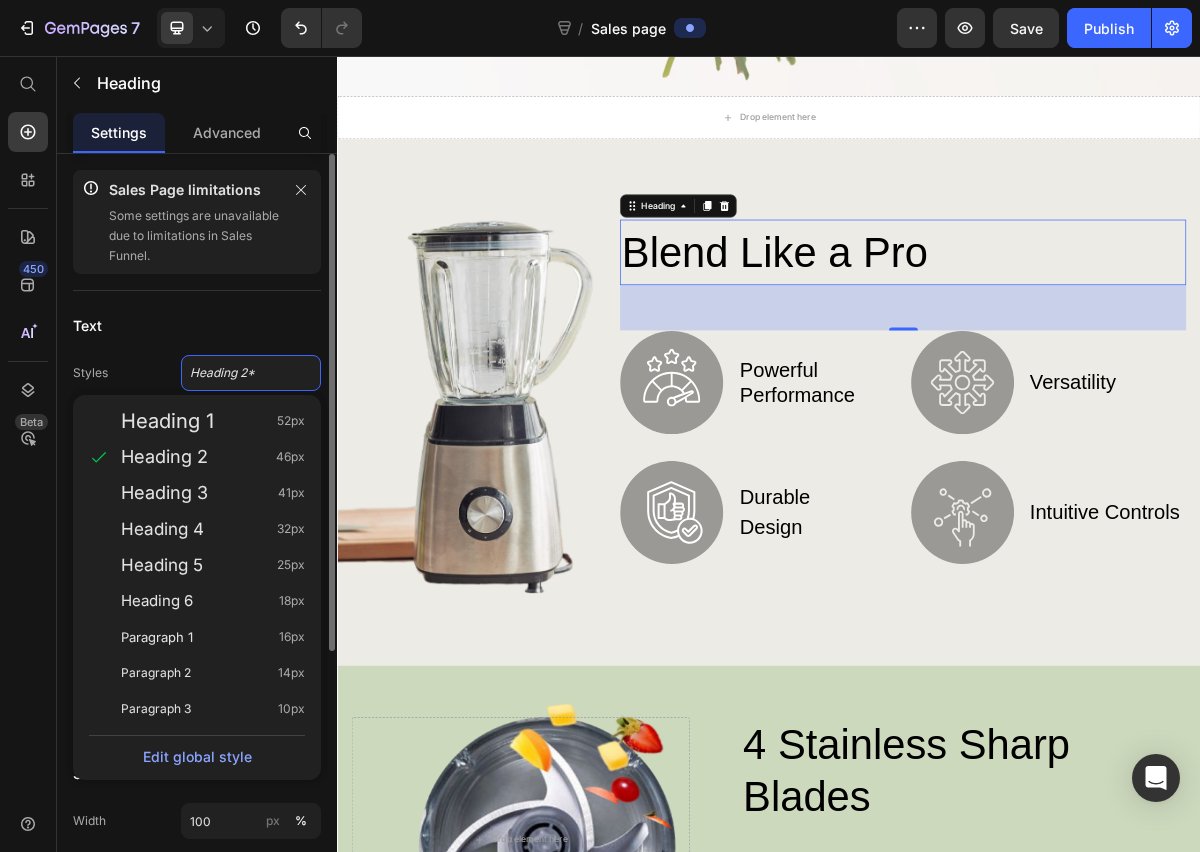 click on "Text" at bounding box center [197, 325] 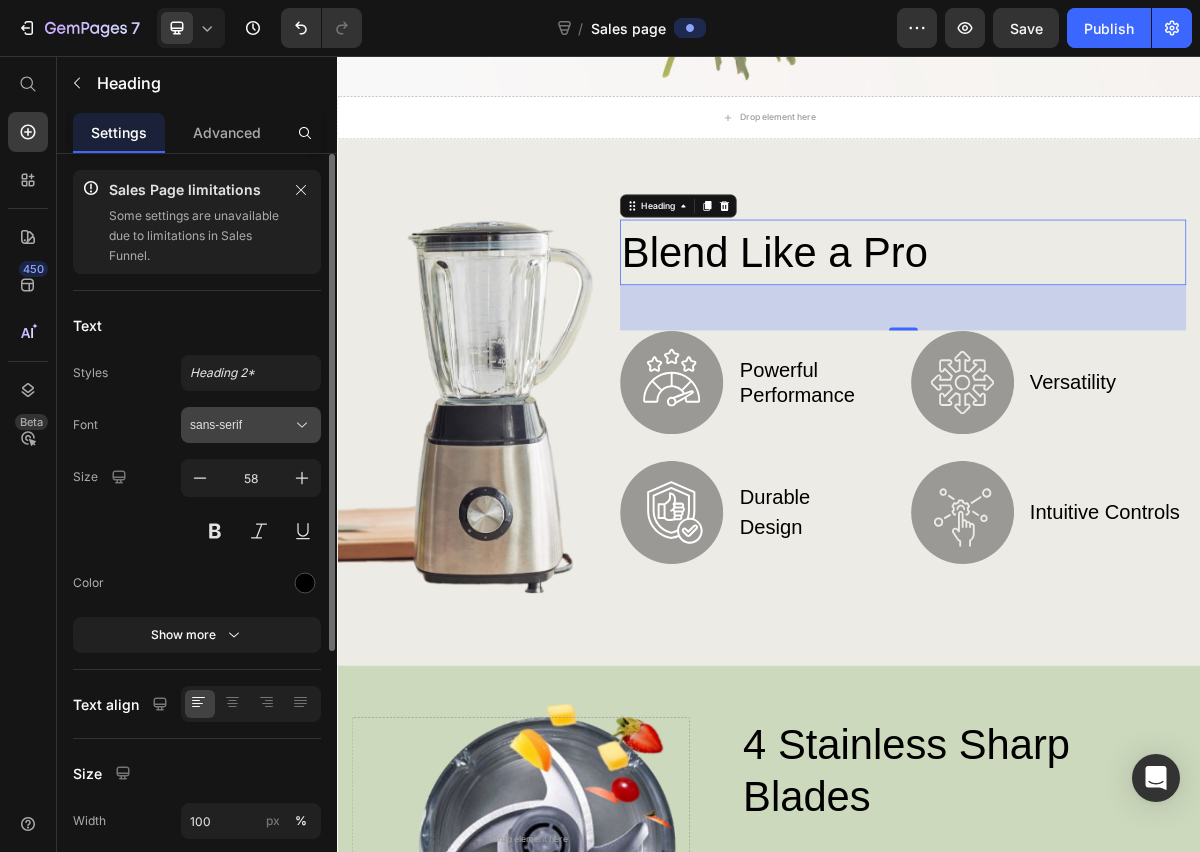 click on "sans-serif" at bounding box center [241, 425] 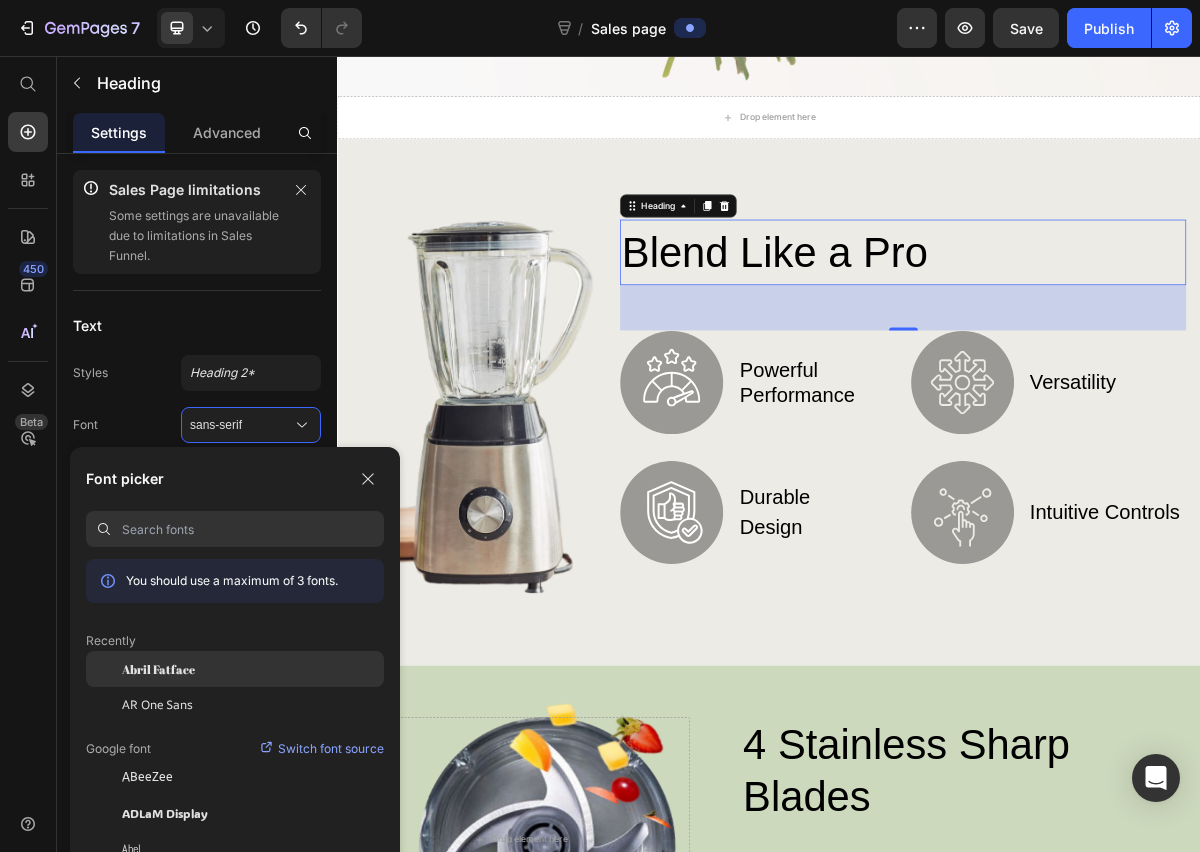 click on "Abril Fatface" 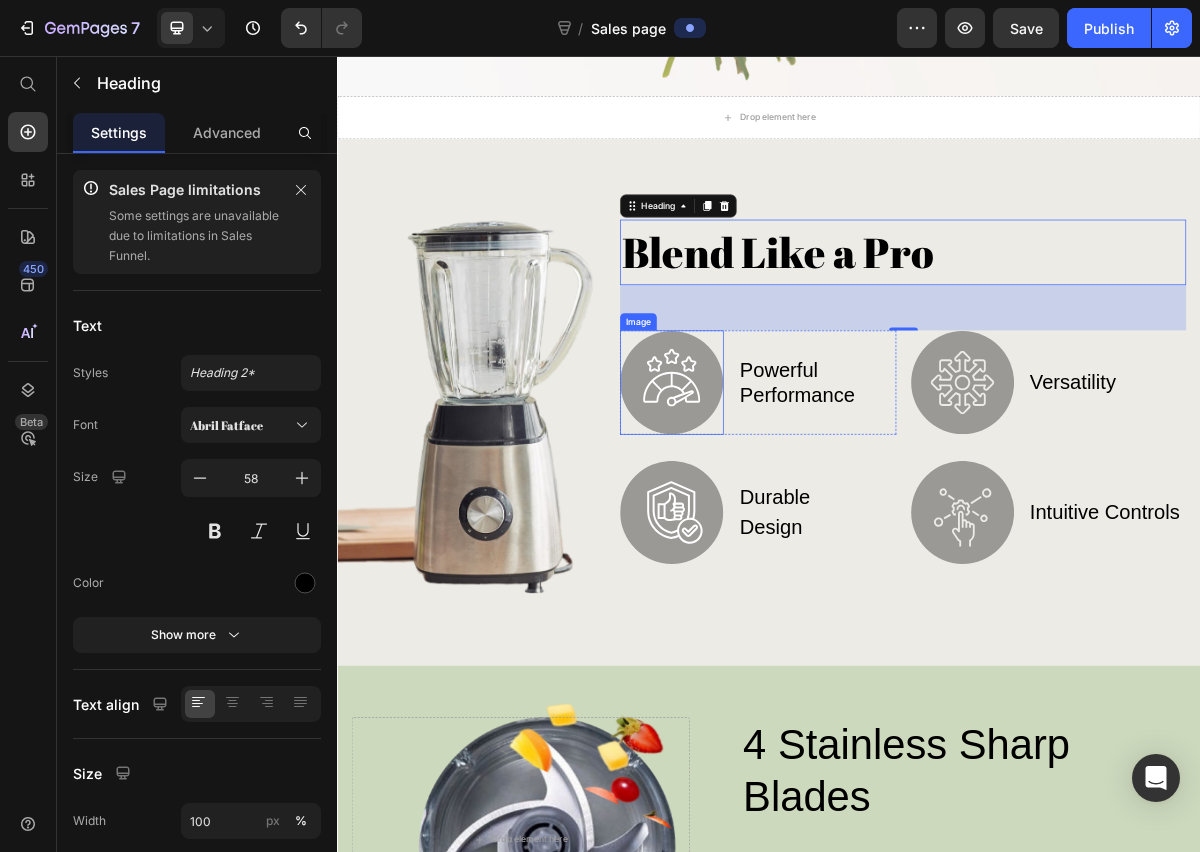 click at bounding box center [802, 509] 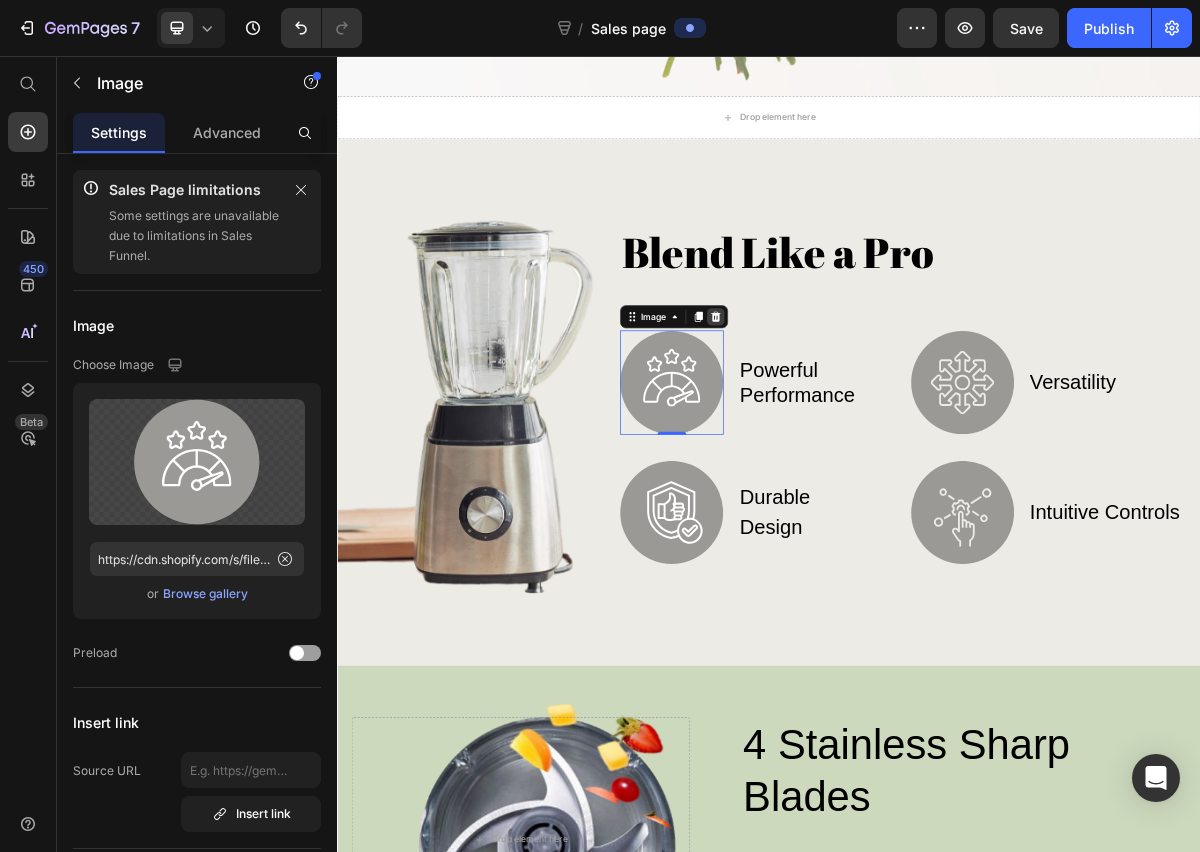 click 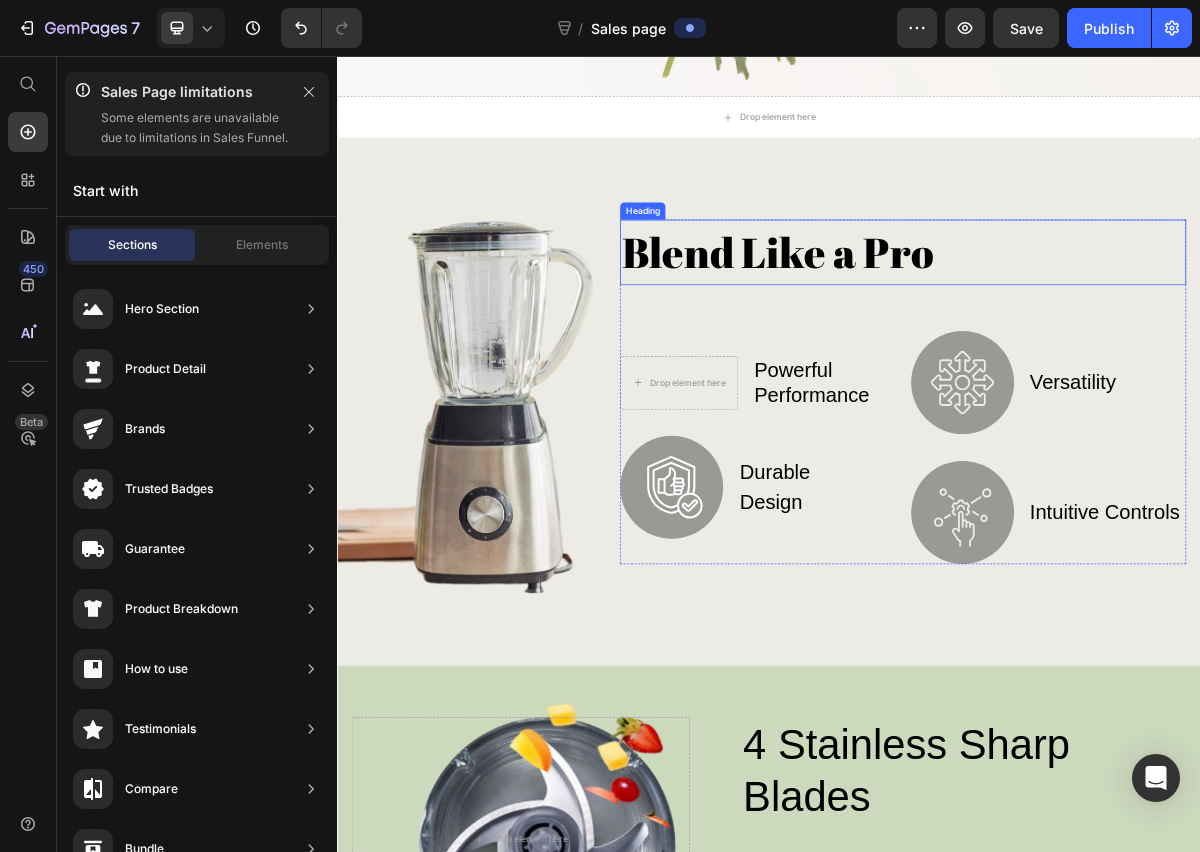 click on "Blend Like a Pro" at bounding box center (1123, 328) 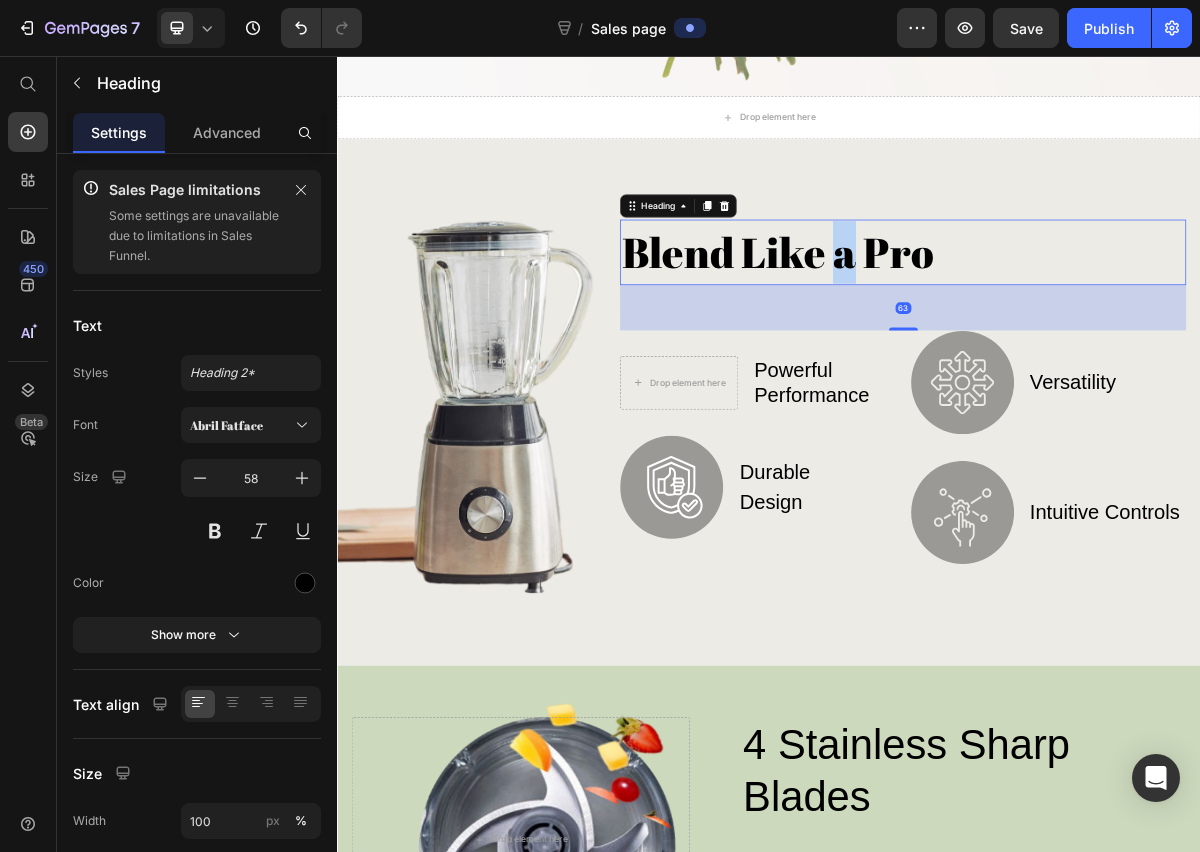 click on "Blend Like a Pro" at bounding box center (1123, 328) 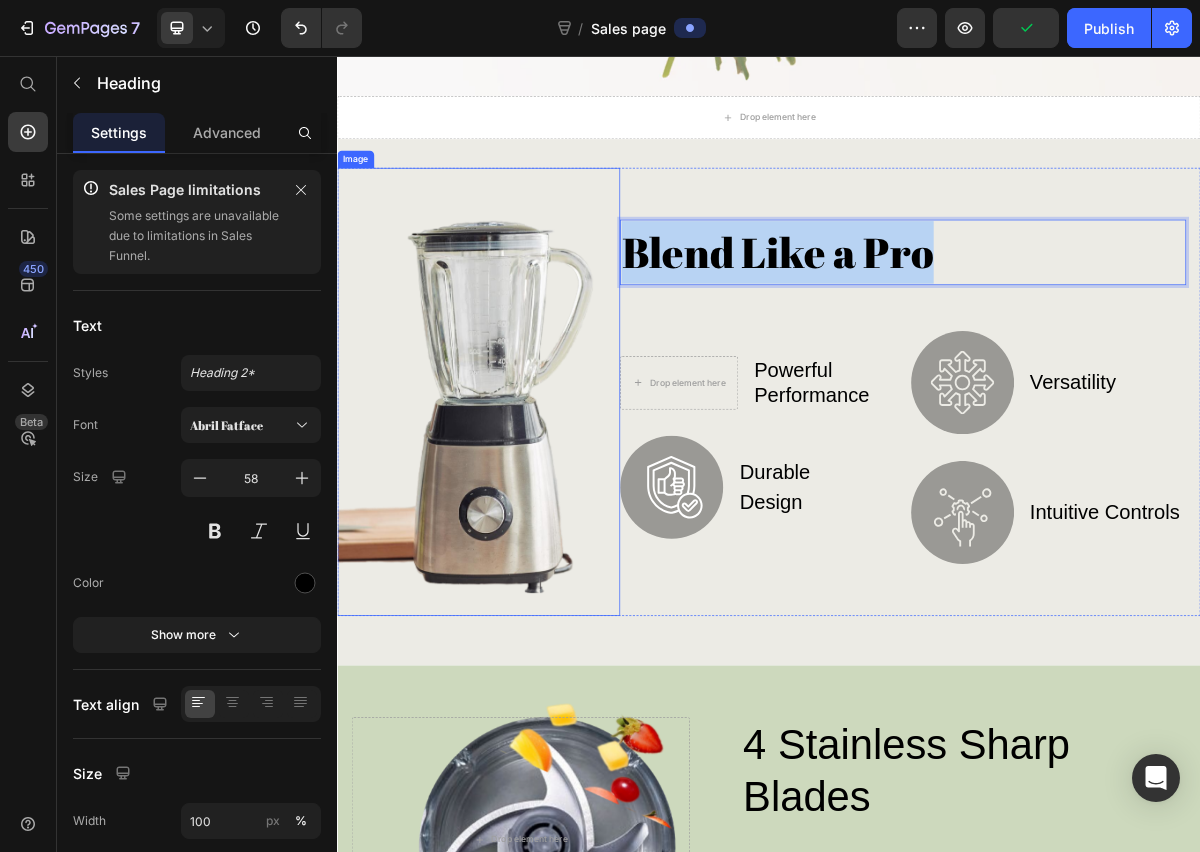 drag, startPoint x: 1175, startPoint y: 329, endPoint x: 719, endPoint y: 309, distance: 456.4384 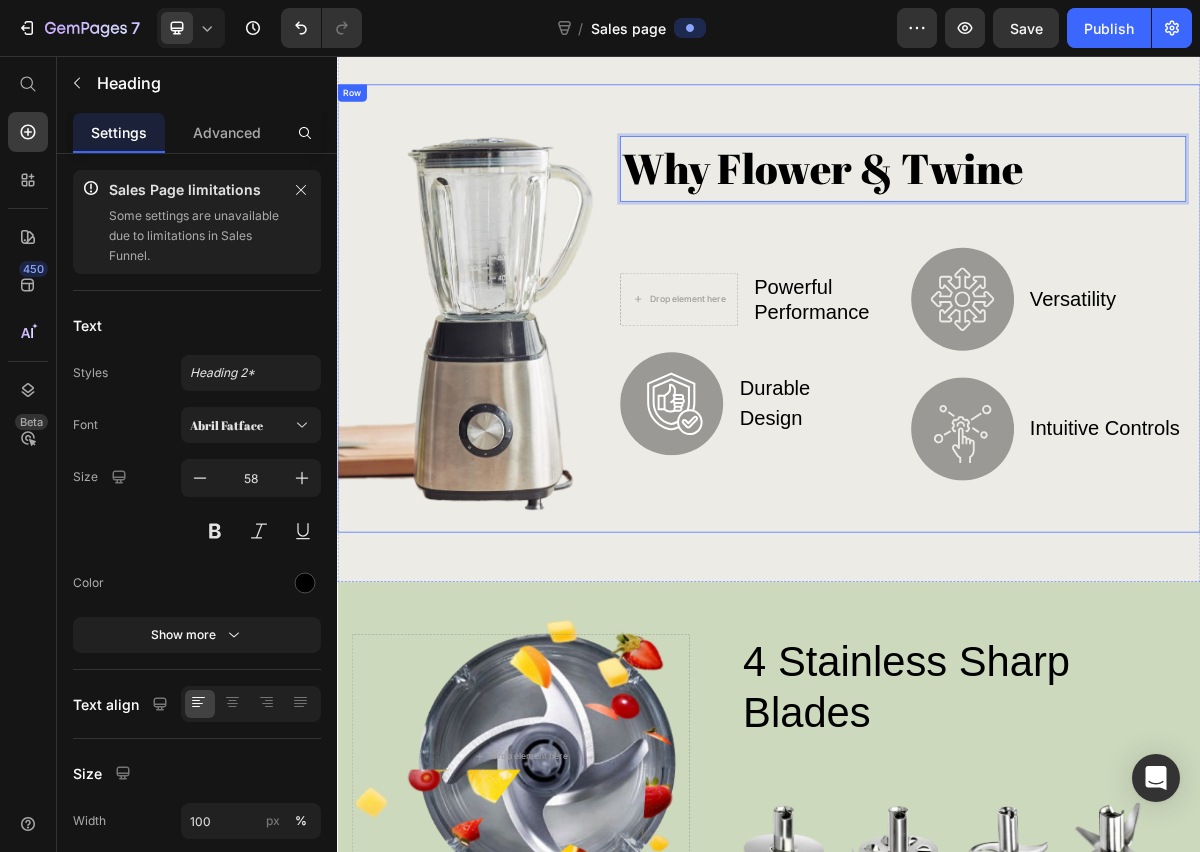 scroll, scrollTop: 1059, scrollLeft: 0, axis: vertical 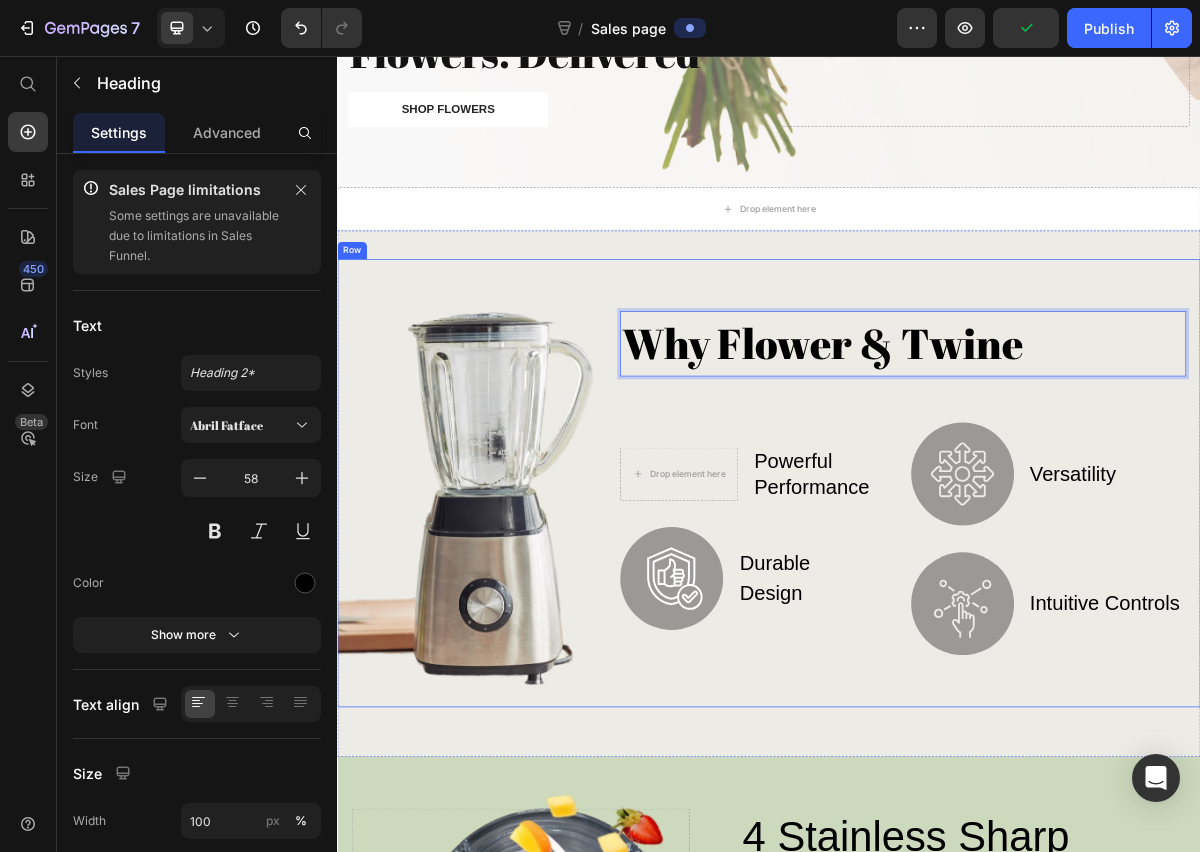 click on "Why Flower & Twine Heading   63
Drop element here Powerful Performance Text Block Row Image Durable Design Text Block Row Image Versatility Text Block Row Image Intuitive Controls Text Block Row Row Row" at bounding box center (1123, 649) 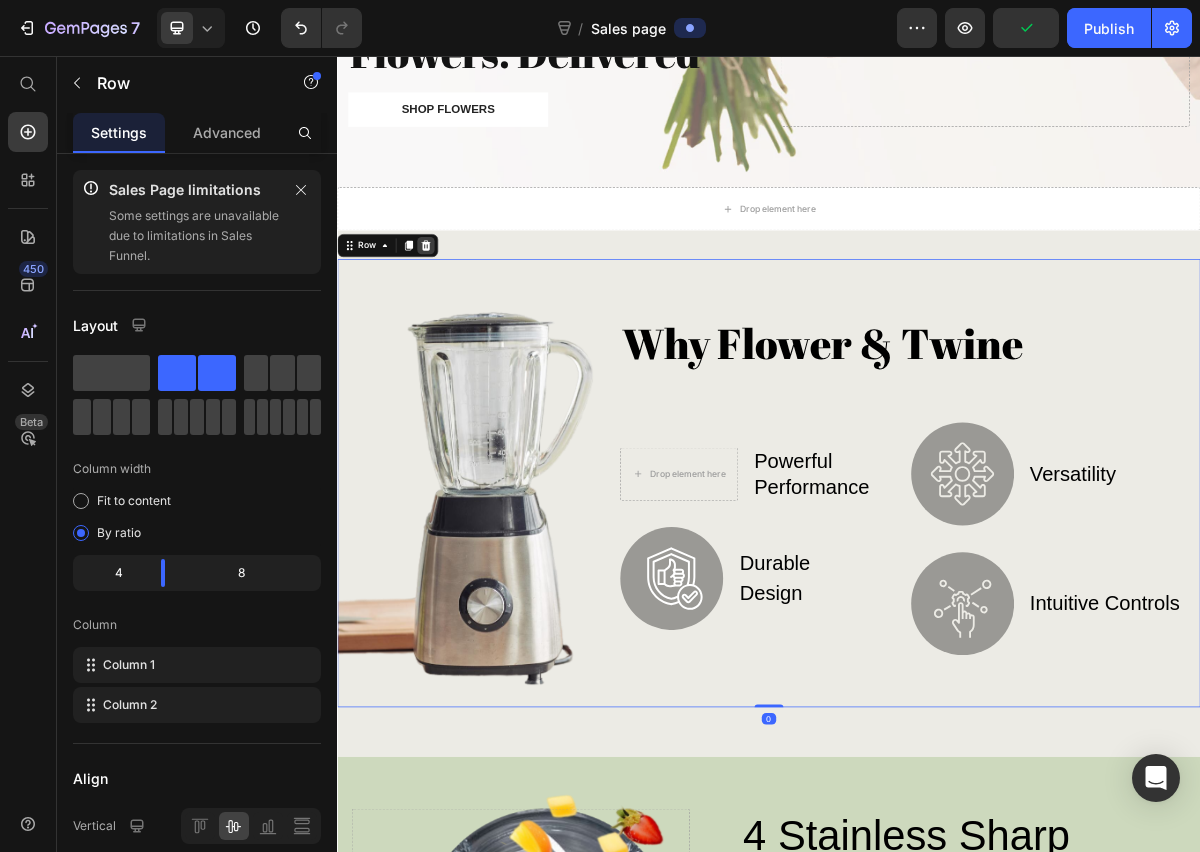 click at bounding box center (460, 319) 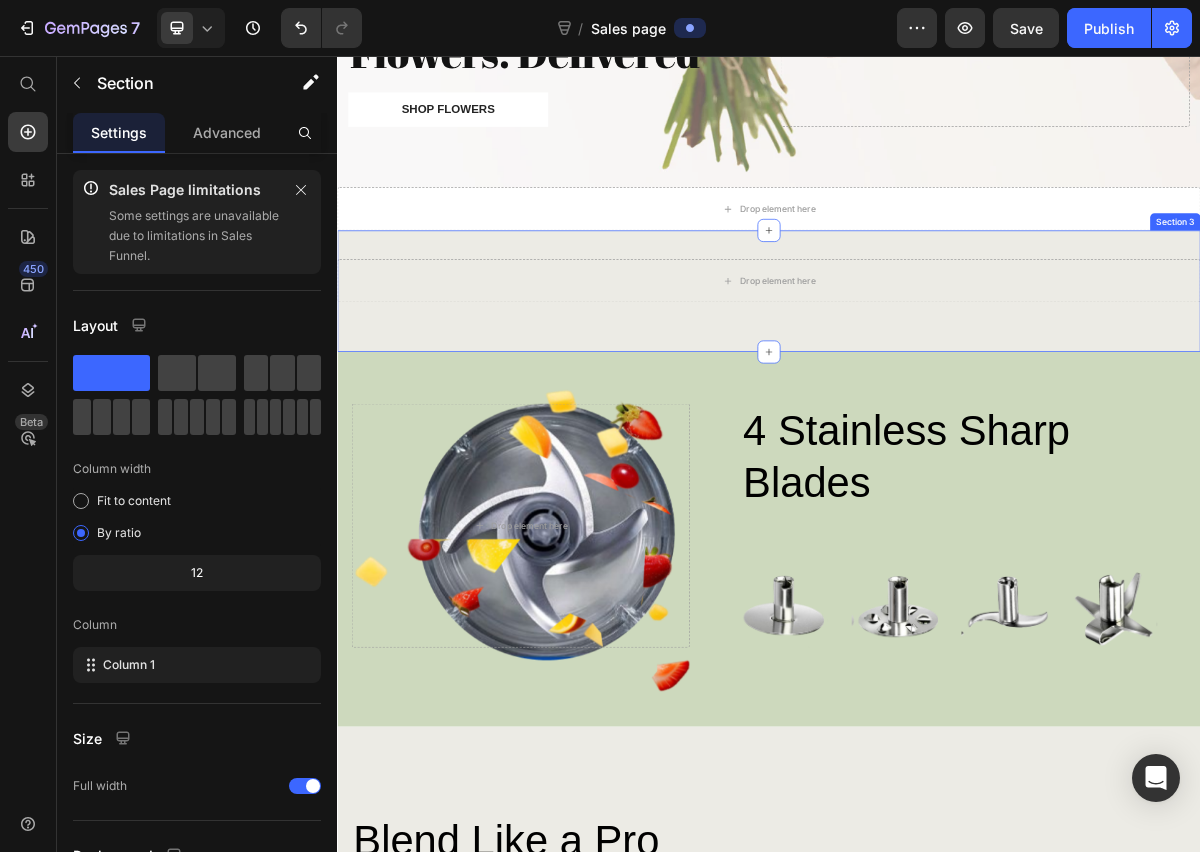 click on "Drop element here" at bounding box center (937, 268) 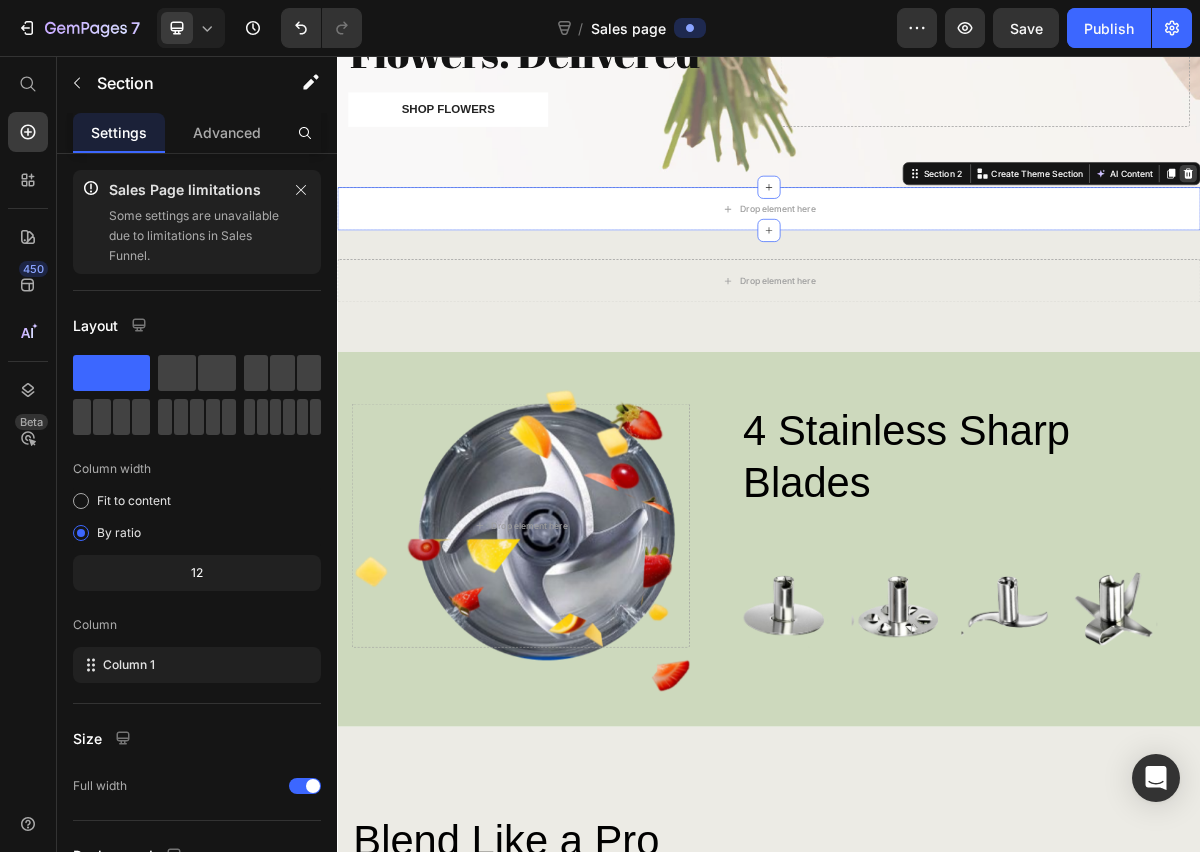 click 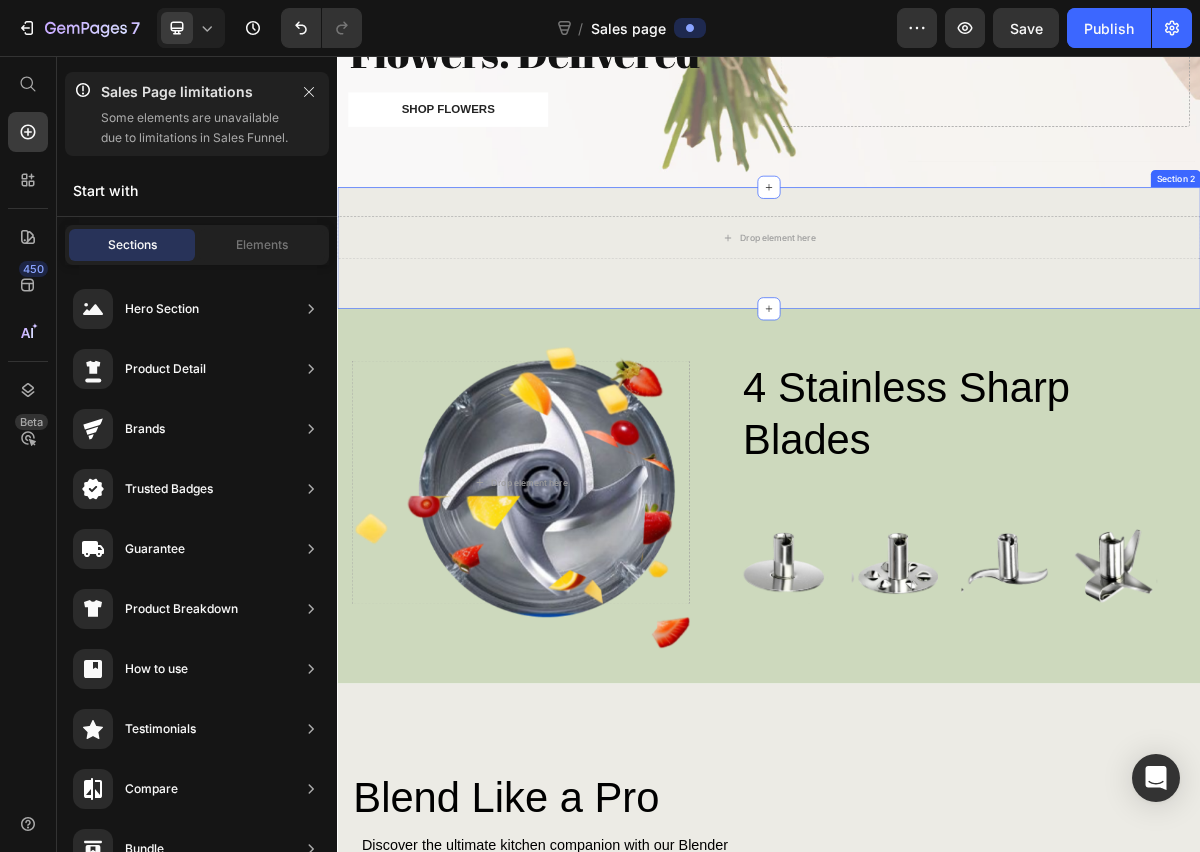 click on "Drop element here Section 2" at bounding box center [937, 322] 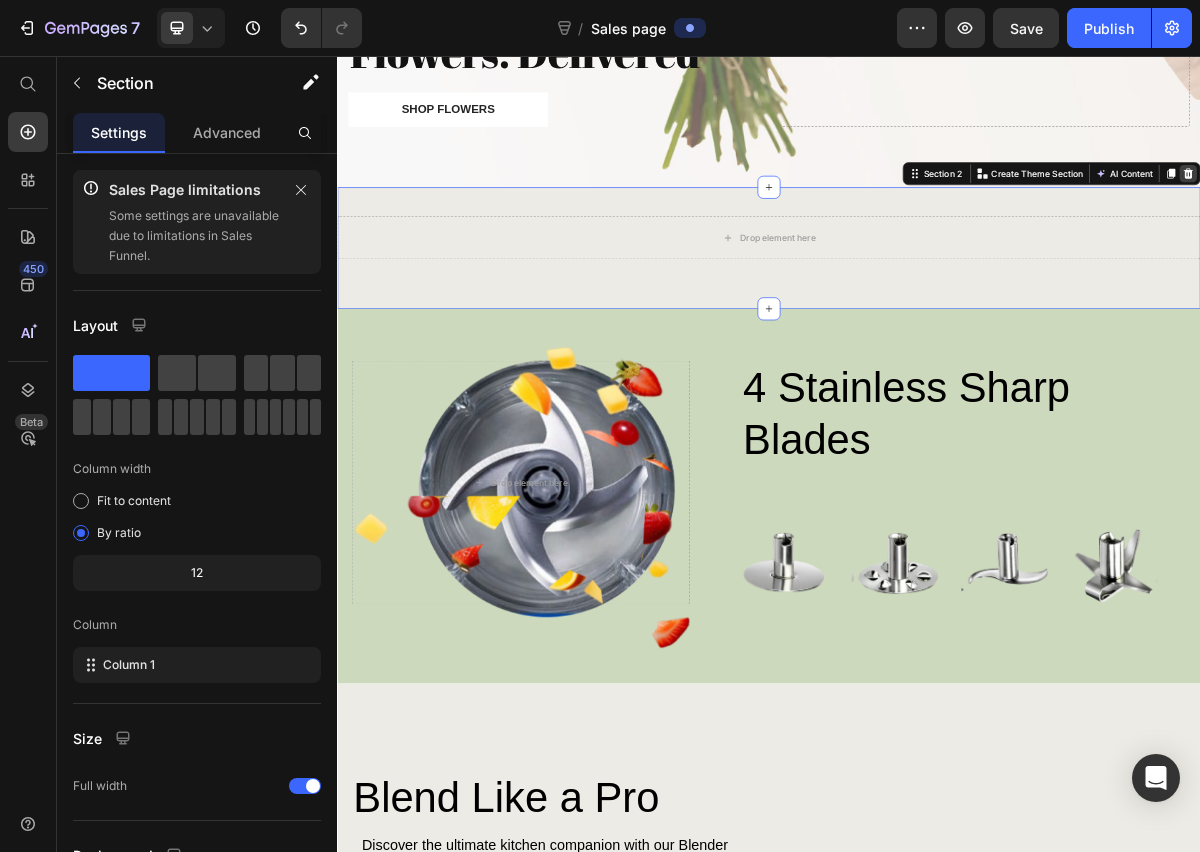 click 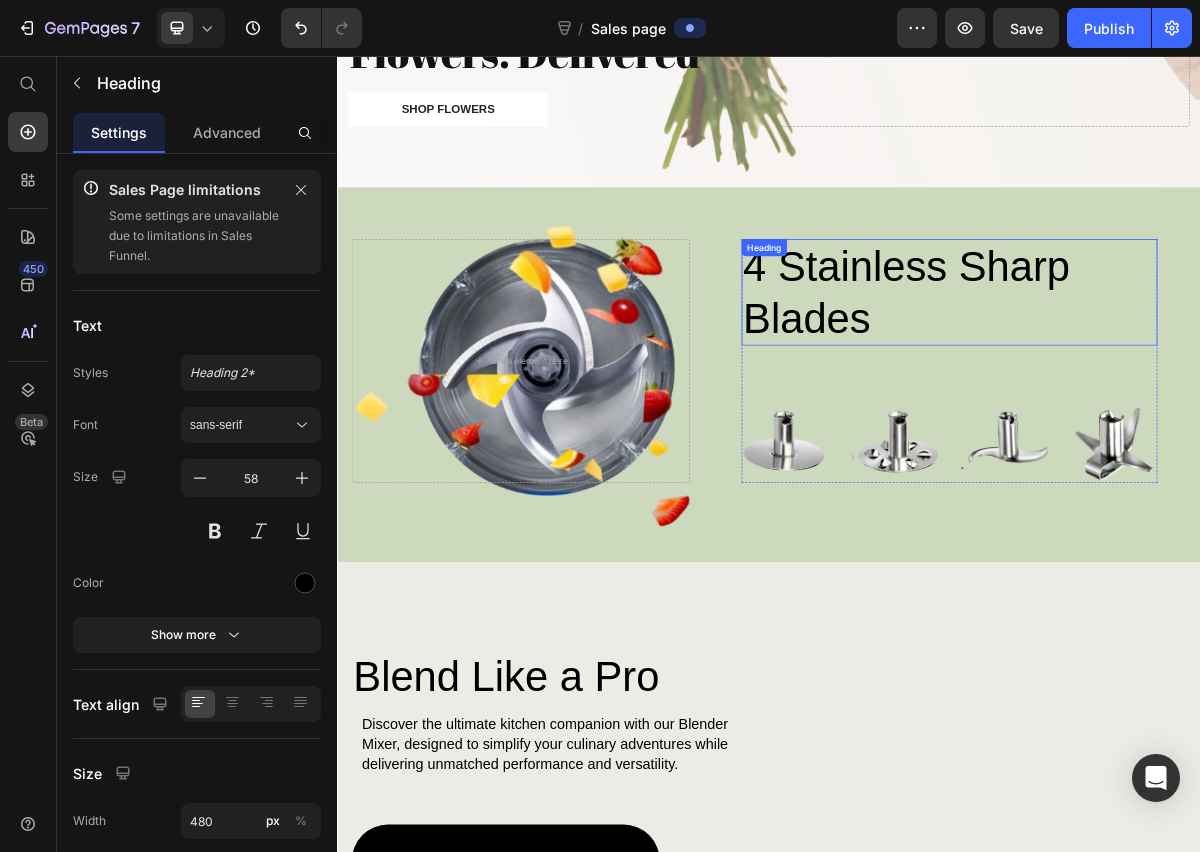 click on "4 stainless sharp blades" at bounding box center (1188, 384) 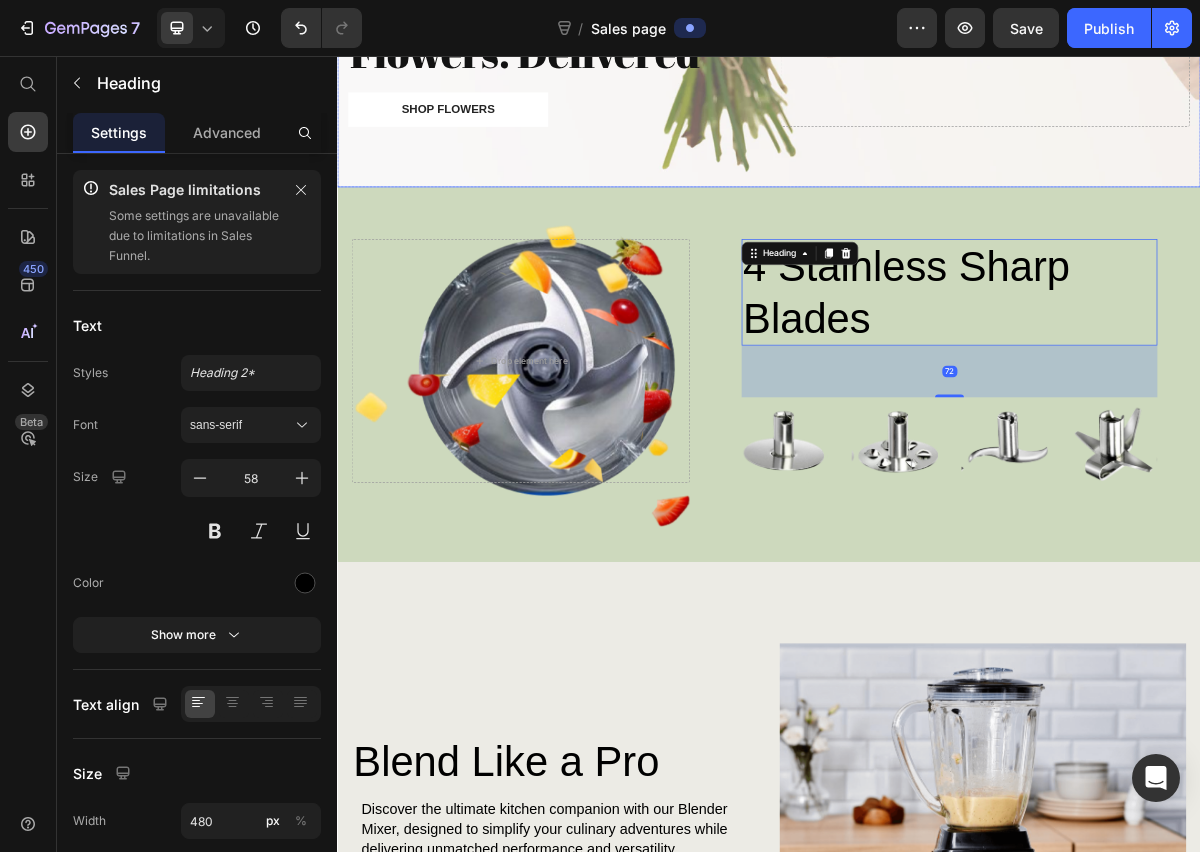click on "Icon Icon Icon Icon Icon Icon List Text Block Row Luxe & Local Flowers. Delivered Heading Shop Flowers Button
Drop element here" at bounding box center (937, 61) 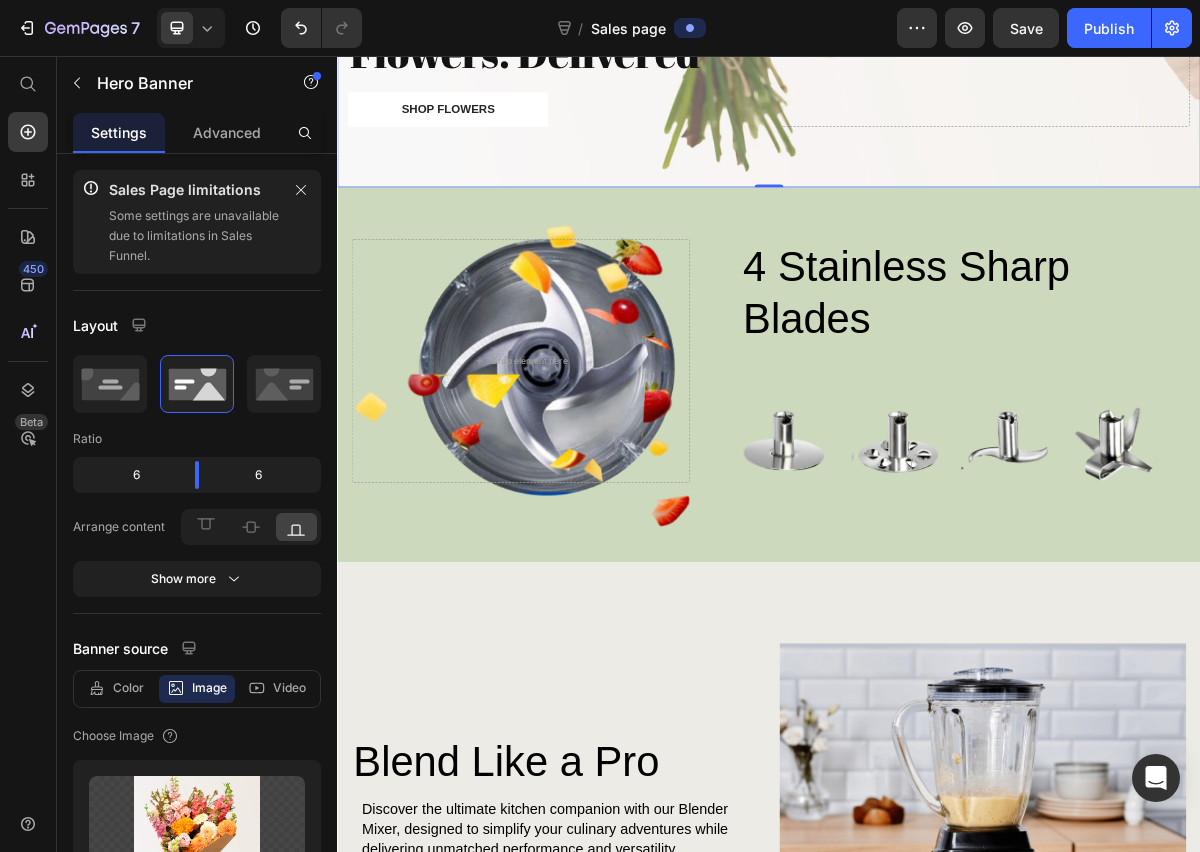 click on "Icon Icon Icon Icon Icon Icon List Text Block Row Luxe & Local Flowers. Delivered Heading Shop Flowers Button
Drop element here" at bounding box center (937, 61) 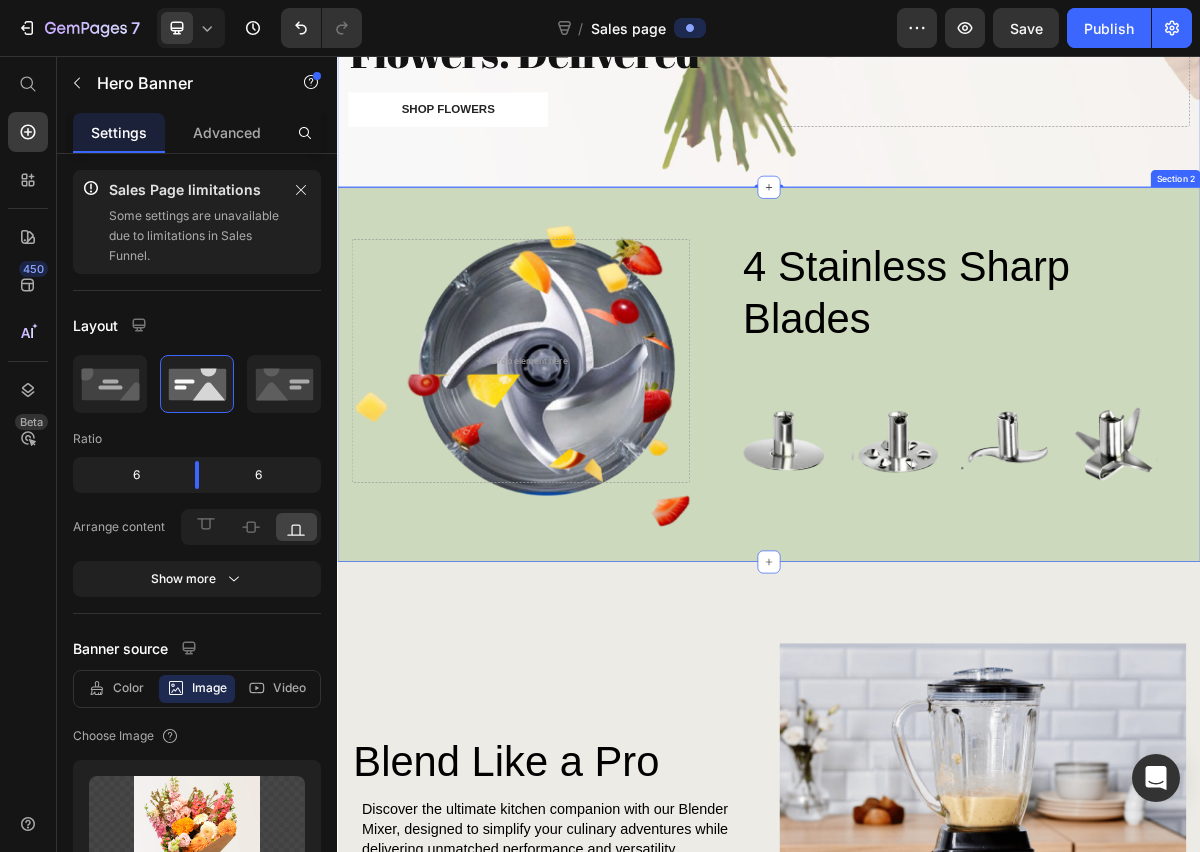 click on "4 stainless sharp blades Heading Image Image Image Image Row Row
Drop element here Hero Banner Section 2" at bounding box center [937, 498] 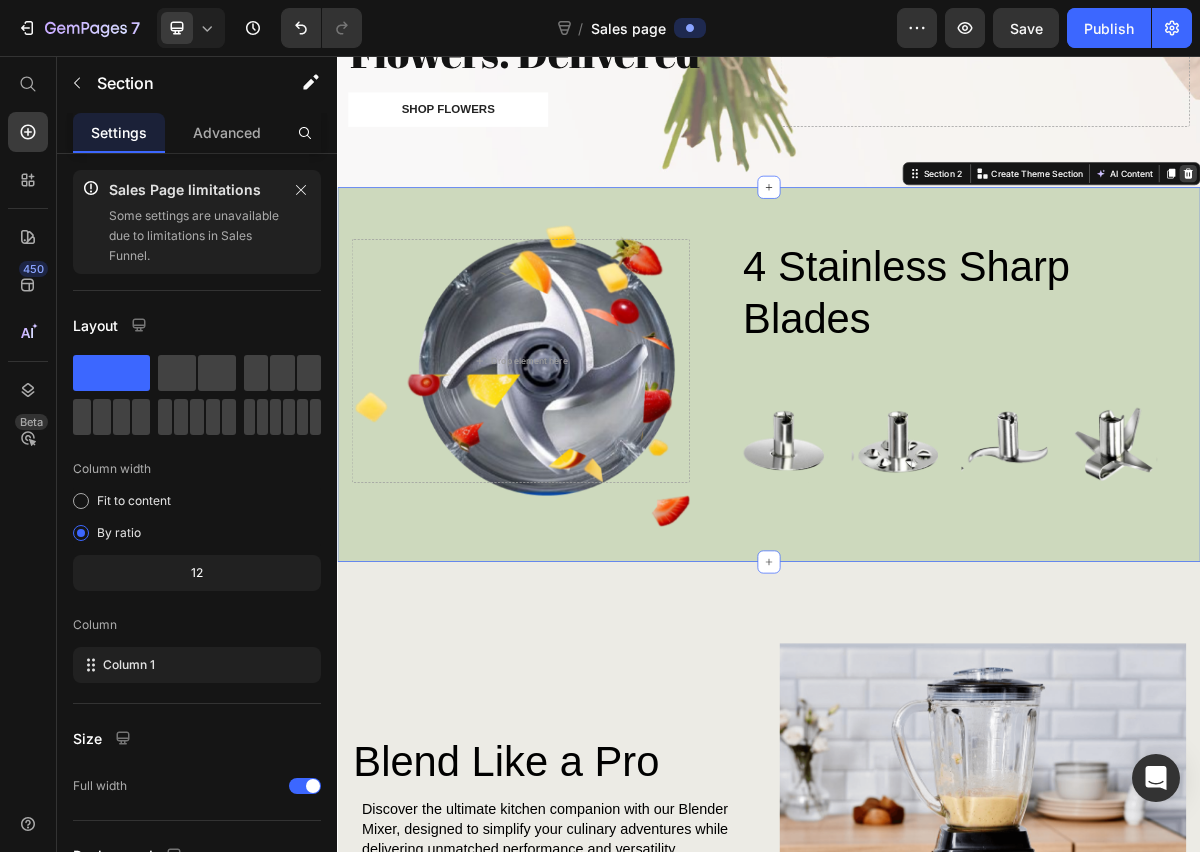 click 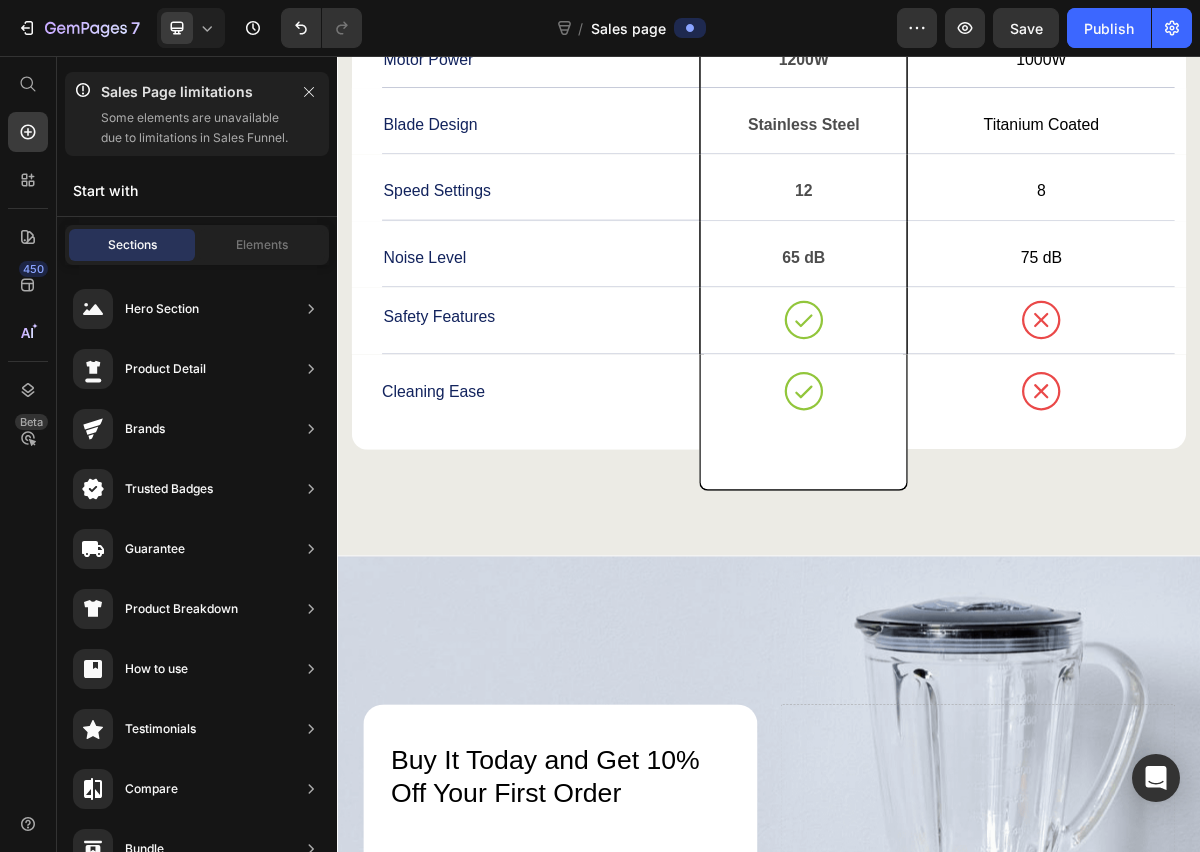 scroll, scrollTop: 3982, scrollLeft: 0, axis: vertical 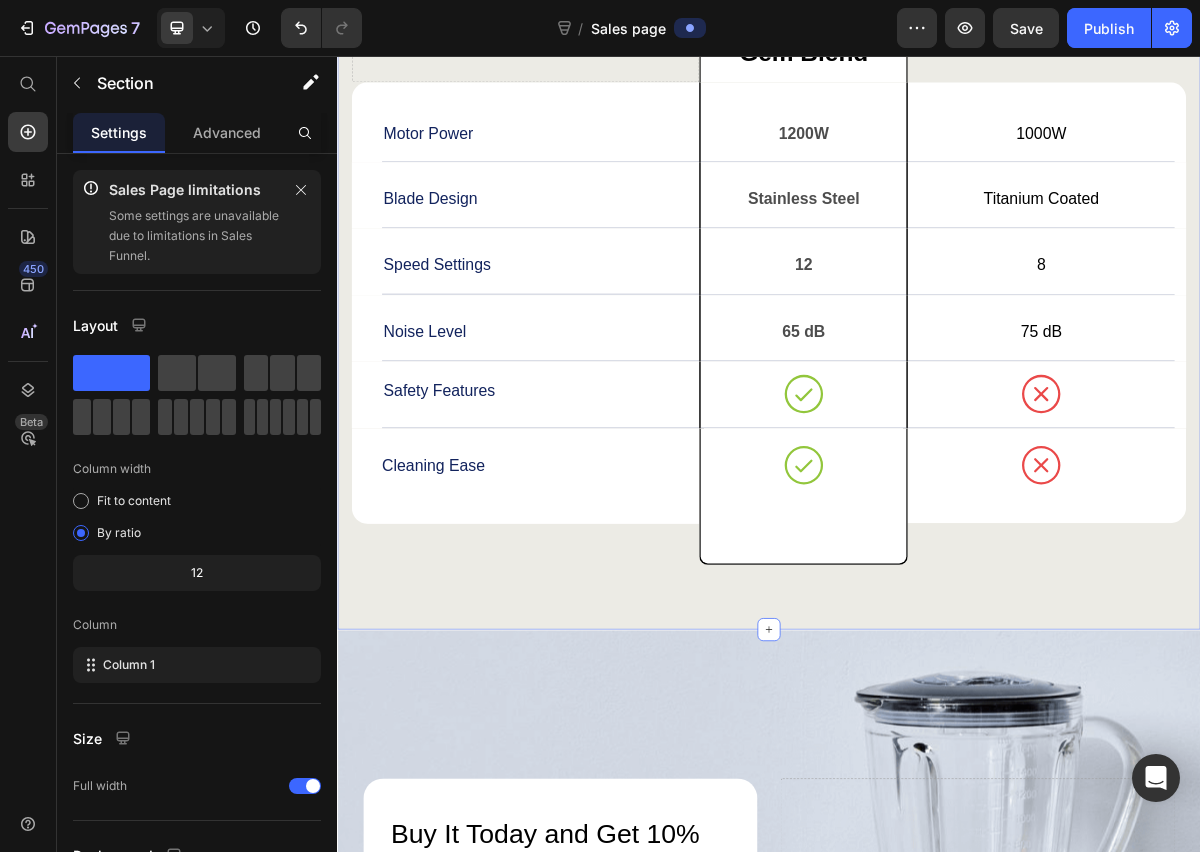 click on "We don’t stress about the competition Heading
Drop element here Gem Blend Text Block Other Blenders Text Block Row Motor Power Text Block 1200W Text Block Row 1000W Text Block Row Blade Design Text Block Stainless Steel Text Block Row Titanium Coated Text Block Row Speed Settings Text Block 12 Text Block Row 8 Text Block Row Noise Level Text Block 65 dB Text Block Row 75 dB Text Block Row Safety Features Text Block
Icon Row
Icon Row Row Cleaning Ease Text Block
Icon Row
Icon Row Row Row Row Section 5" at bounding box center [937, 305] 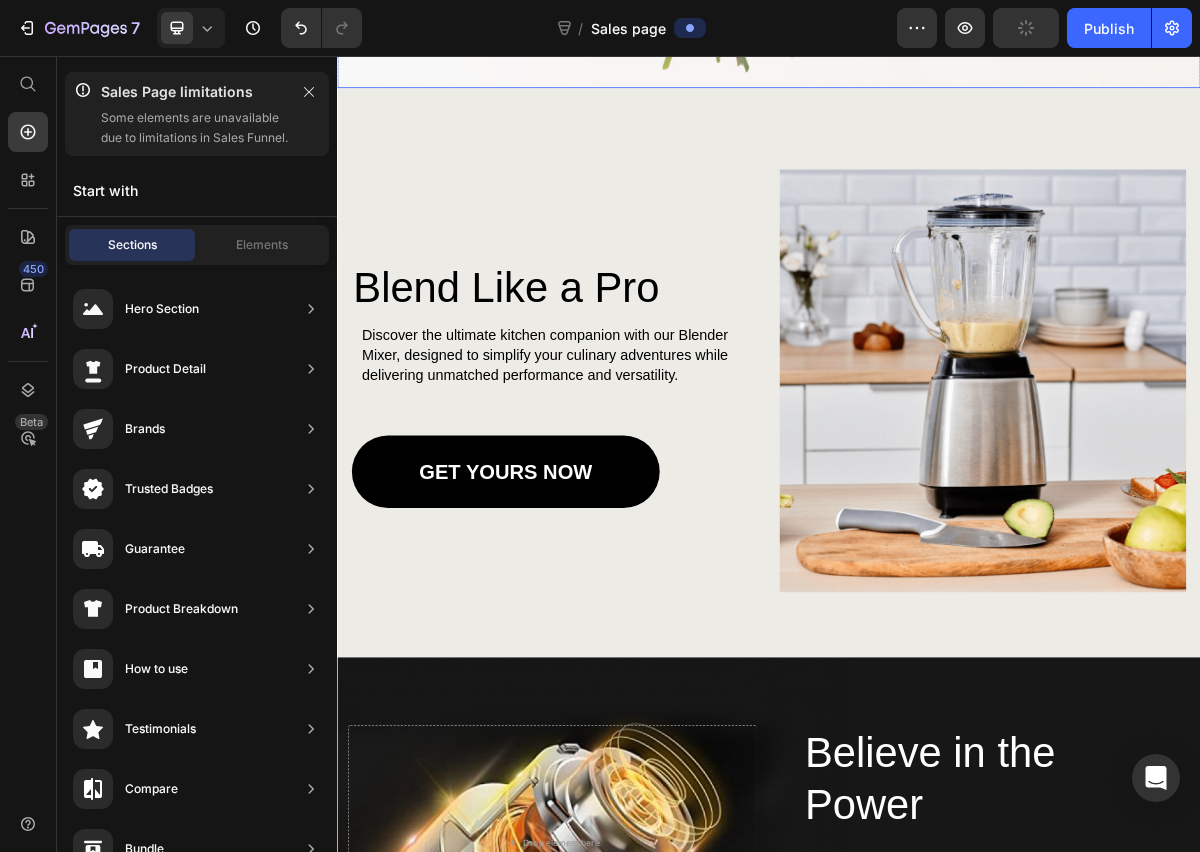scroll, scrollTop: 451, scrollLeft: 0, axis: vertical 